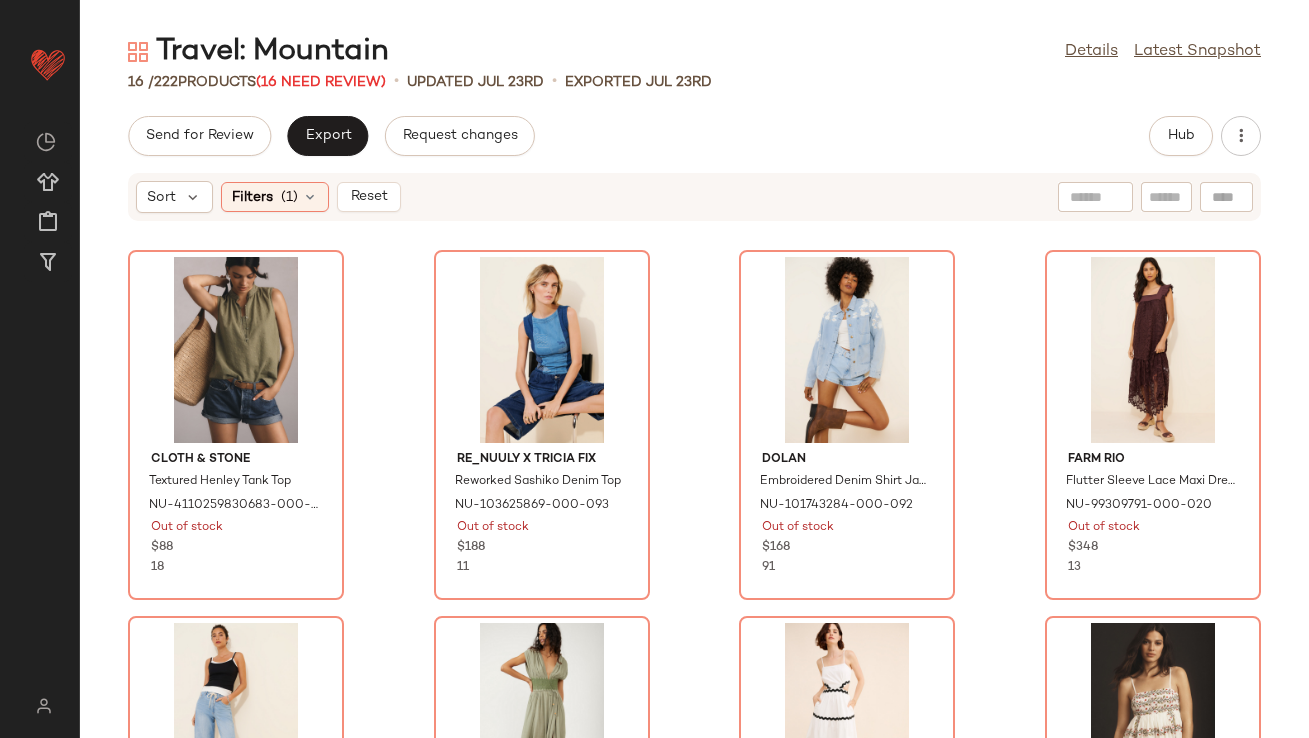 scroll, scrollTop: 0, scrollLeft: 0, axis: both 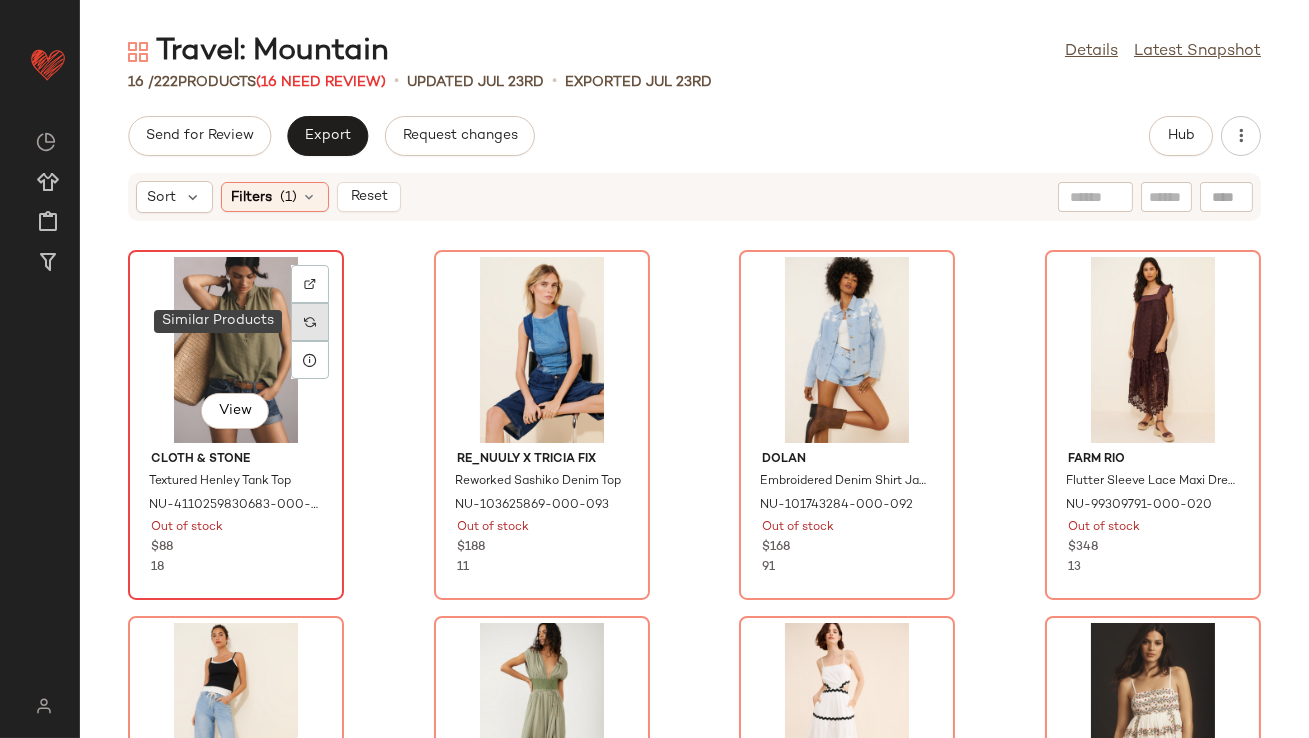 click 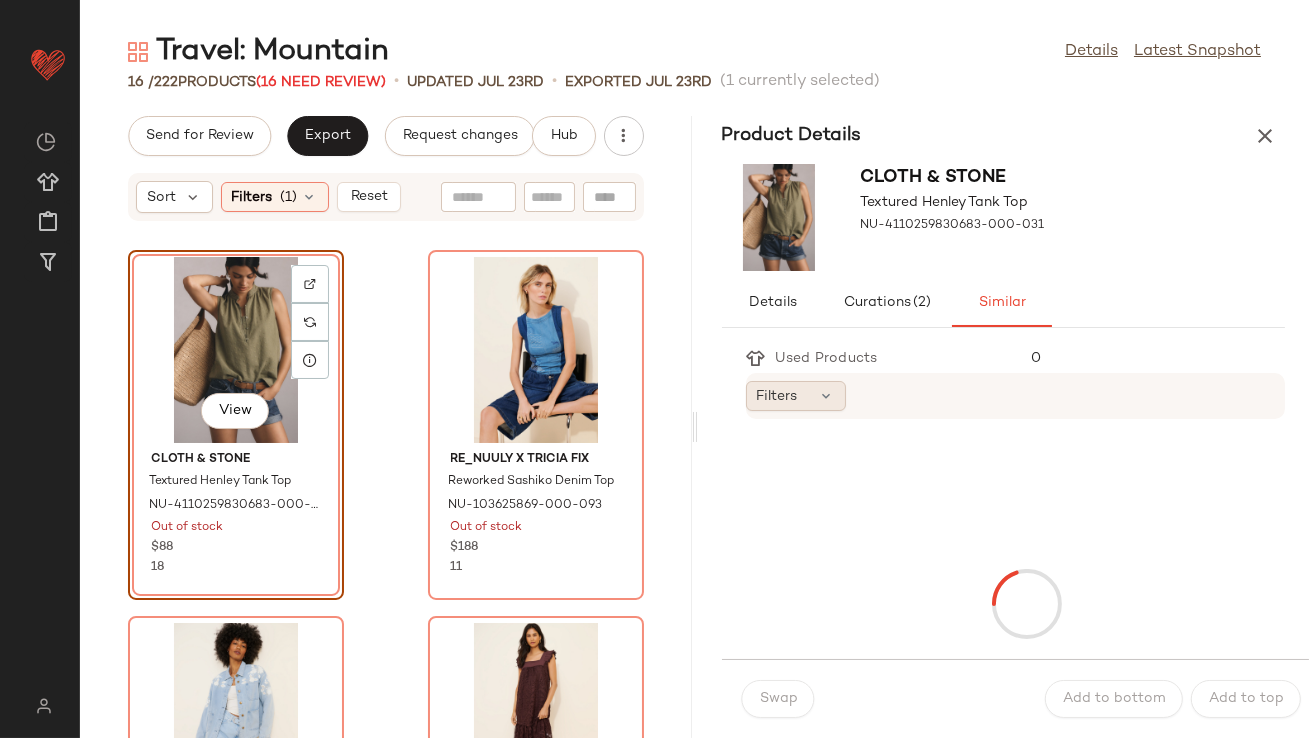 click on "Filters" 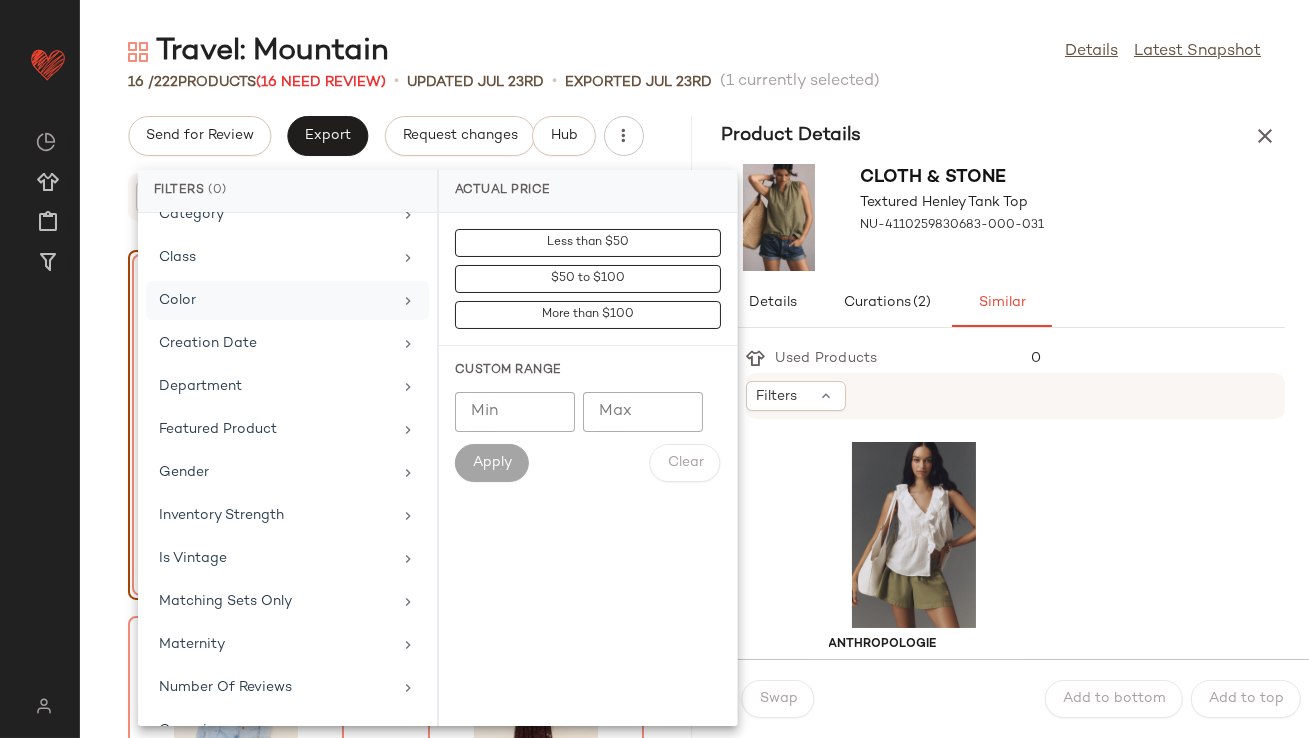 scroll, scrollTop: 444, scrollLeft: 0, axis: vertical 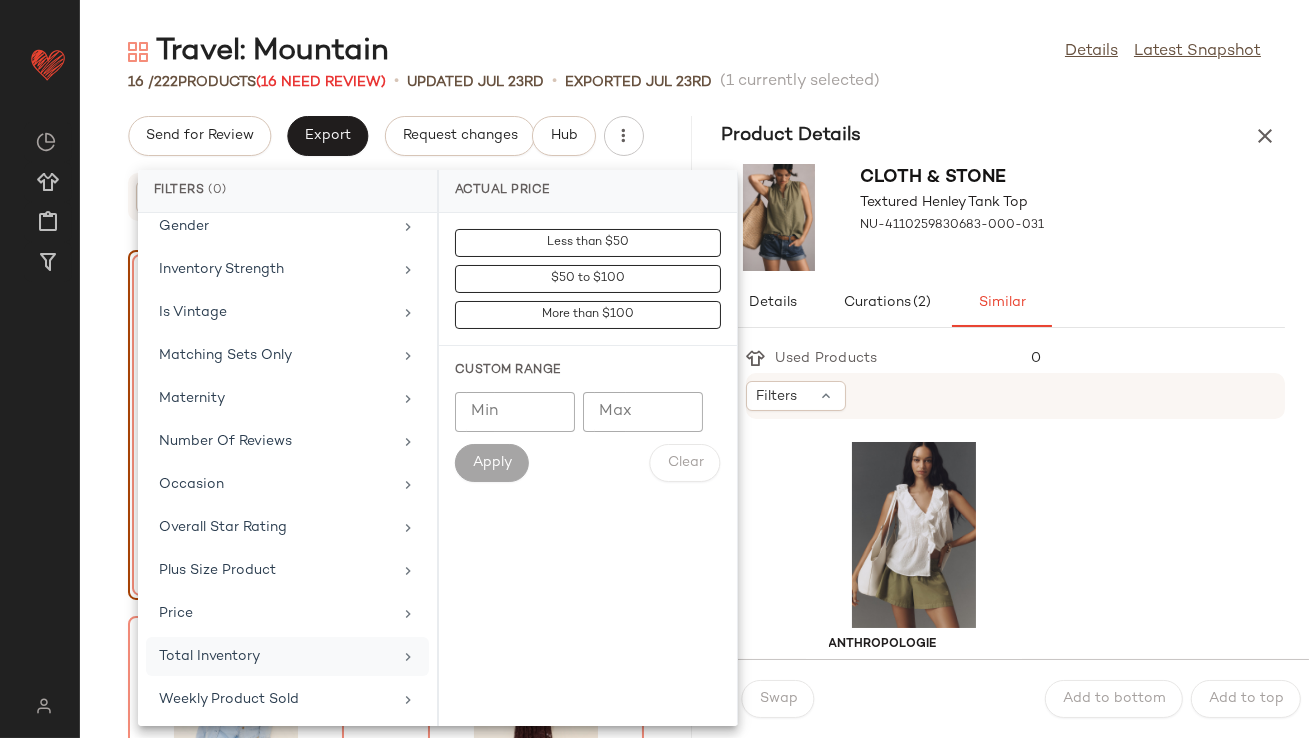 click on "Total Inventory" 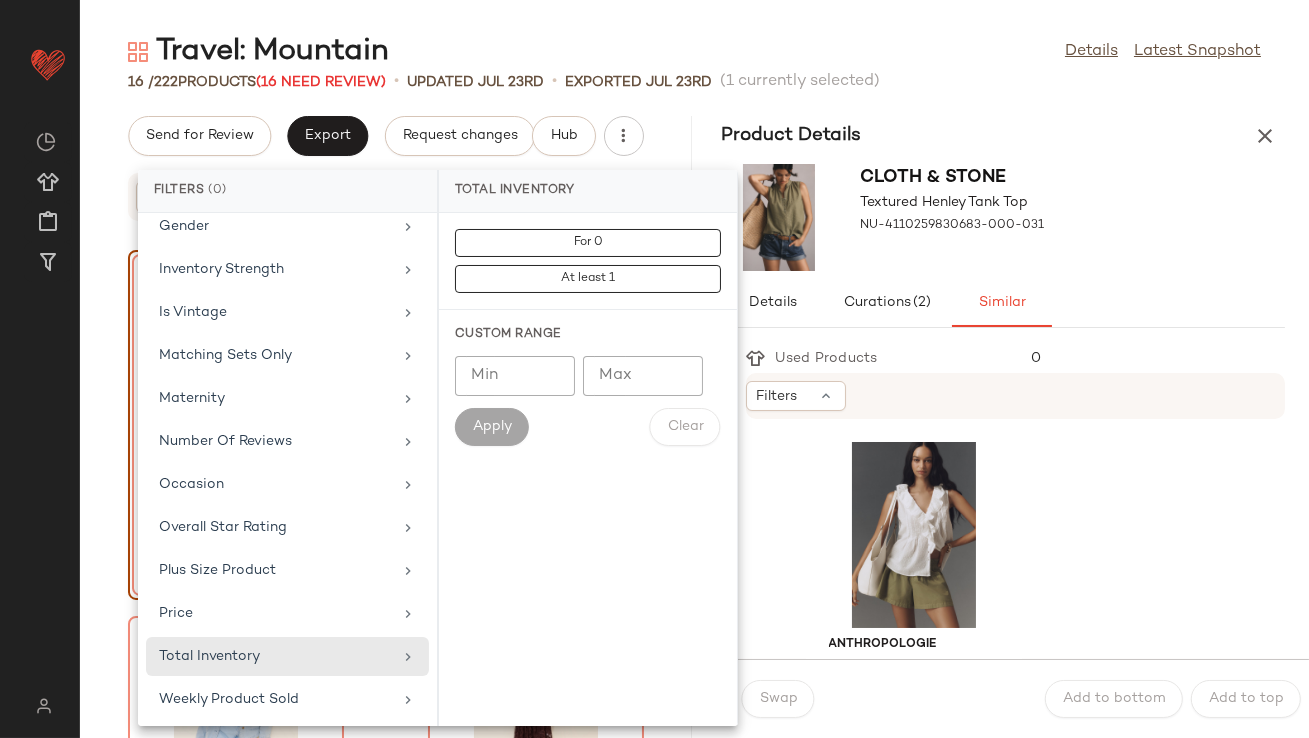click on "Min" 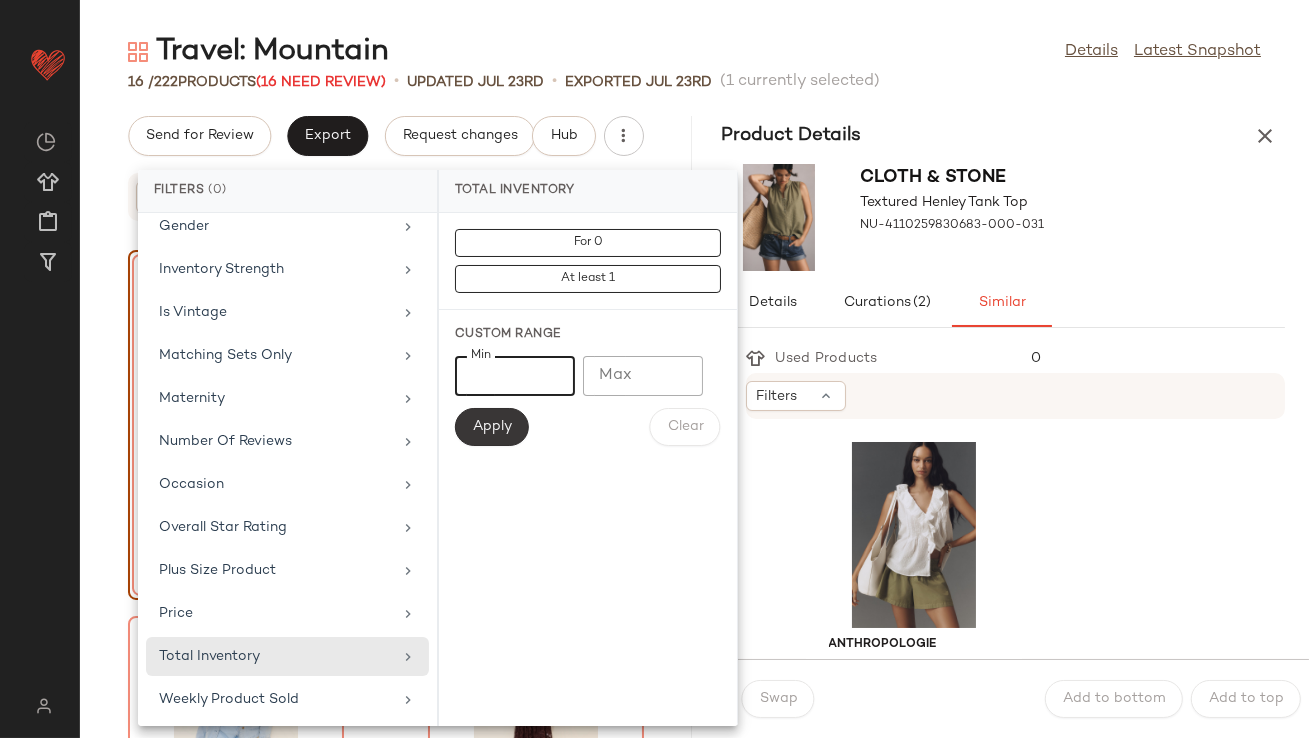 type on "**" 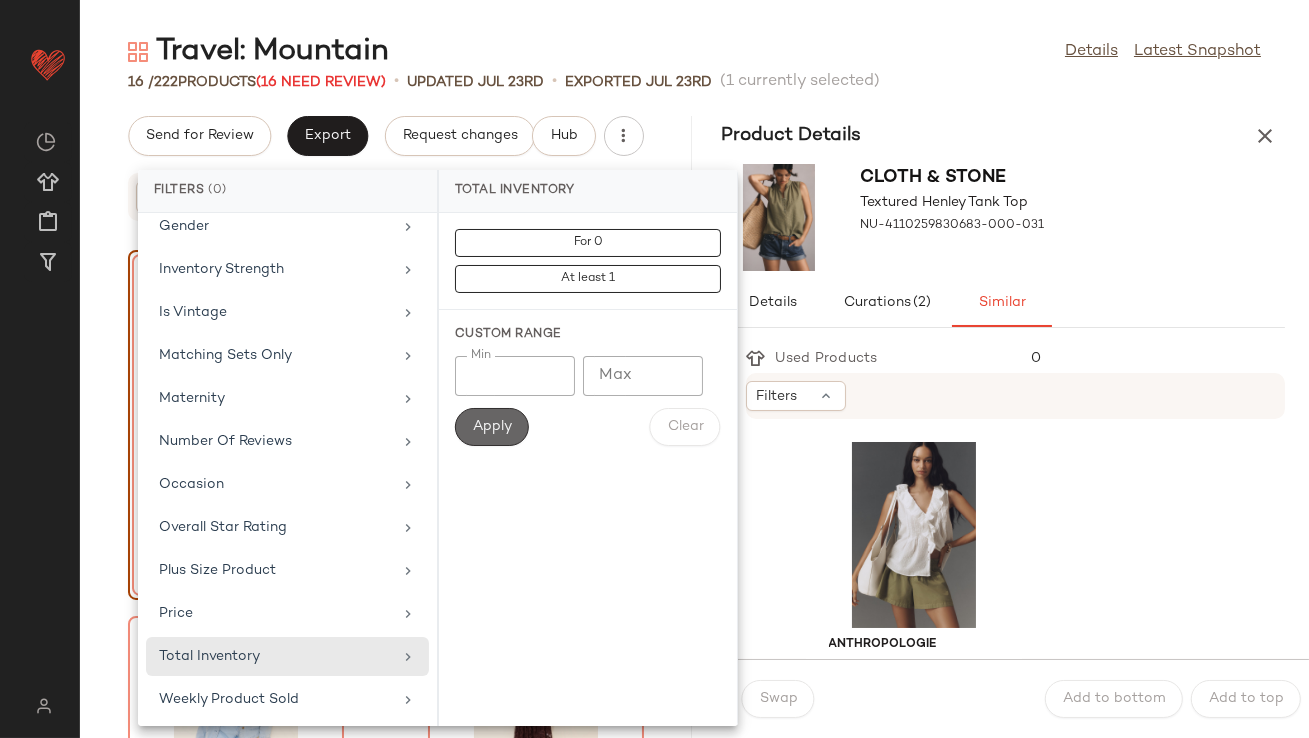click on "Apply" 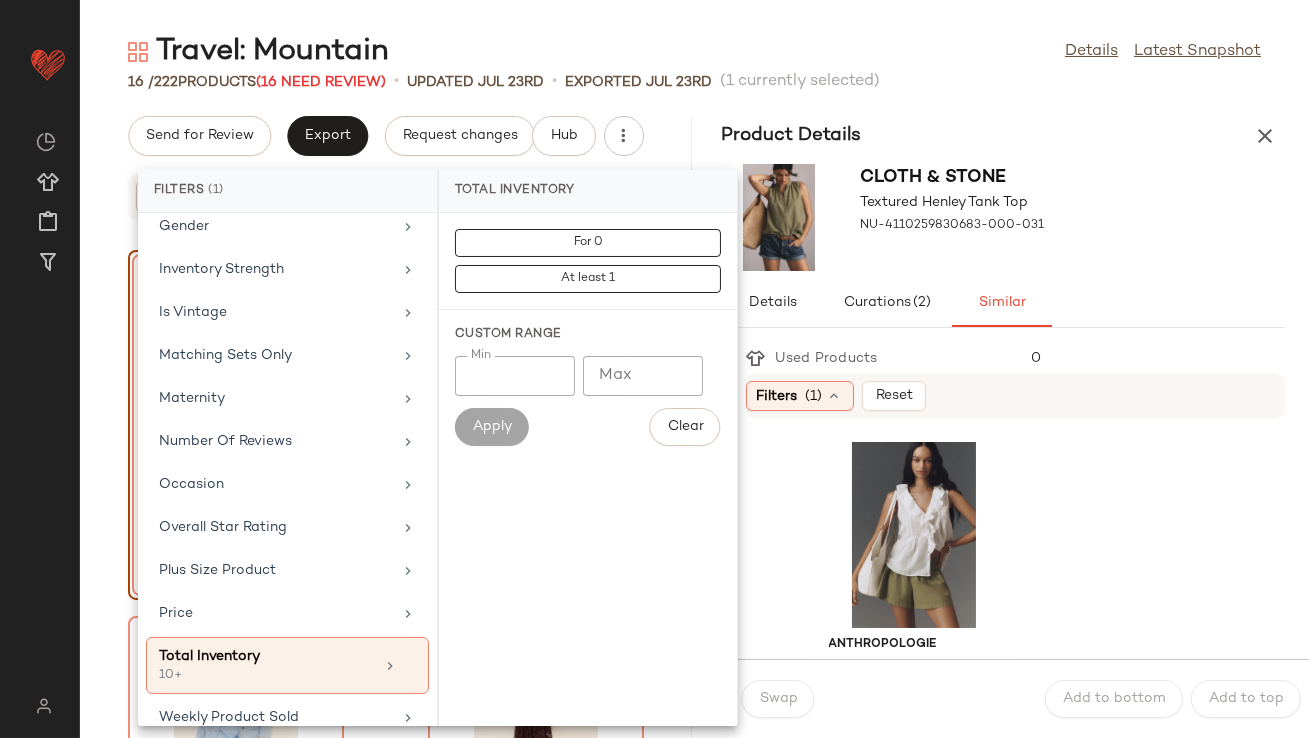 click on "Cloth & Stone Textured Henley Tank Top NU-4110259830683-000-031" at bounding box center [1004, 217] 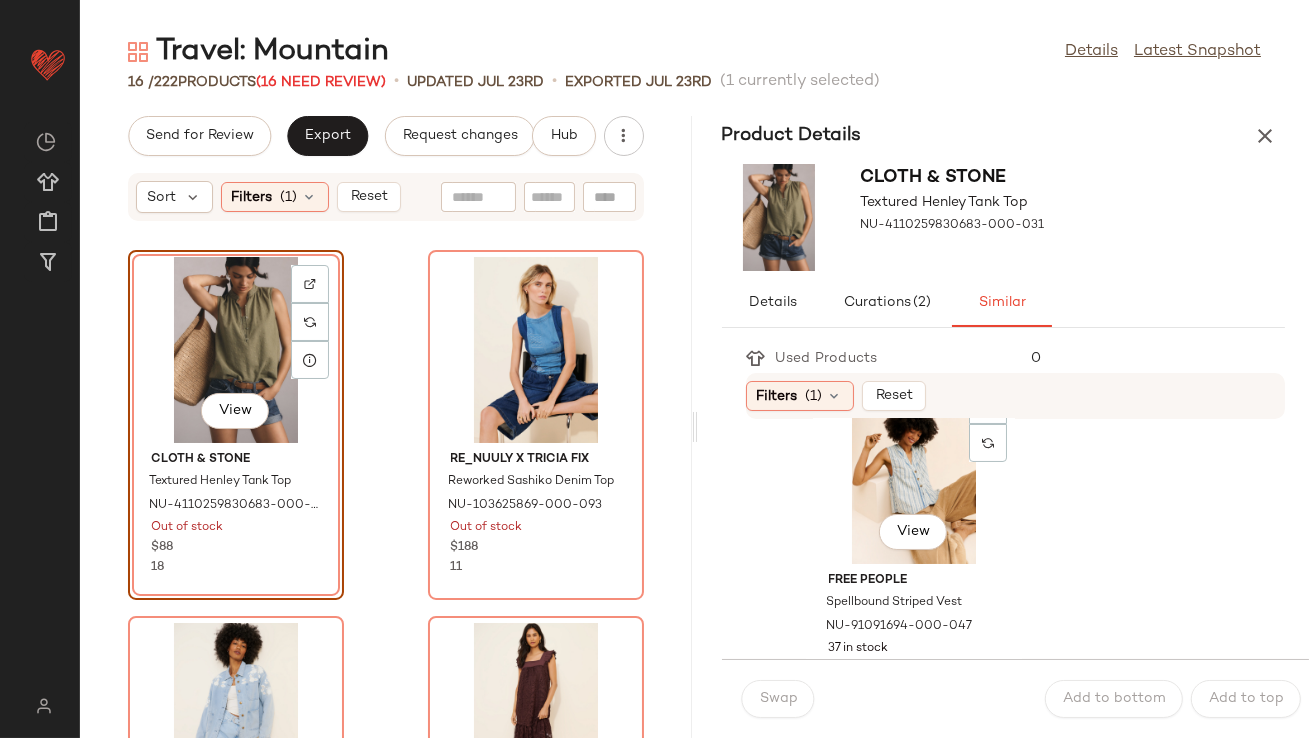 scroll, scrollTop: 423, scrollLeft: 0, axis: vertical 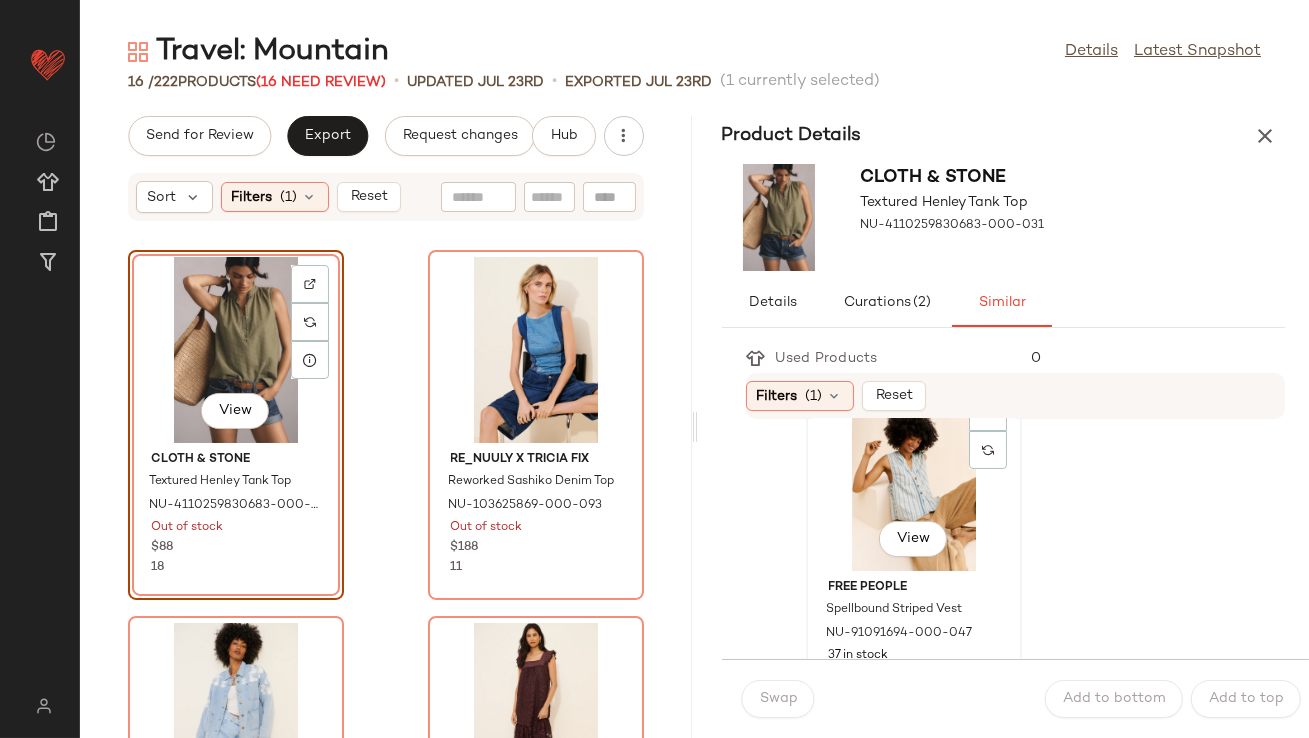 click on "View" 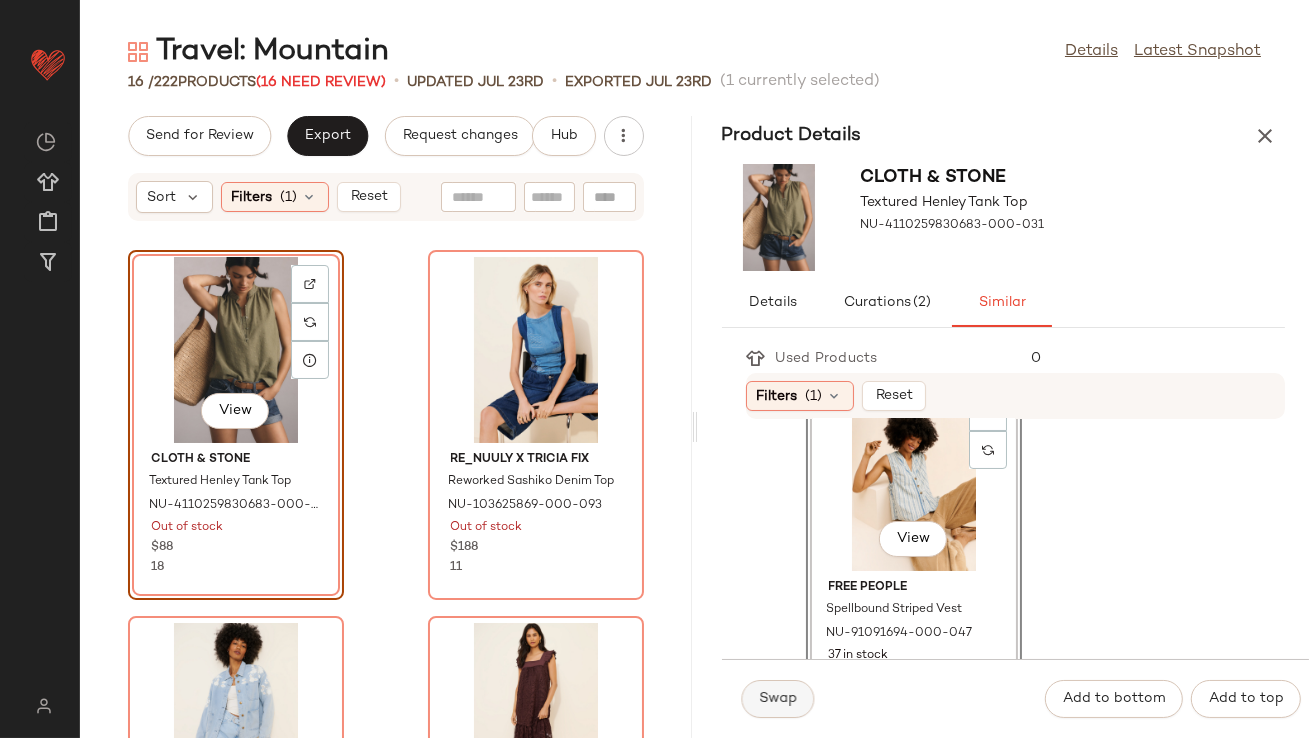 click on "Swap" 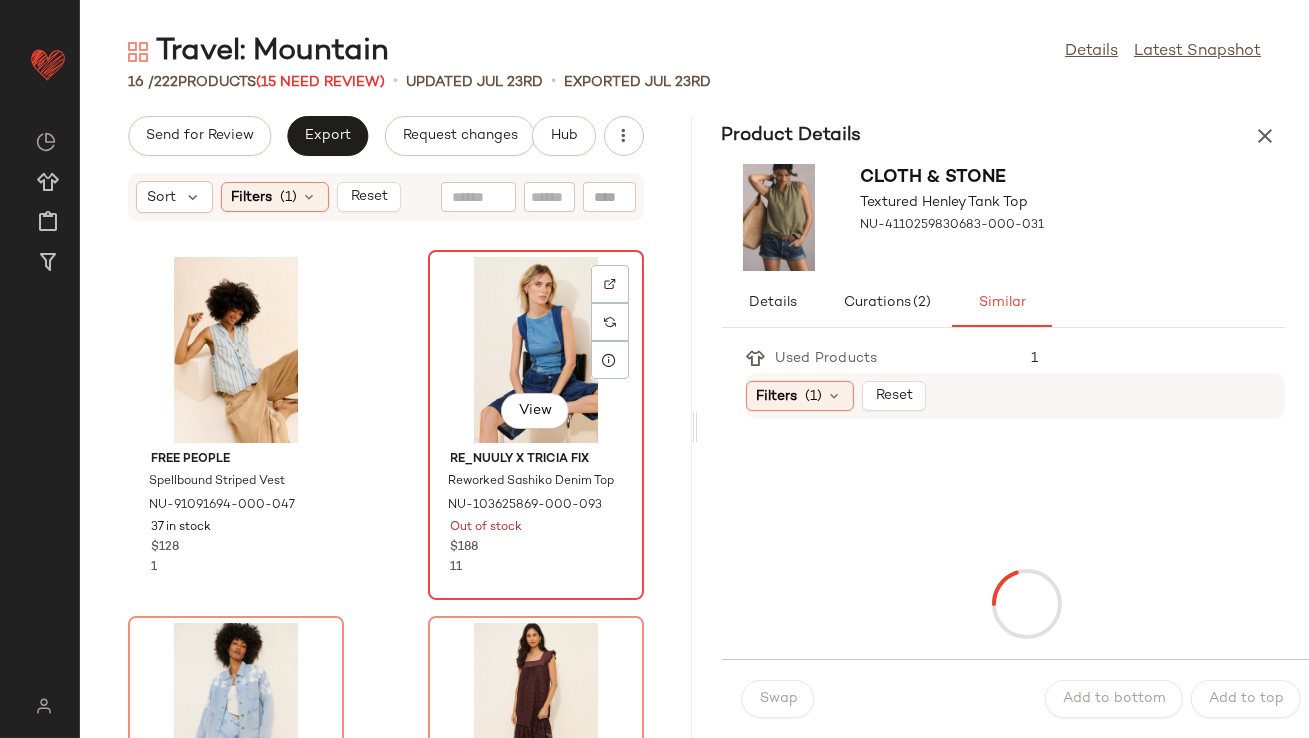 click on "View" 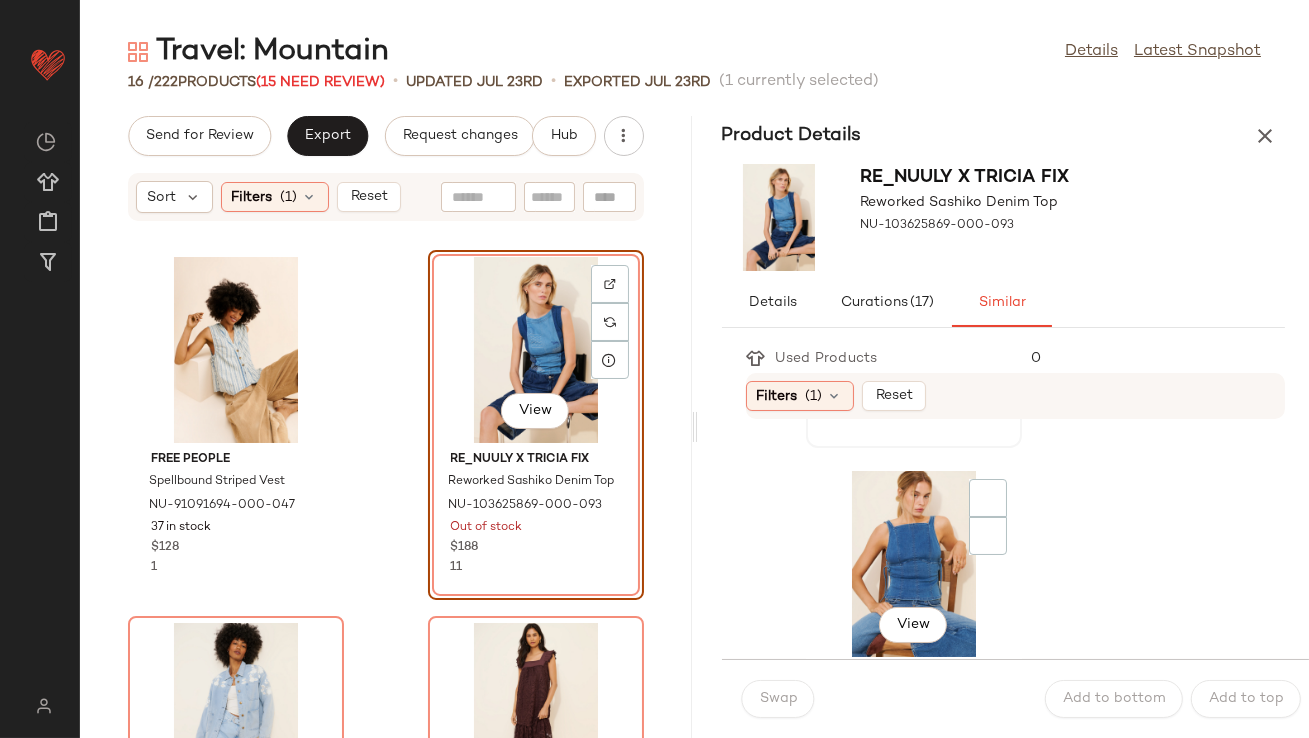 scroll, scrollTop: 369, scrollLeft: 0, axis: vertical 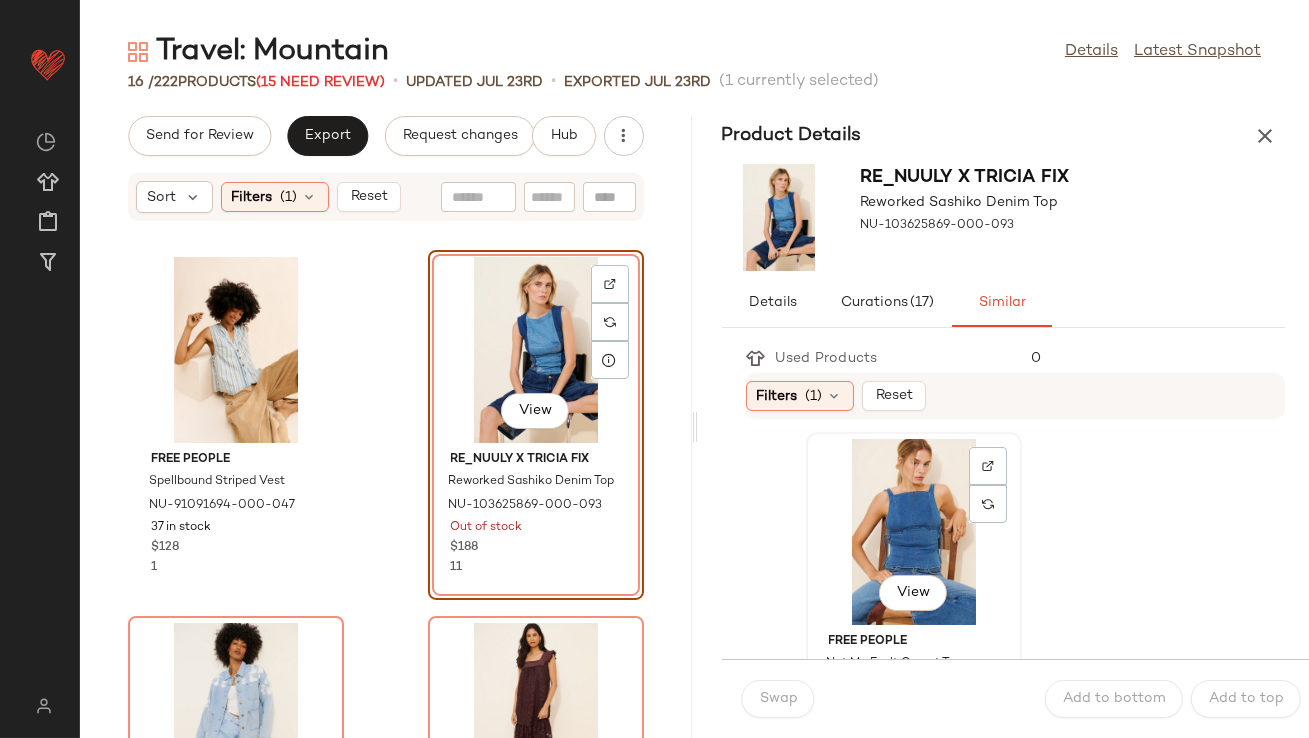 click on "View" 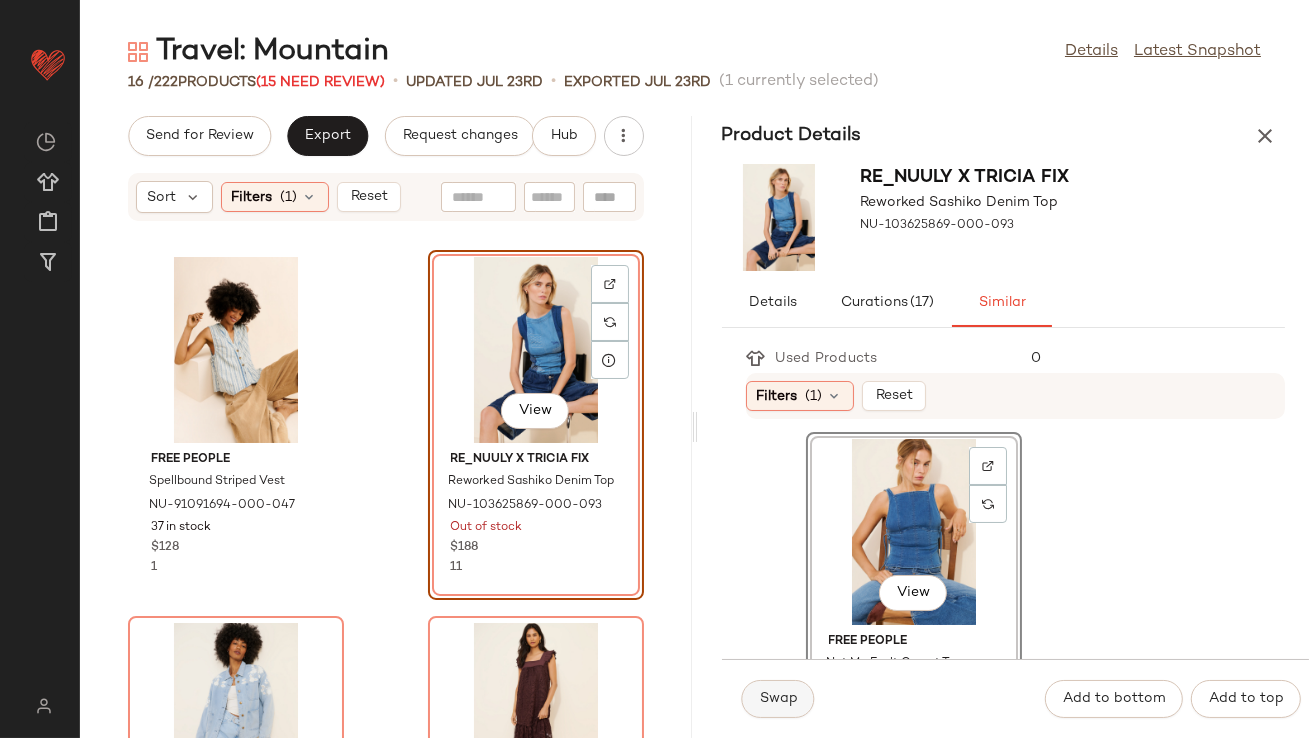 click on "Swap" 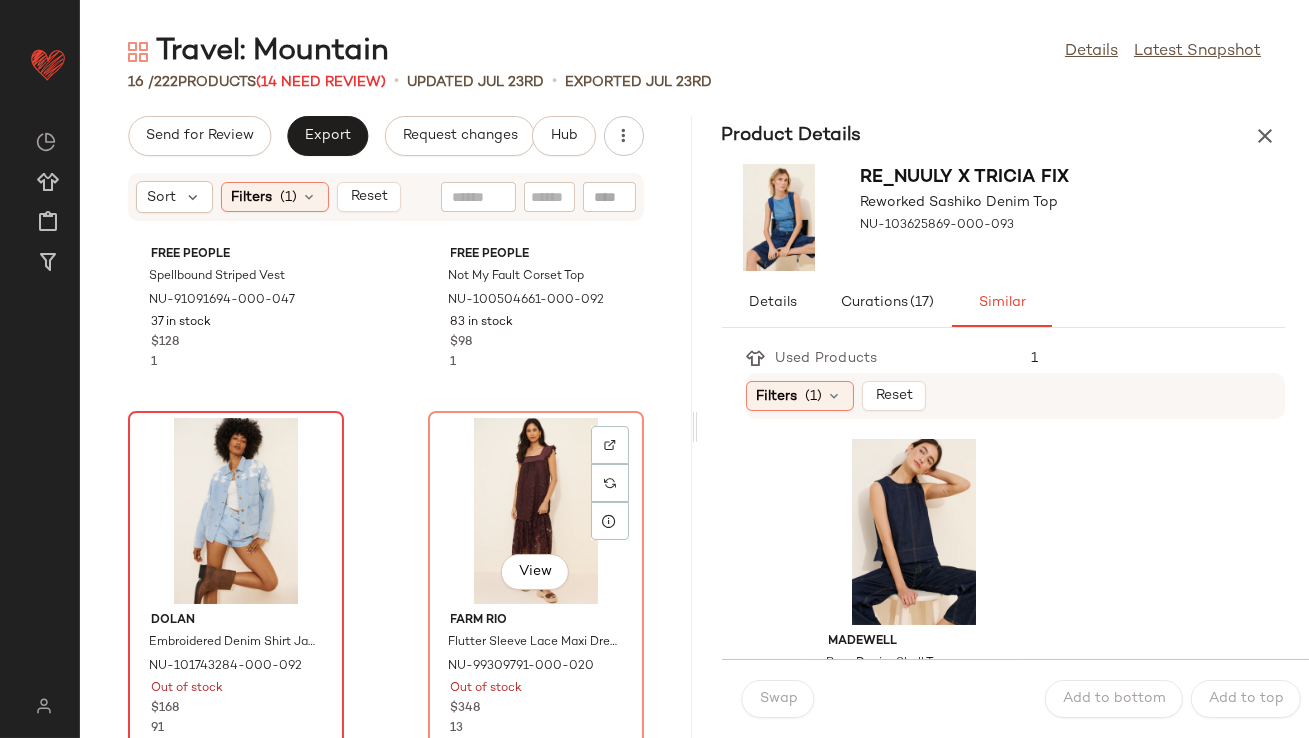 scroll, scrollTop: 218, scrollLeft: 0, axis: vertical 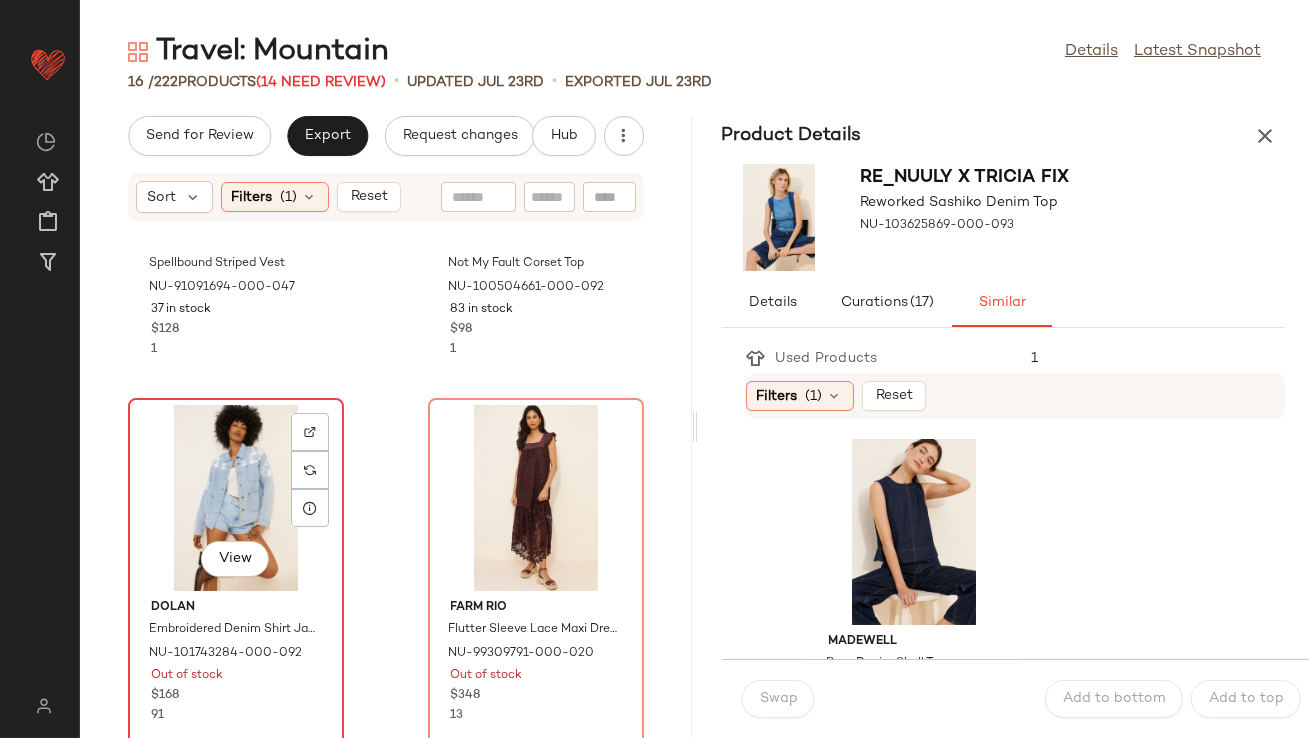 click on "View" 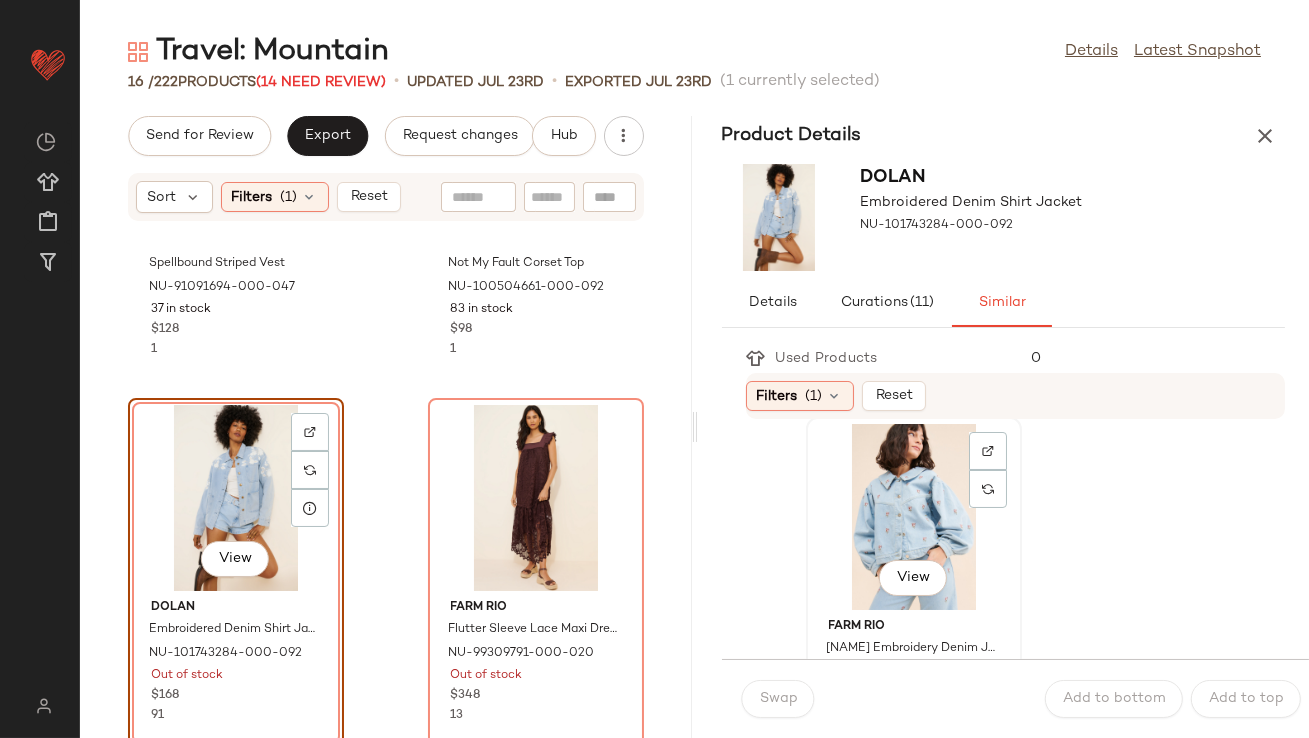 scroll, scrollTop: 691, scrollLeft: 0, axis: vertical 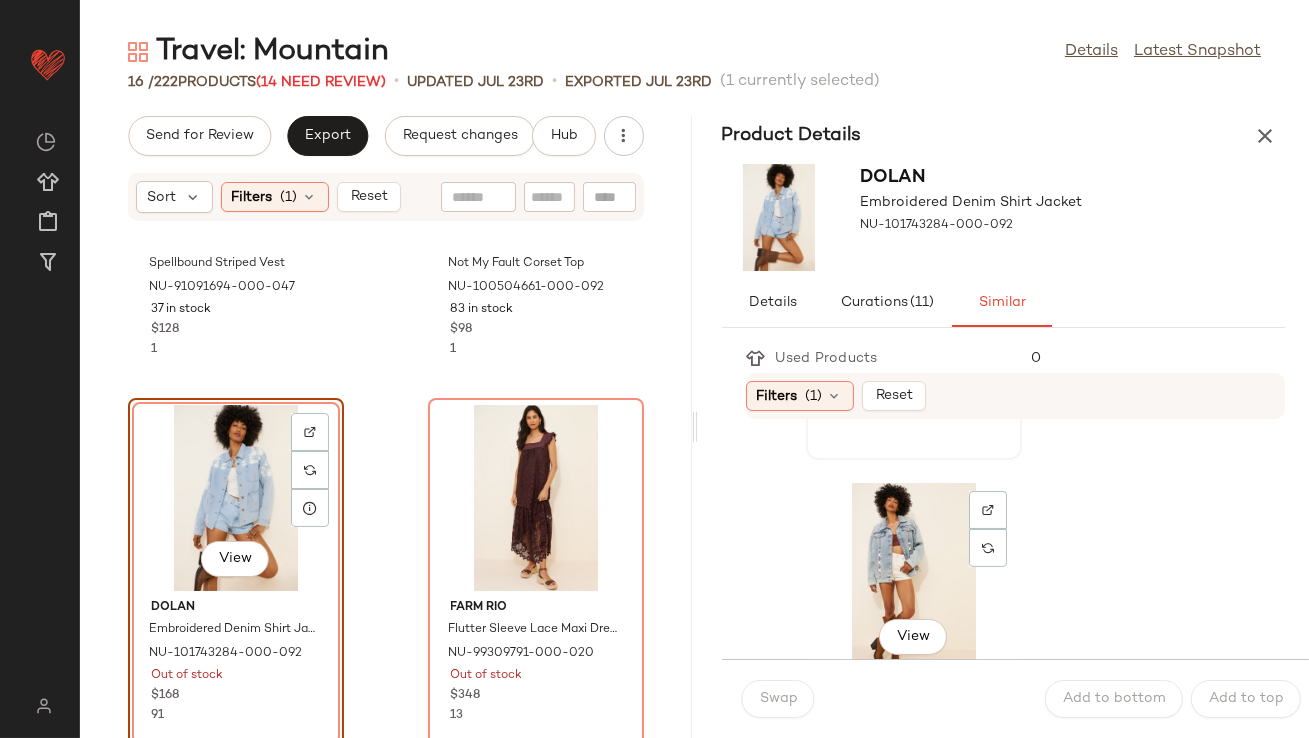click on "View" 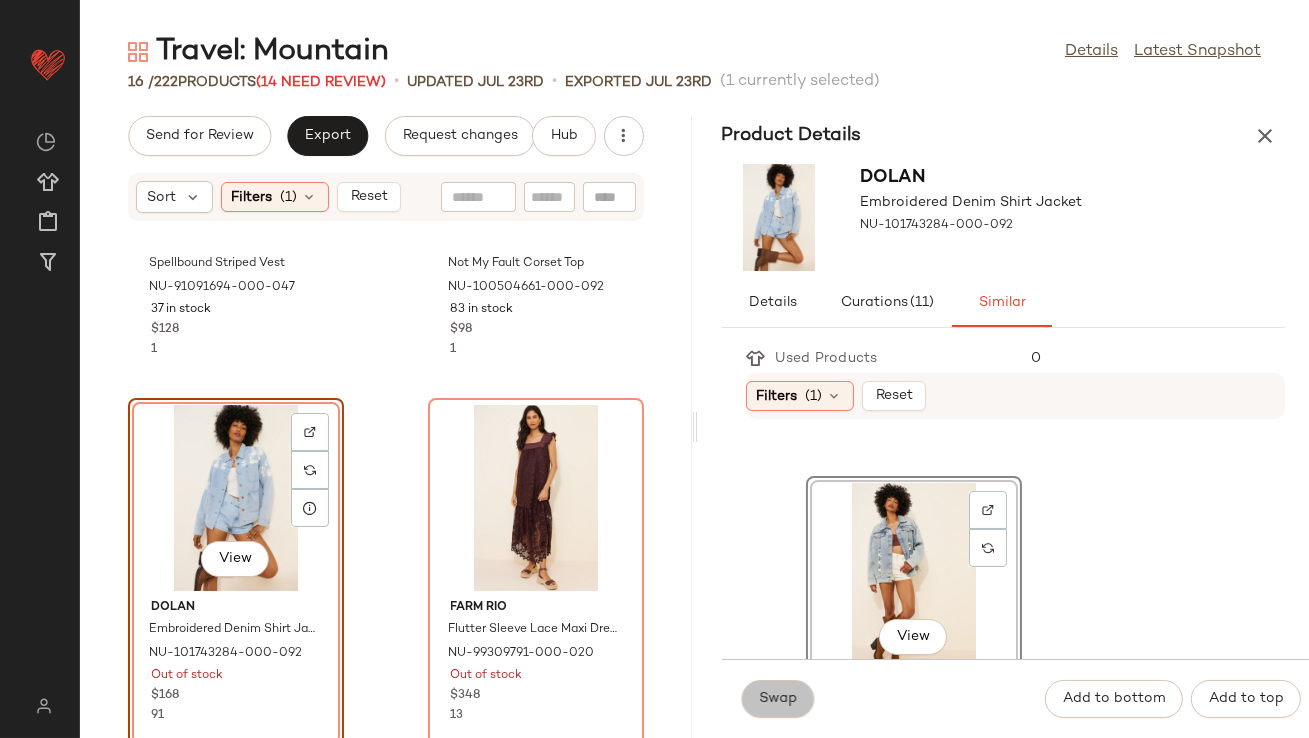 click on "Swap" 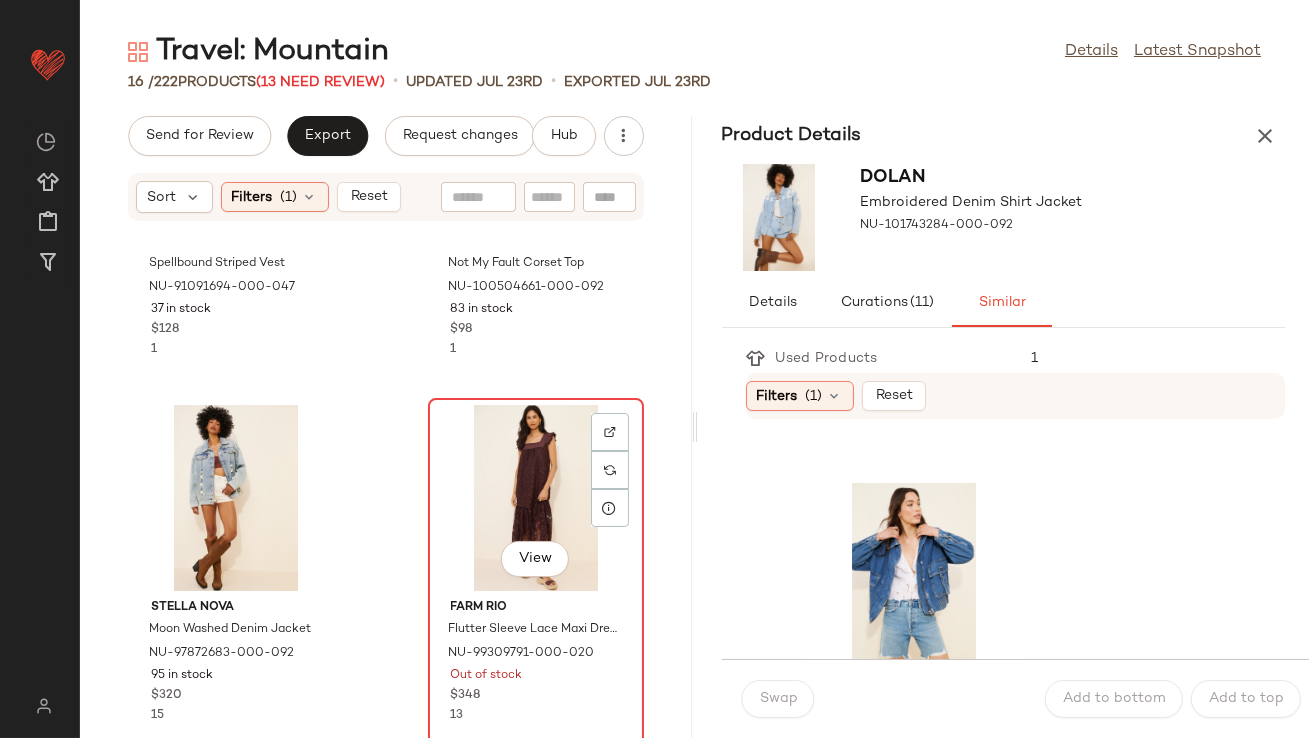 click on "View" 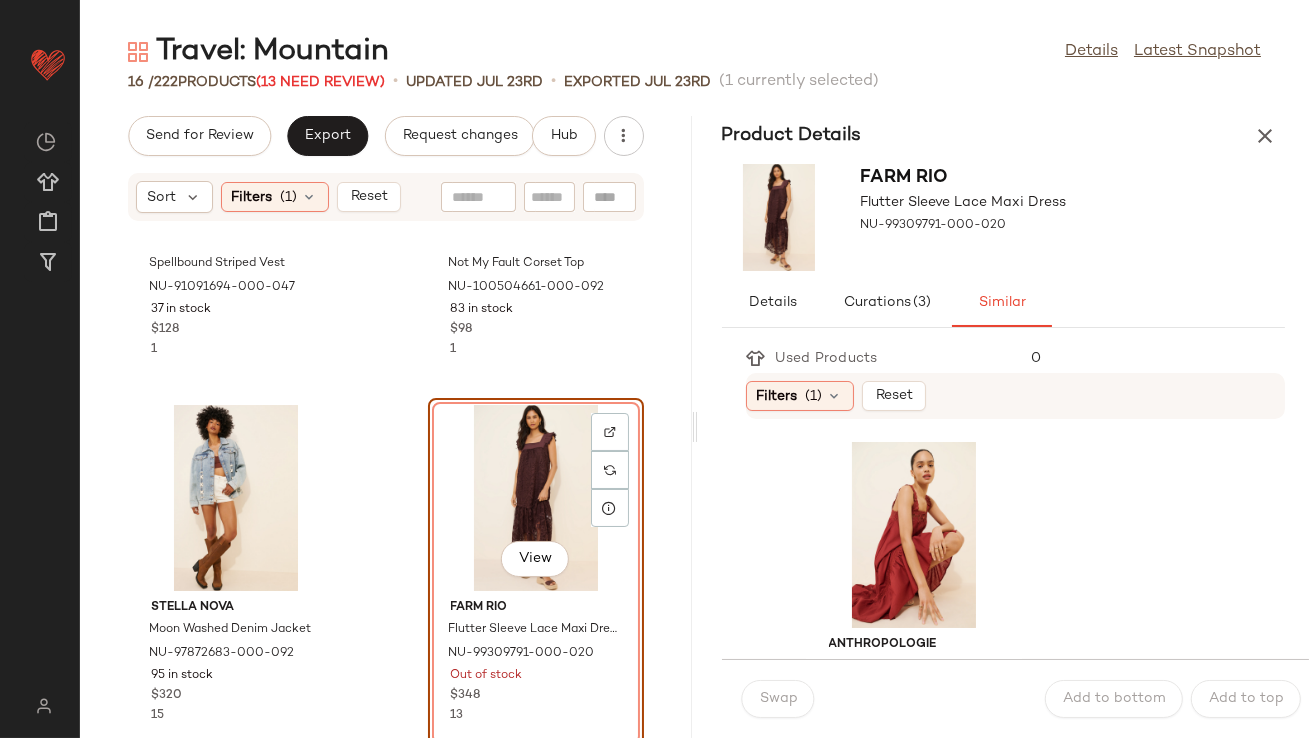 scroll, scrollTop: 9, scrollLeft: 0, axis: vertical 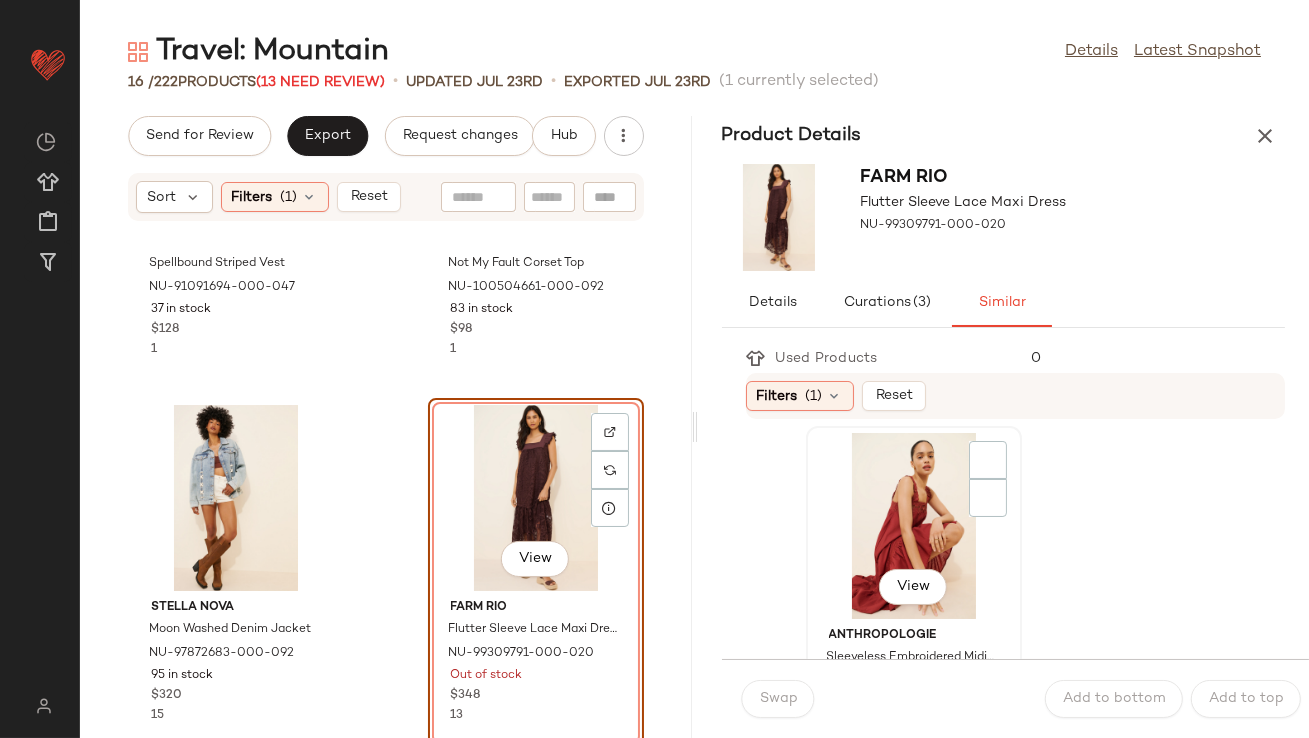 click on "View" 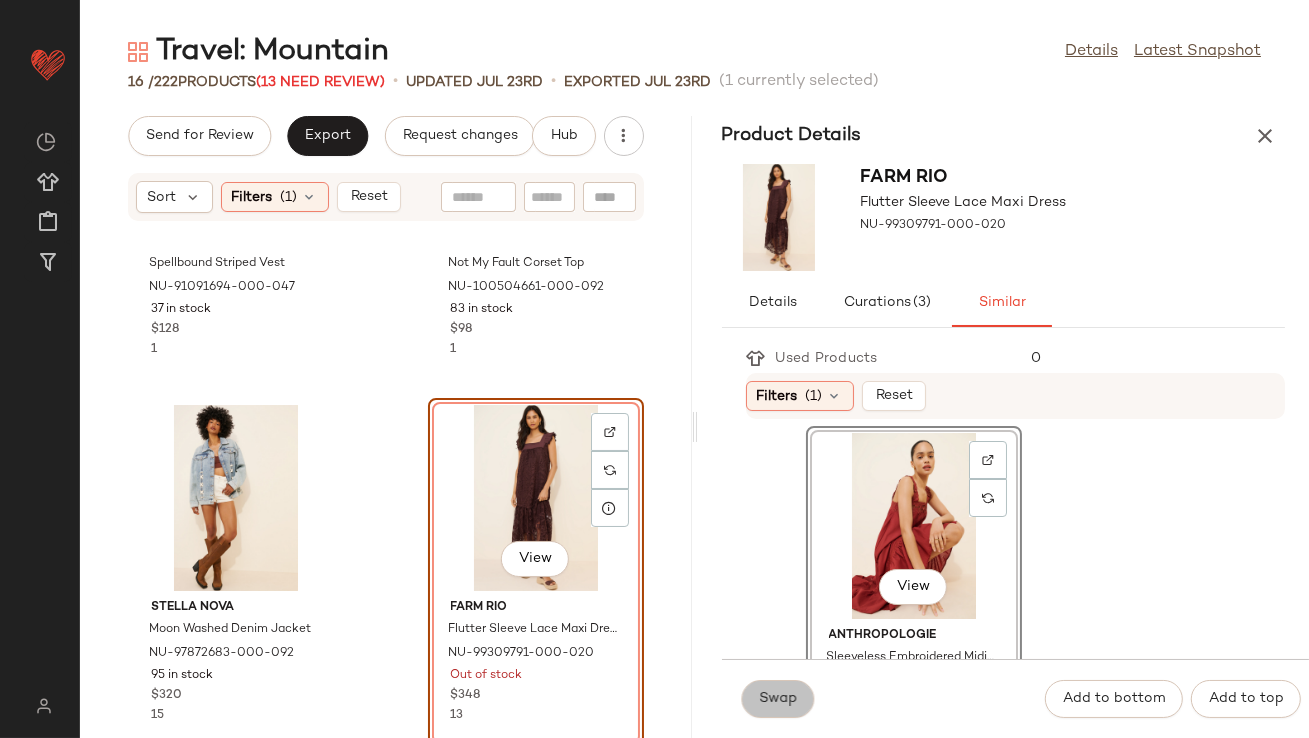 click on "Swap" at bounding box center (778, 699) 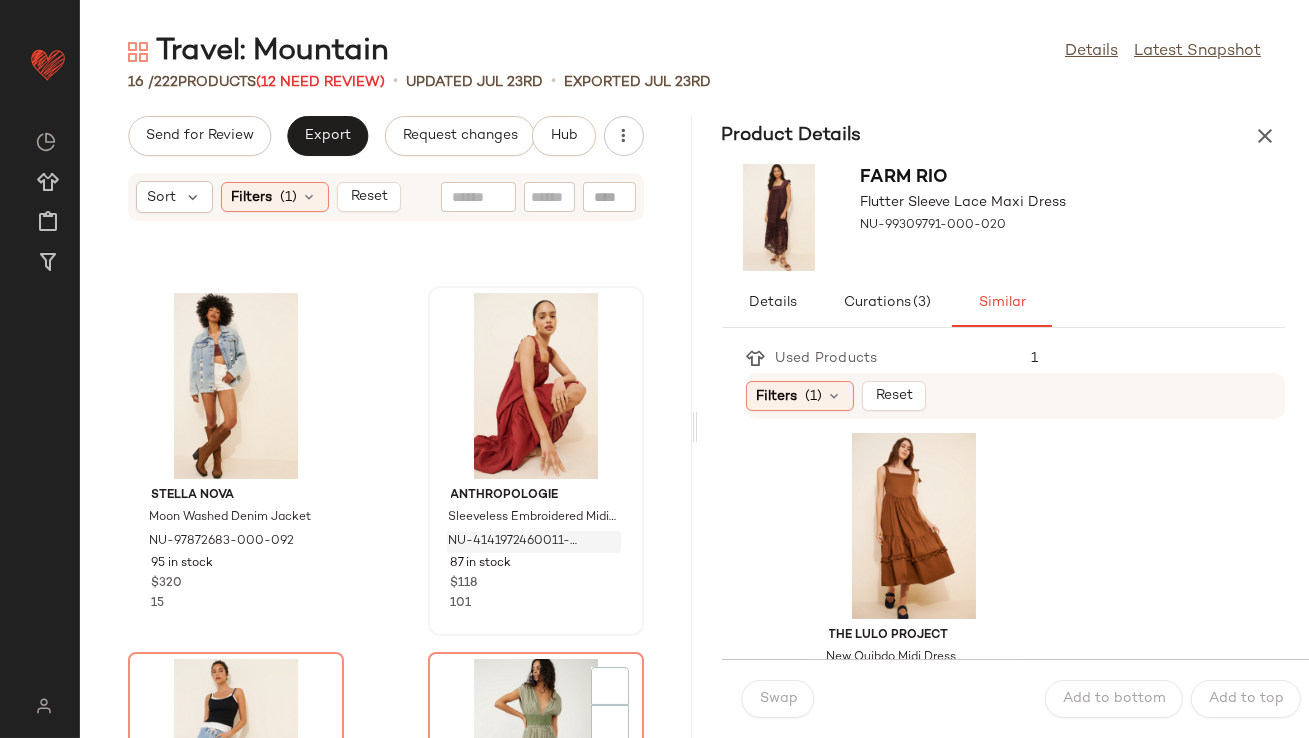 scroll, scrollTop: 667, scrollLeft: 0, axis: vertical 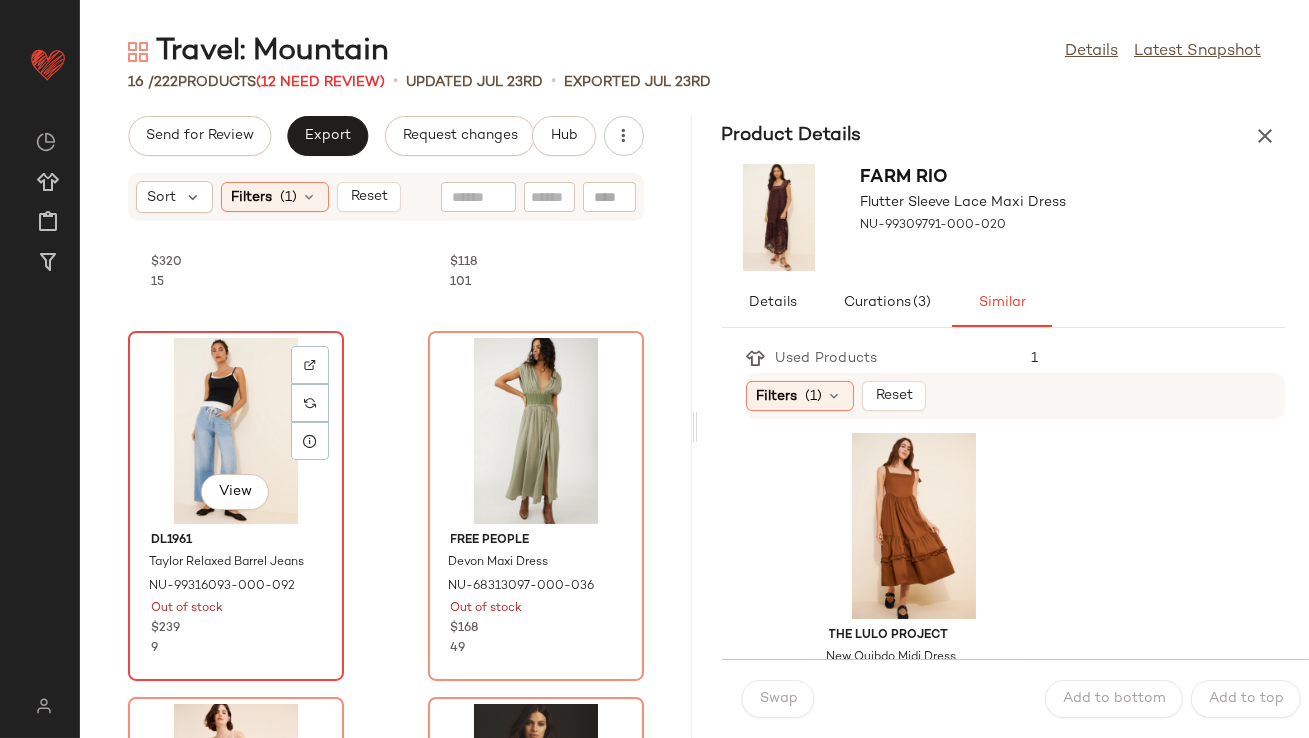 click on "View" 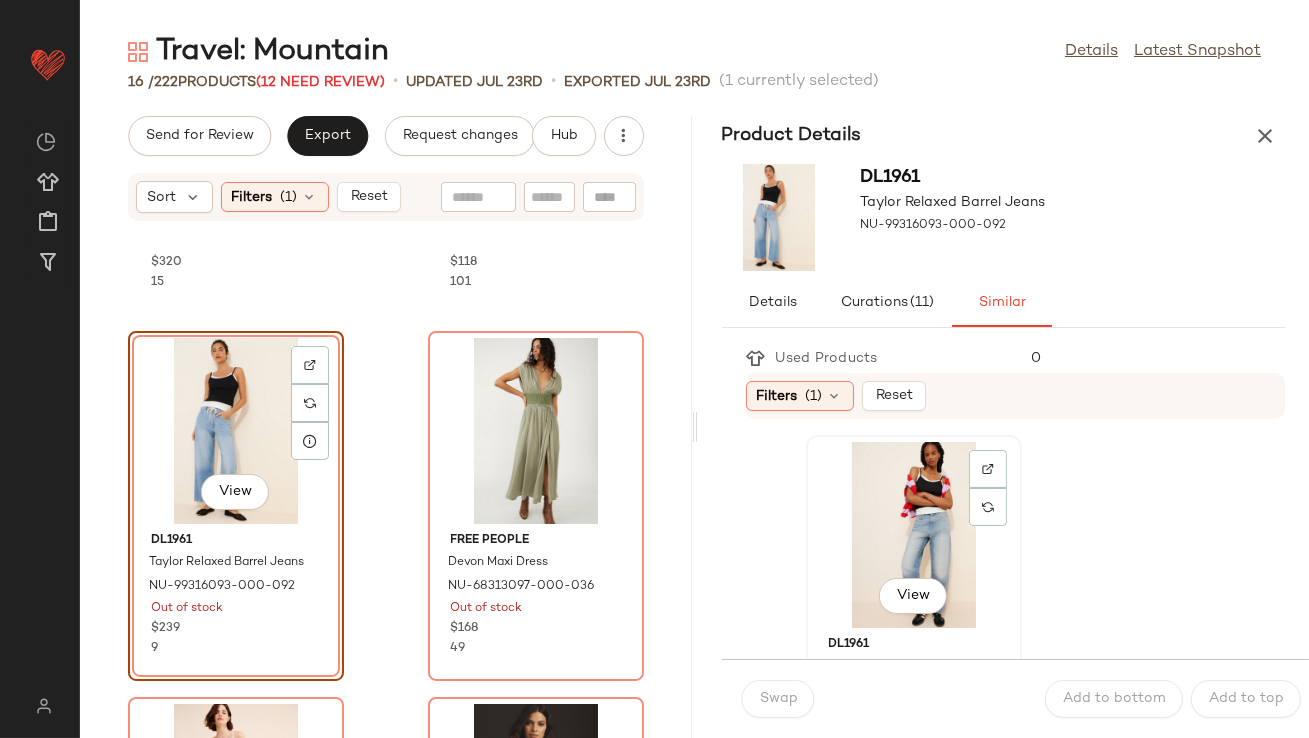 click on "View" 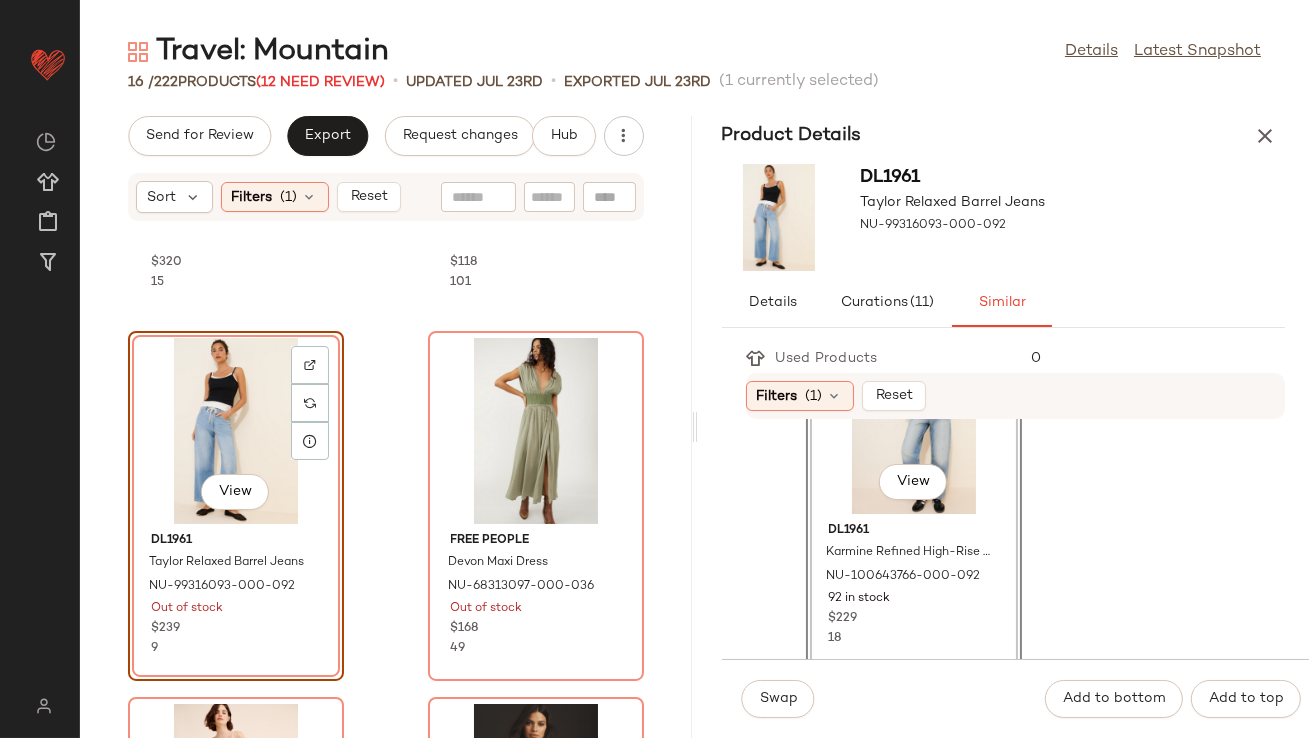scroll, scrollTop: 116, scrollLeft: 0, axis: vertical 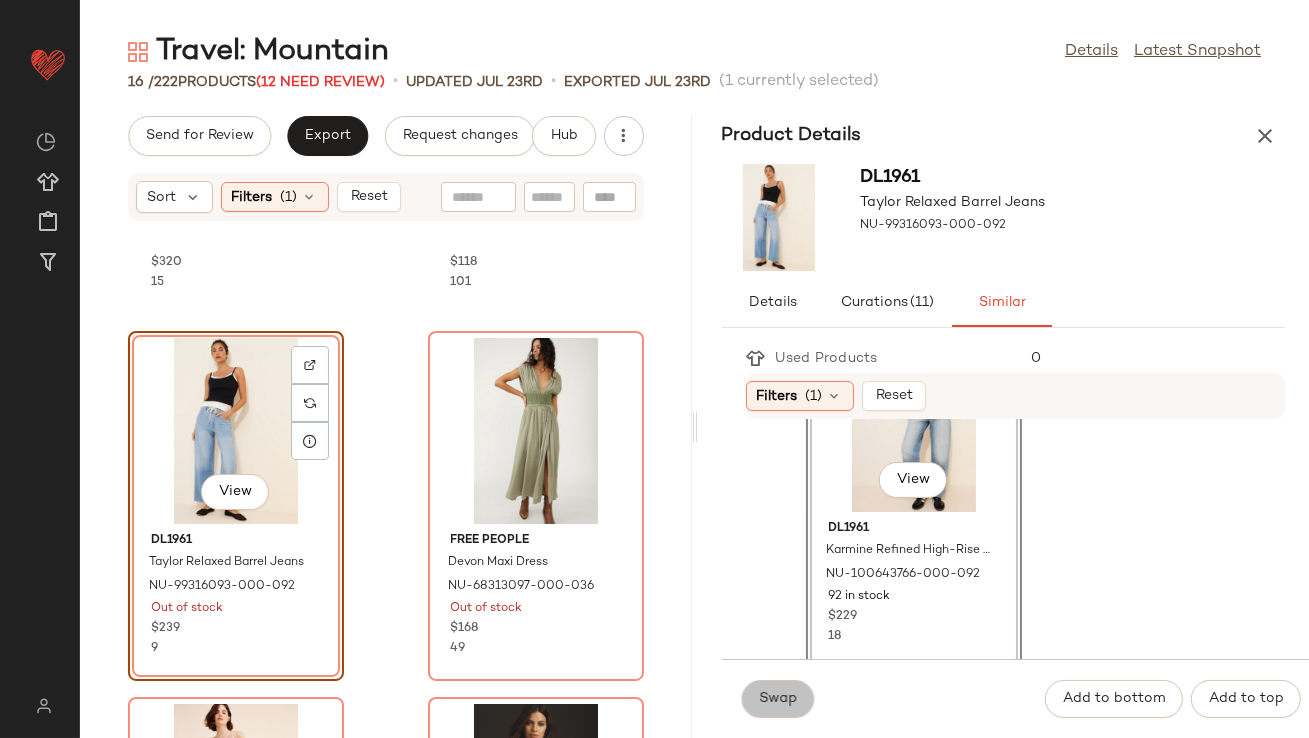 click on "Swap" 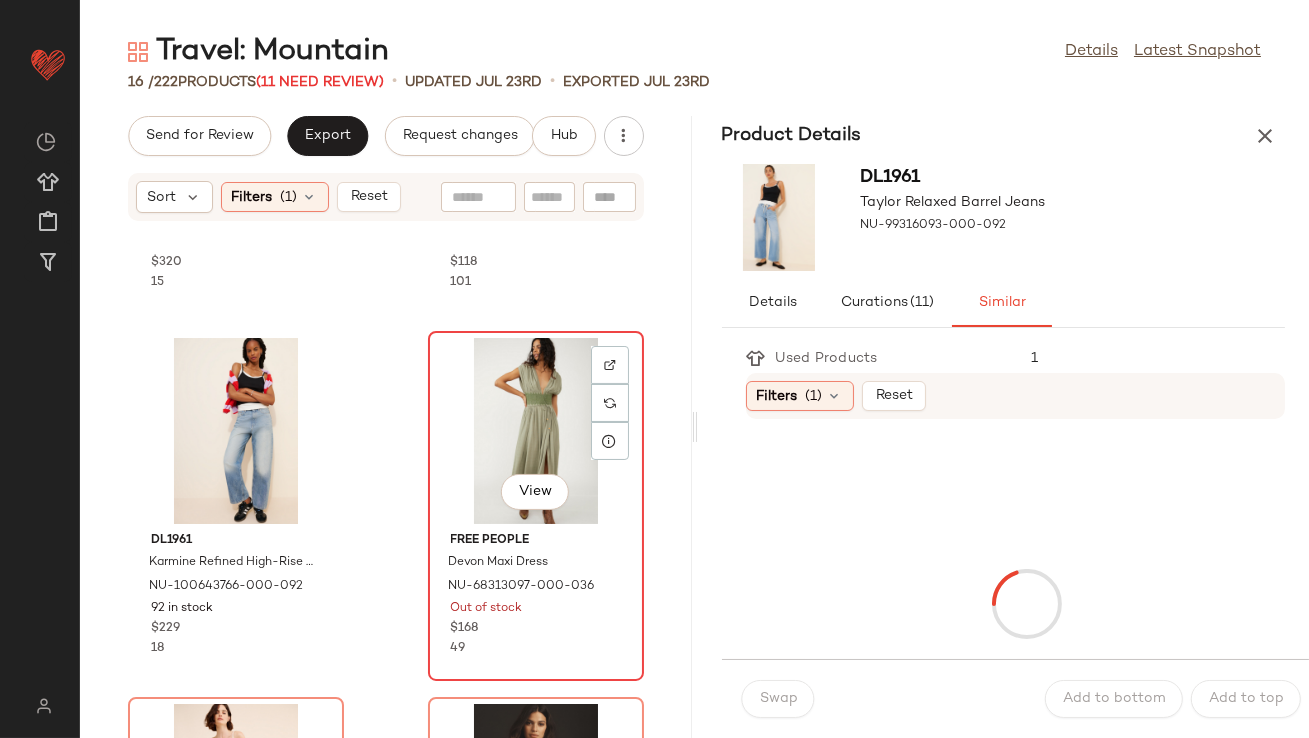click on "View" 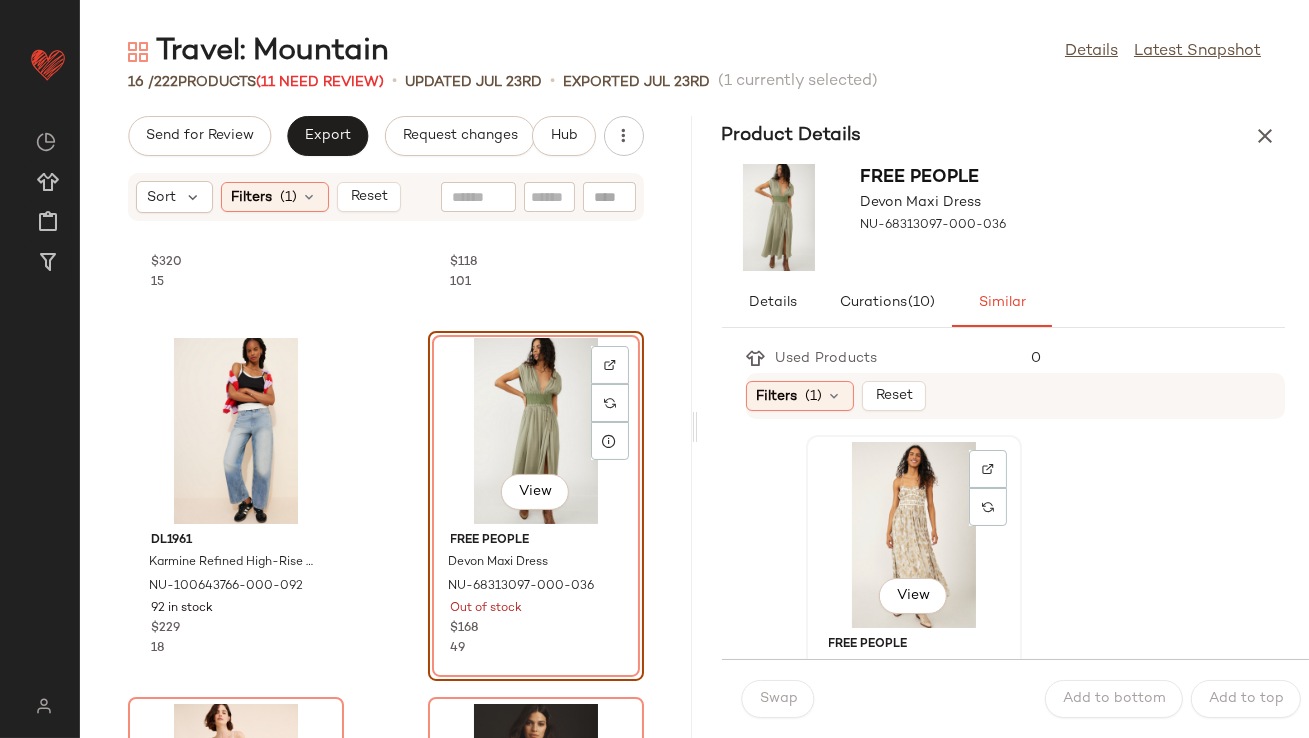 click on "View" 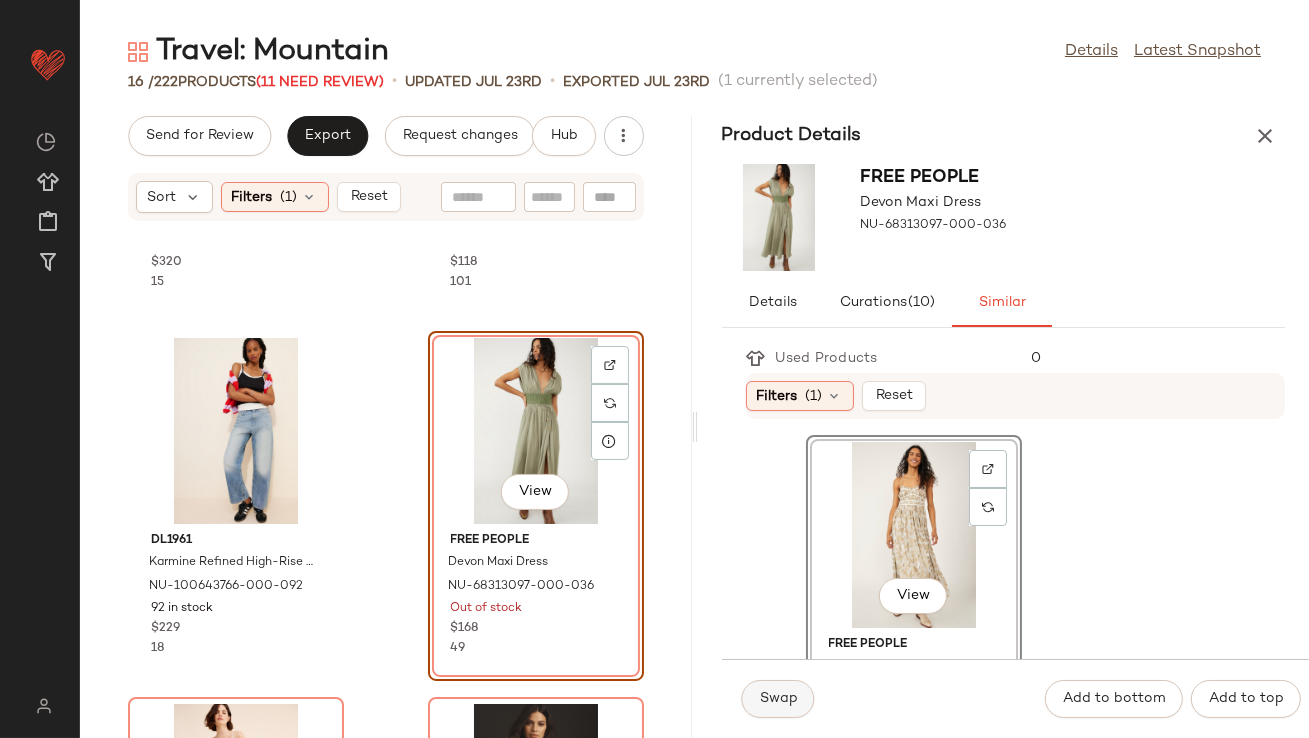 click on "Swap" 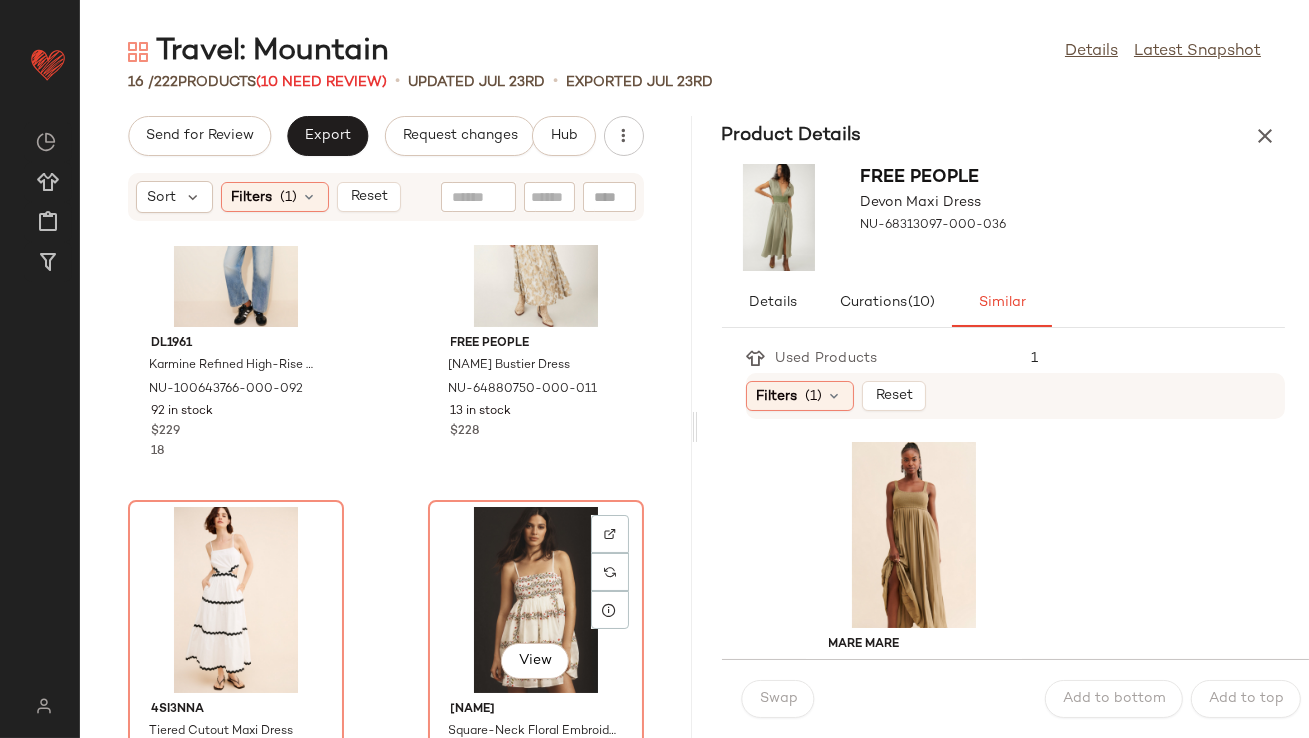scroll, scrollTop: 971, scrollLeft: 0, axis: vertical 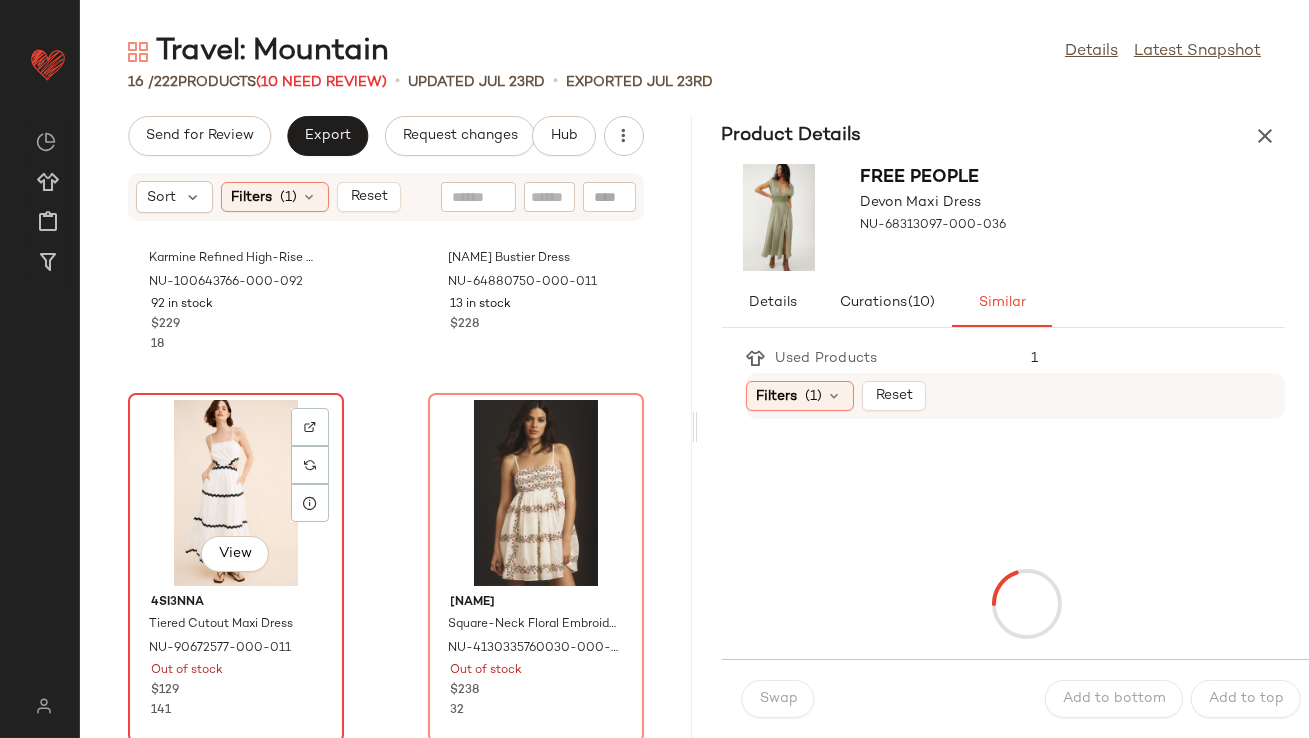 click on "View" 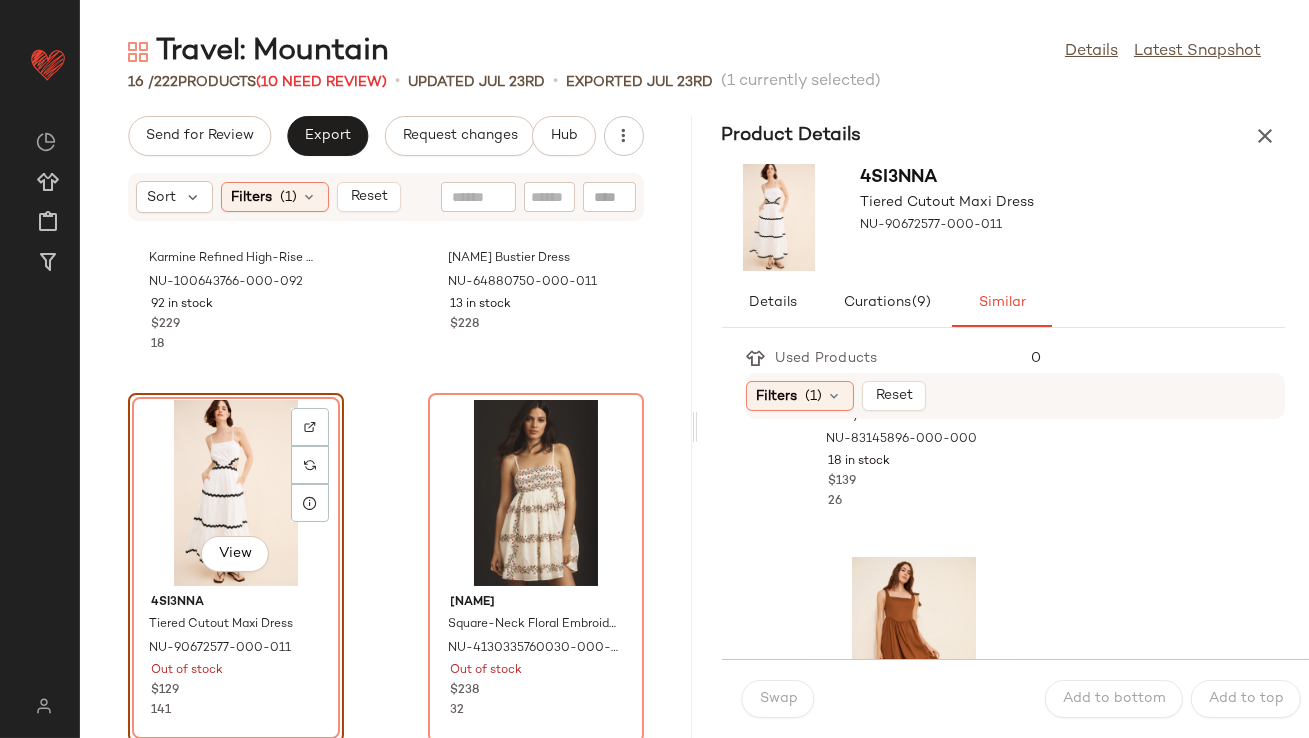 scroll, scrollTop: 2563, scrollLeft: 0, axis: vertical 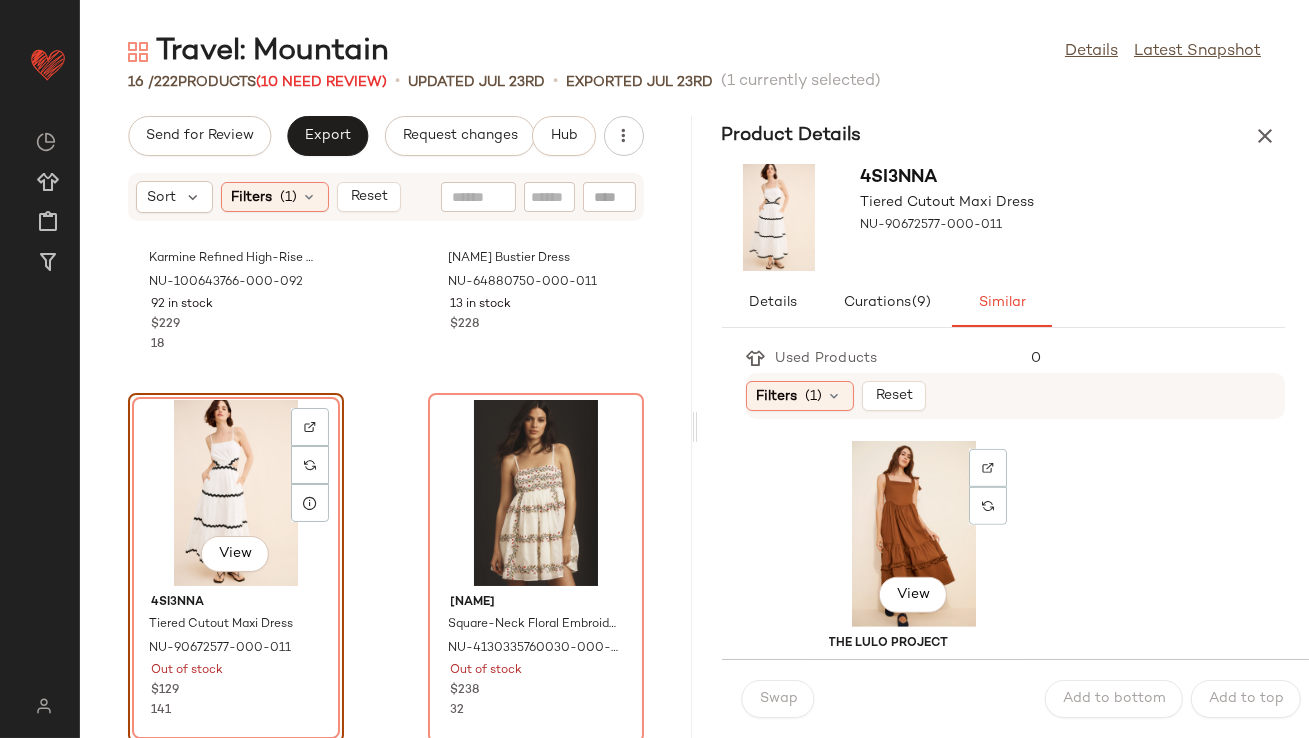 click on "View" 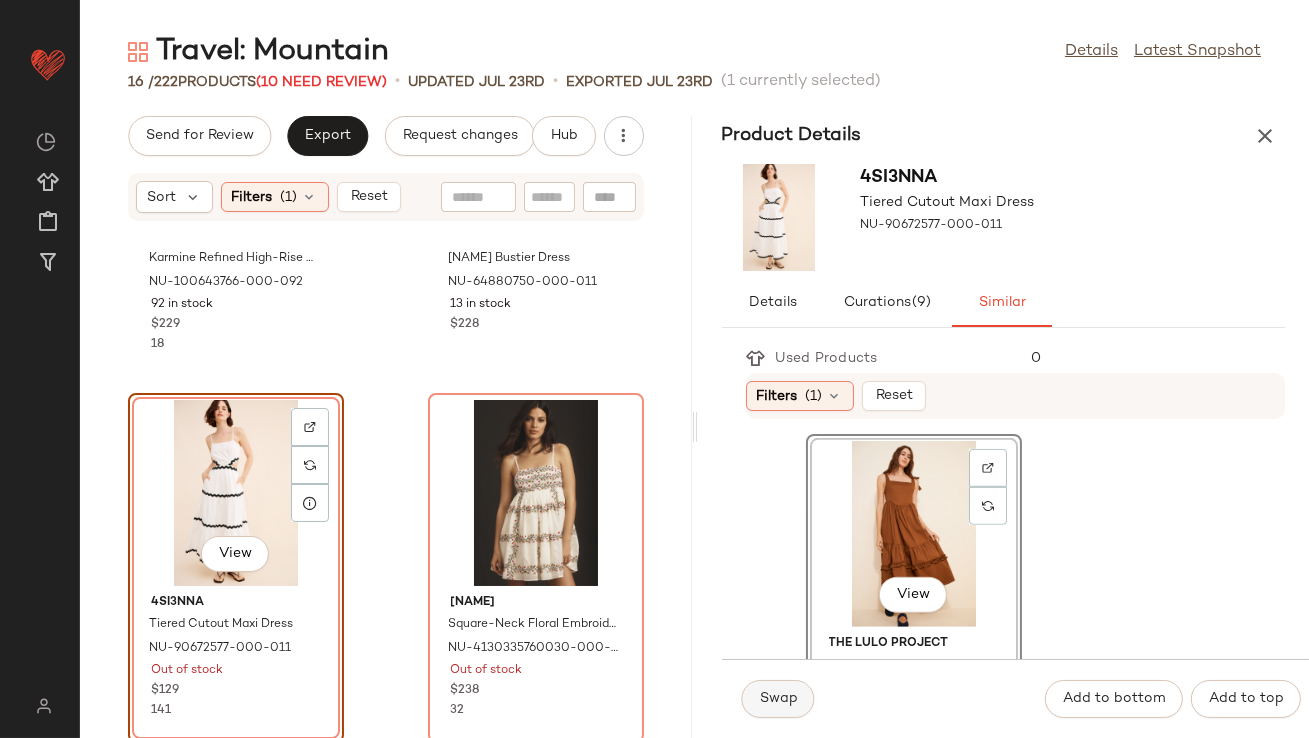 click on "Swap" at bounding box center (778, 699) 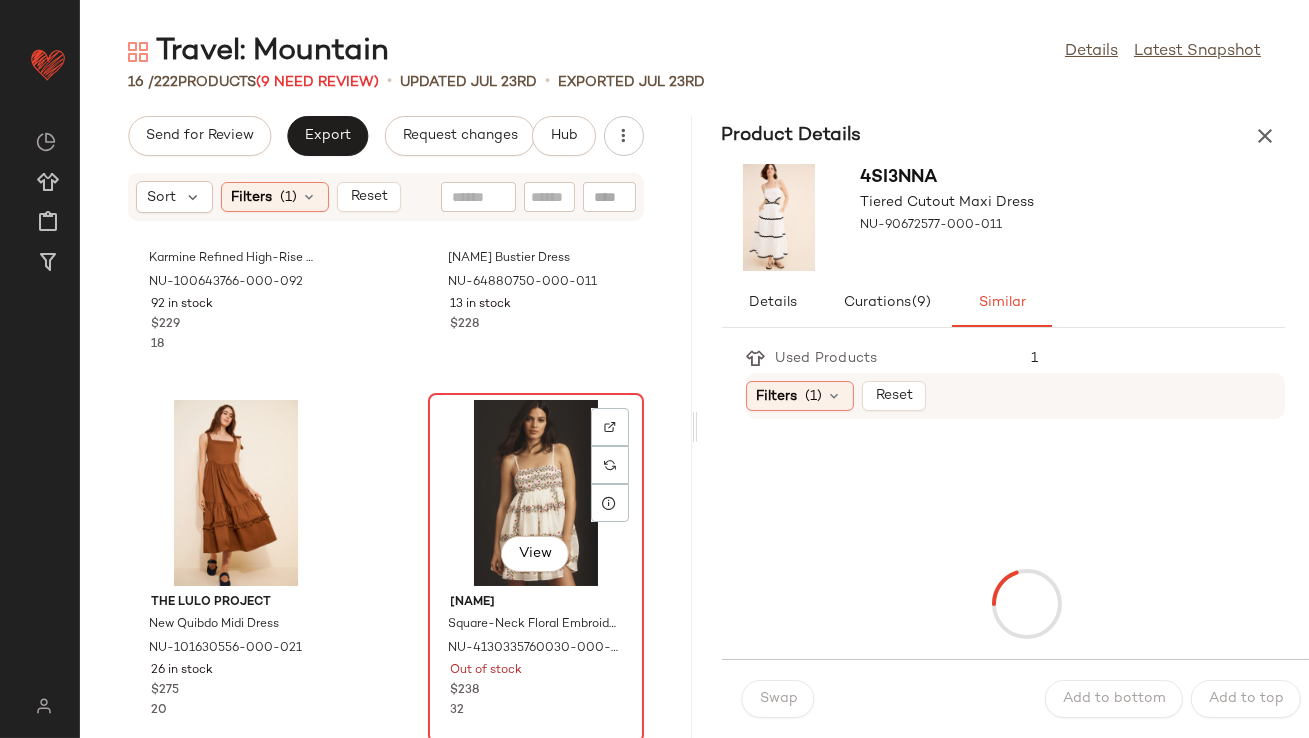 click on "View" 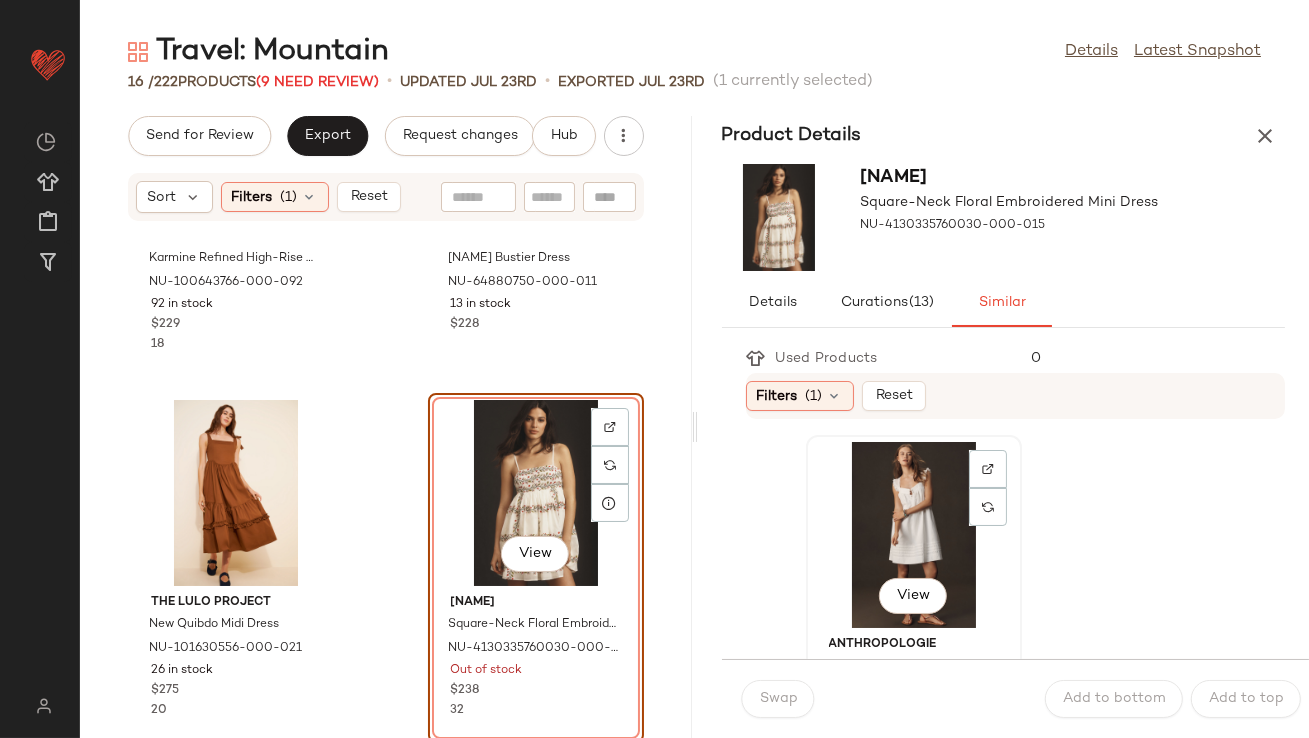 click on "View" 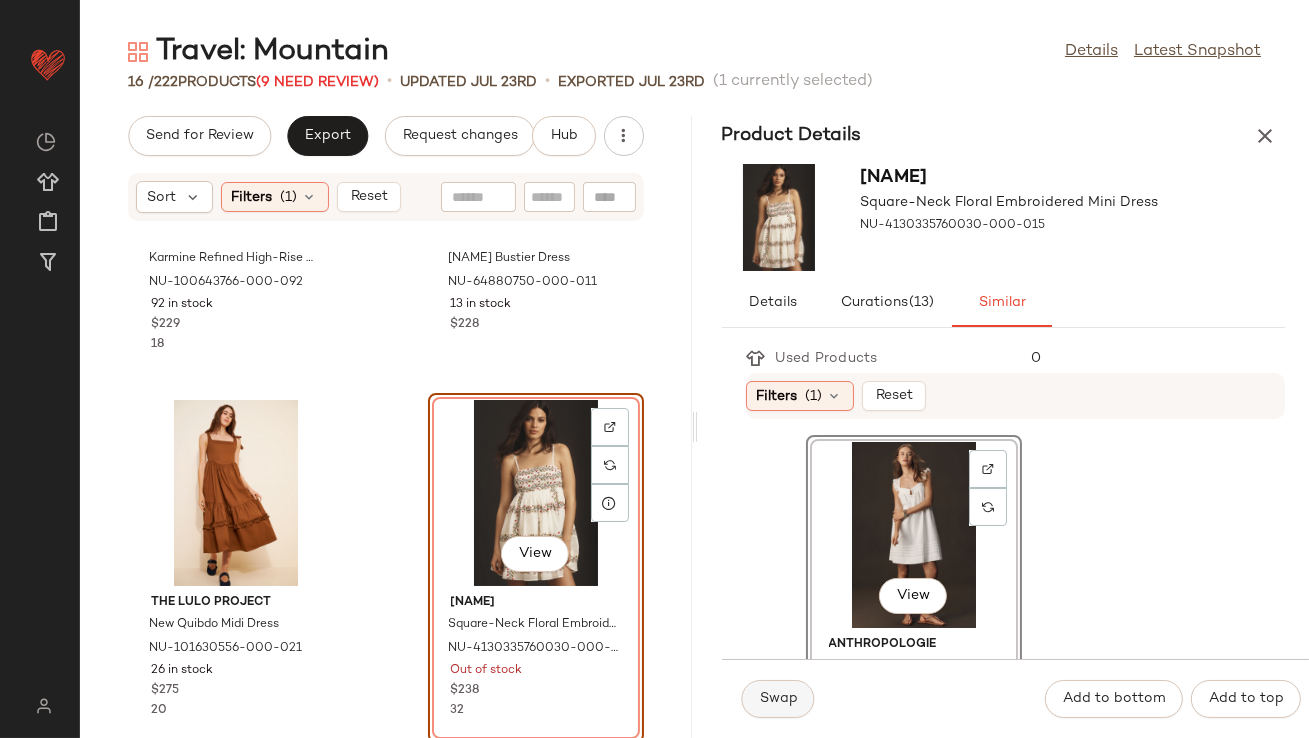 click on "Swap" at bounding box center (778, 699) 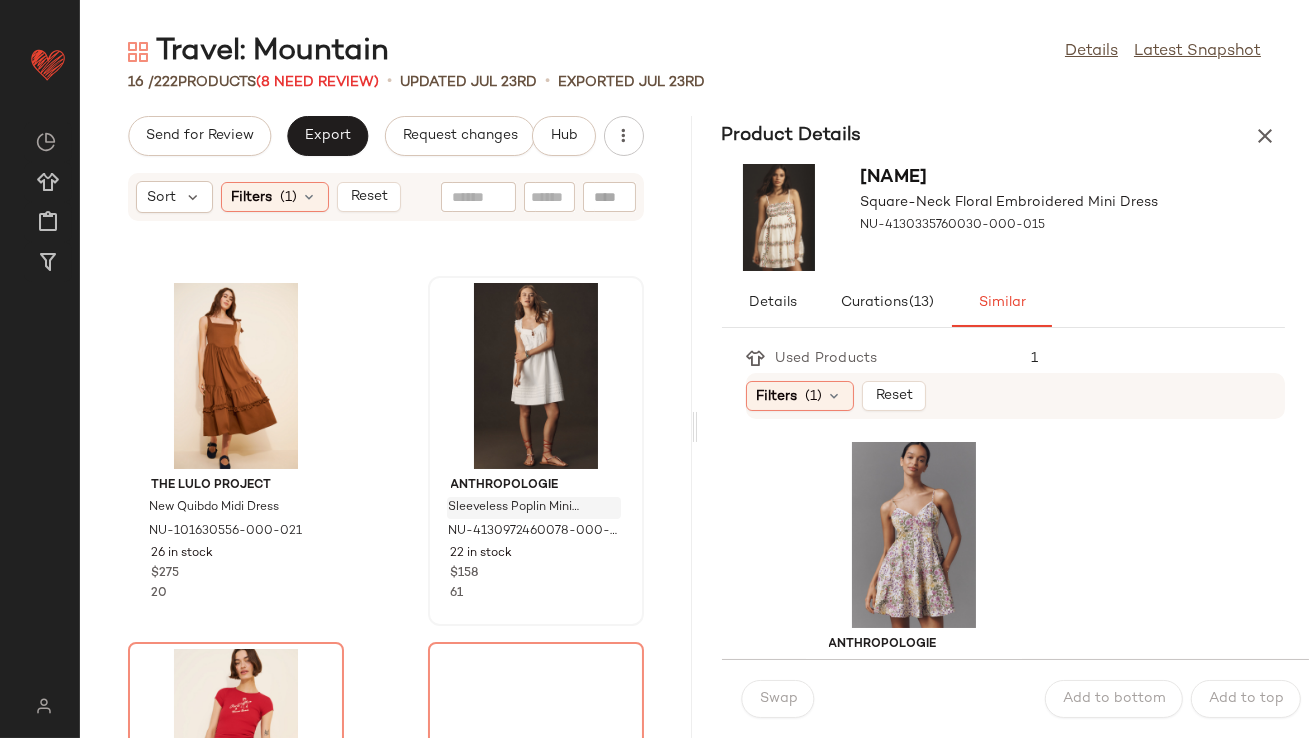 scroll, scrollTop: 1553, scrollLeft: 0, axis: vertical 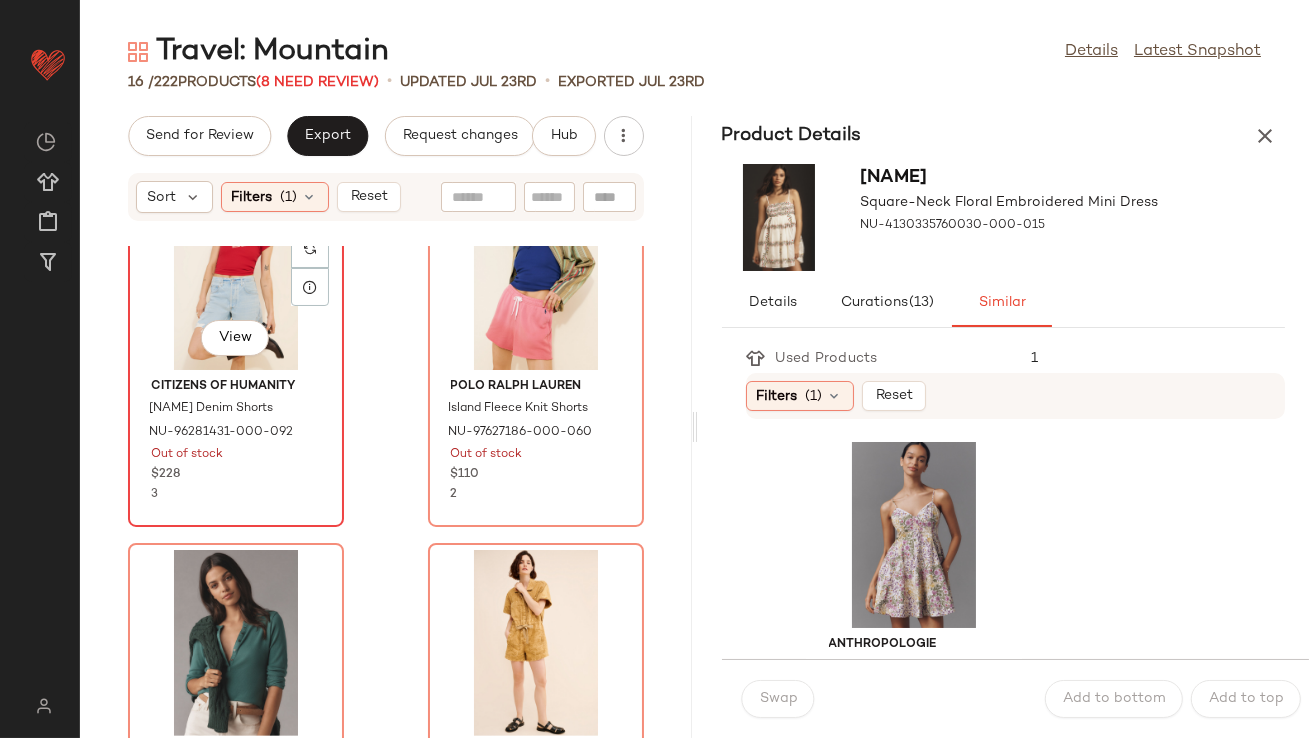 click on "View" 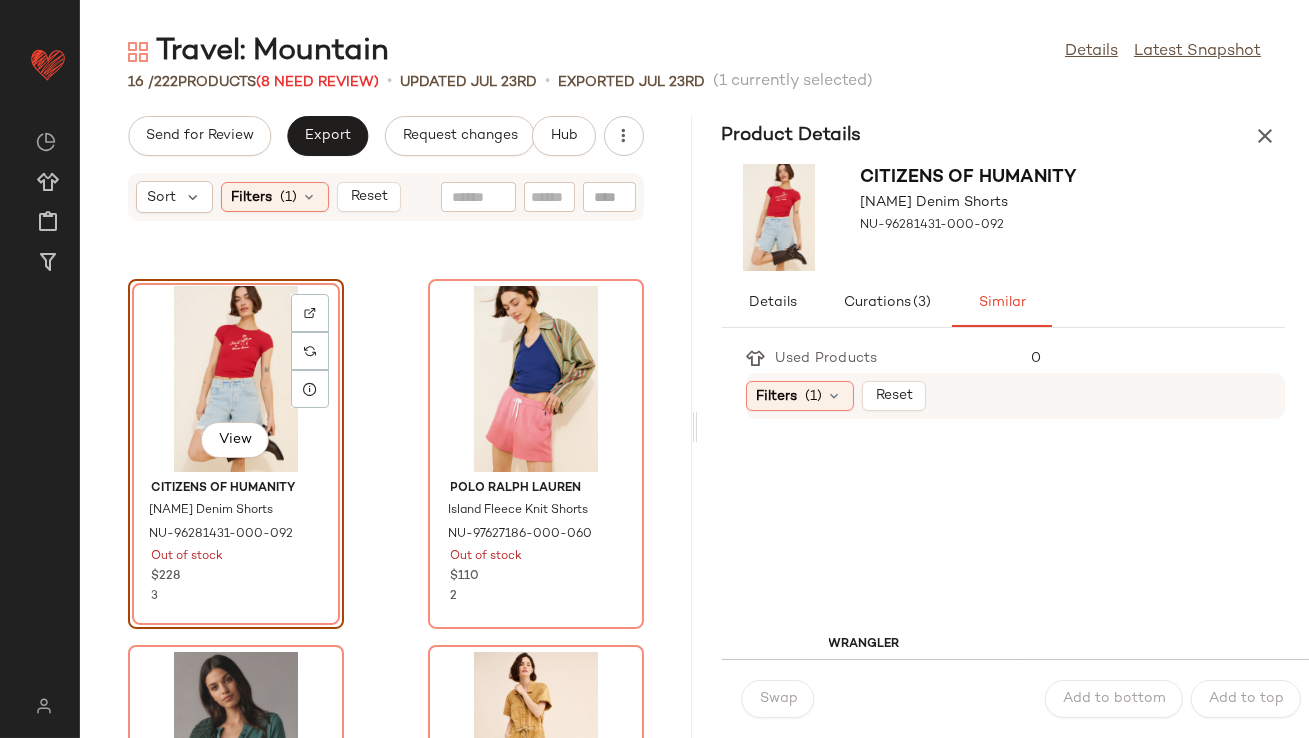 scroll, scrollTop: 1421, scrollLeft: 0, axis: vertical 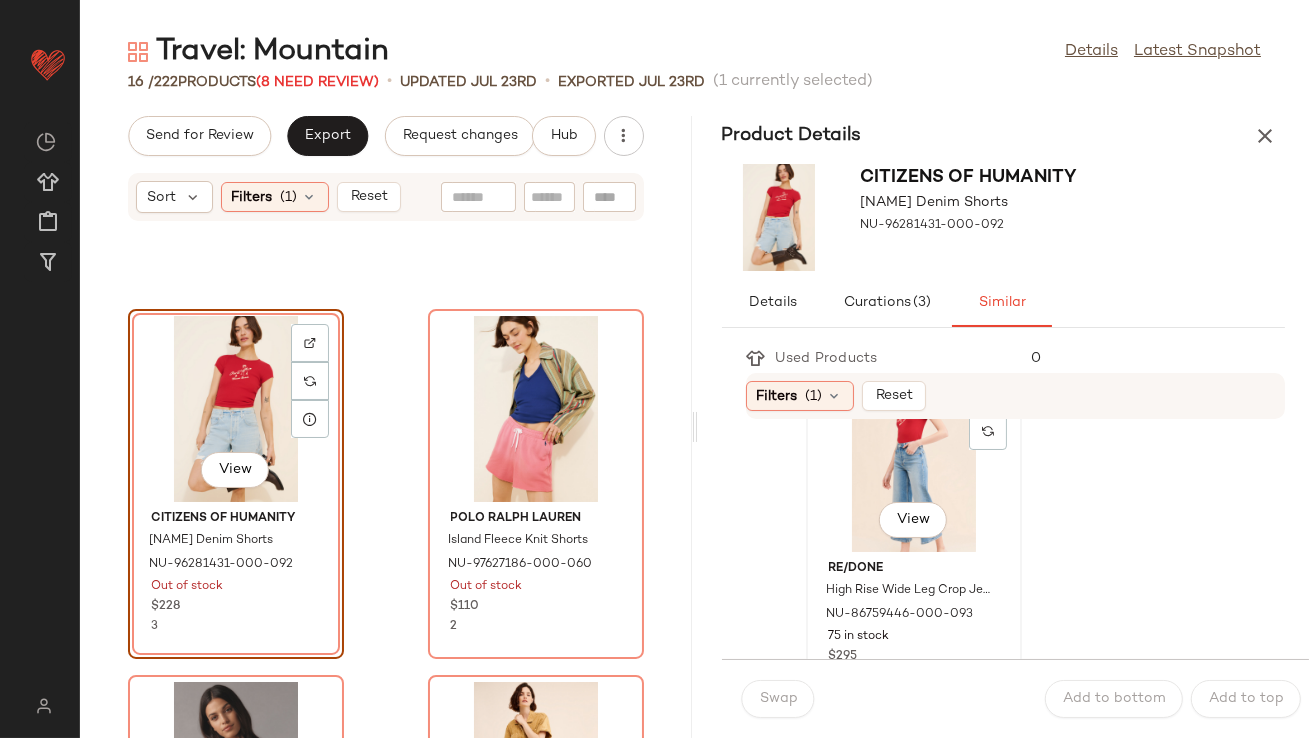 click on "View" 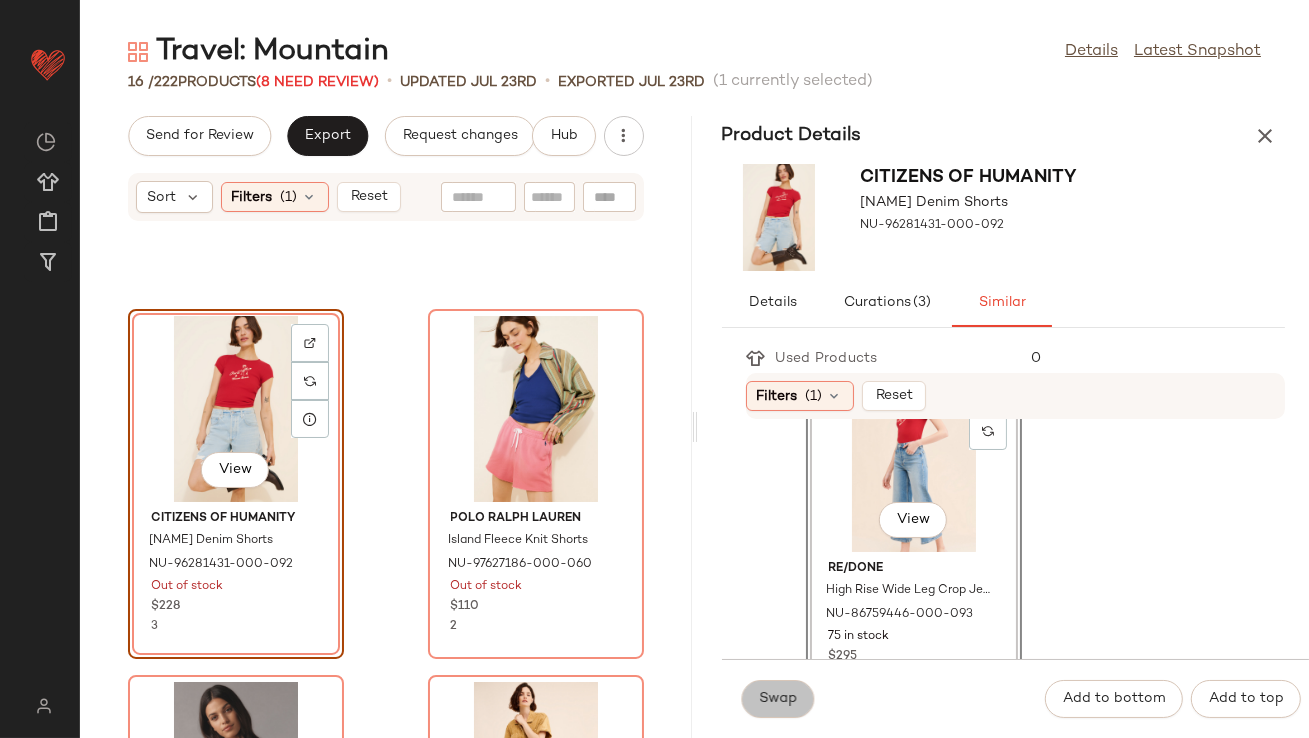 click on "Swap" 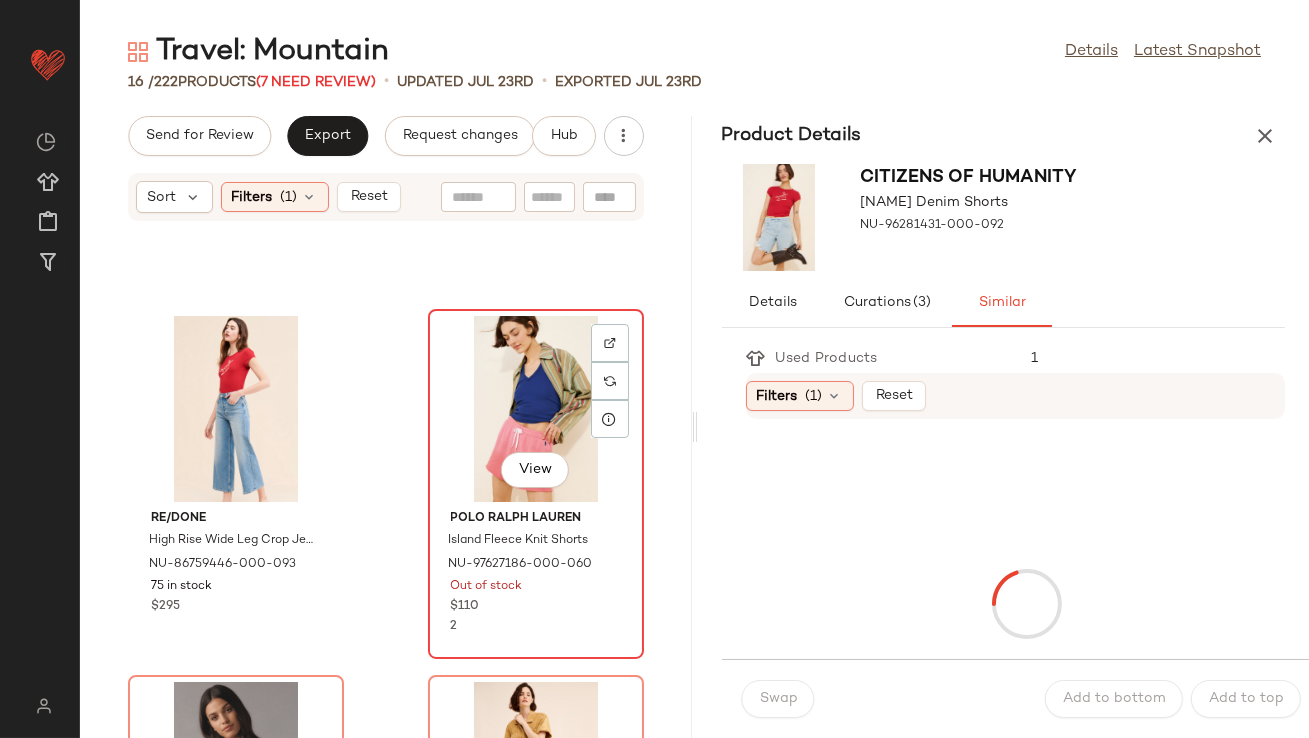 click on "View" 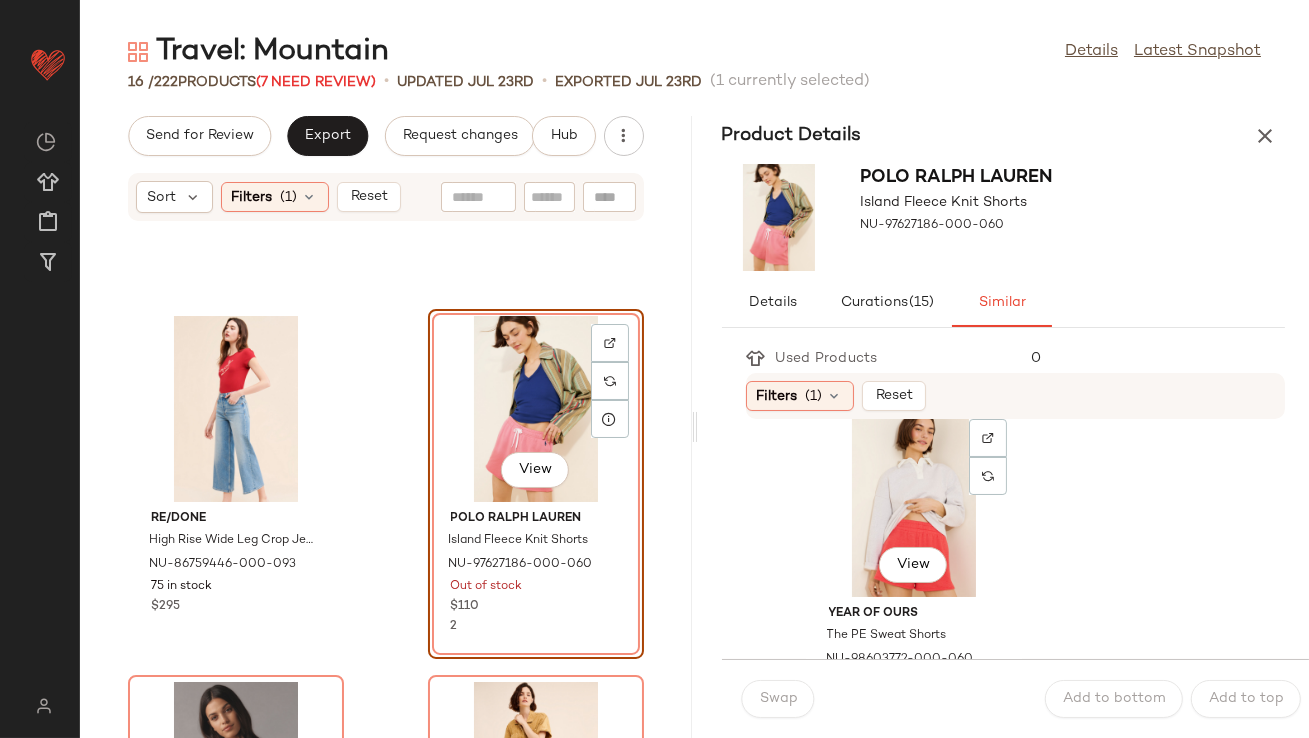 scroll, scrollTop: 35, scrollLeft: 0, axis: vertical 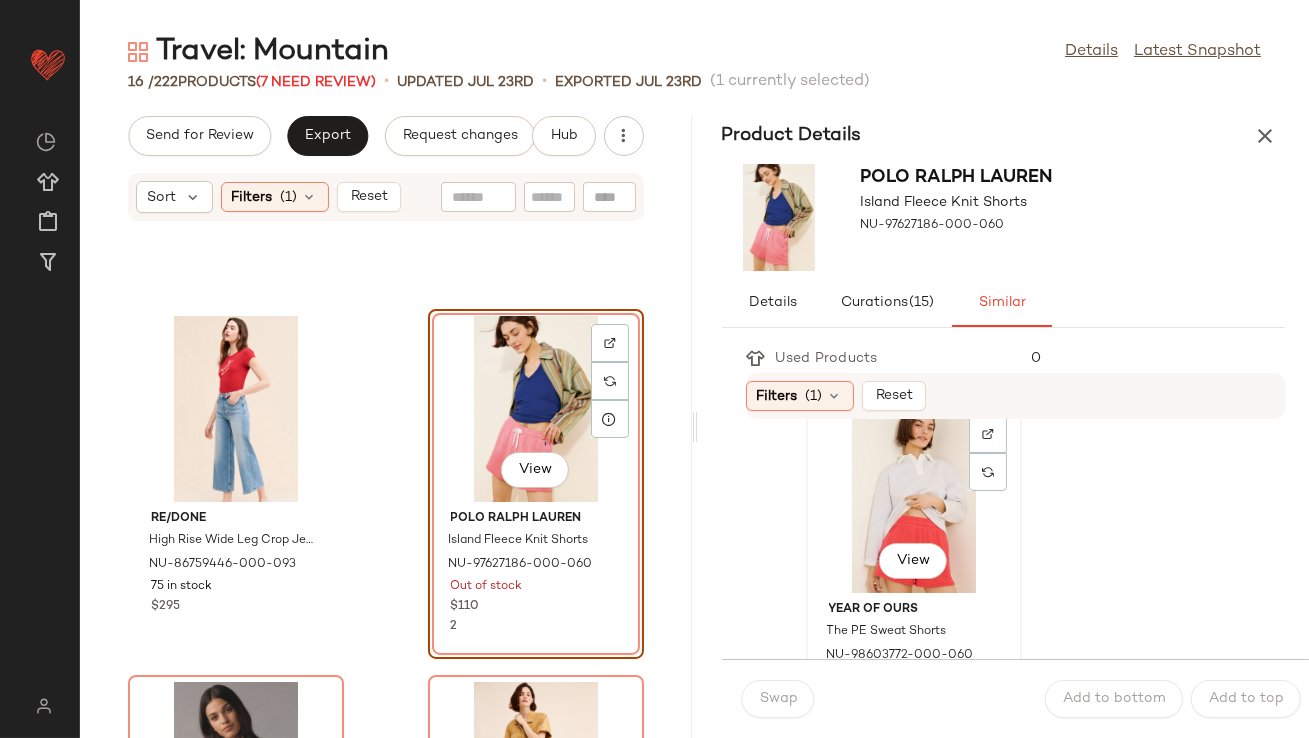 click on "View" 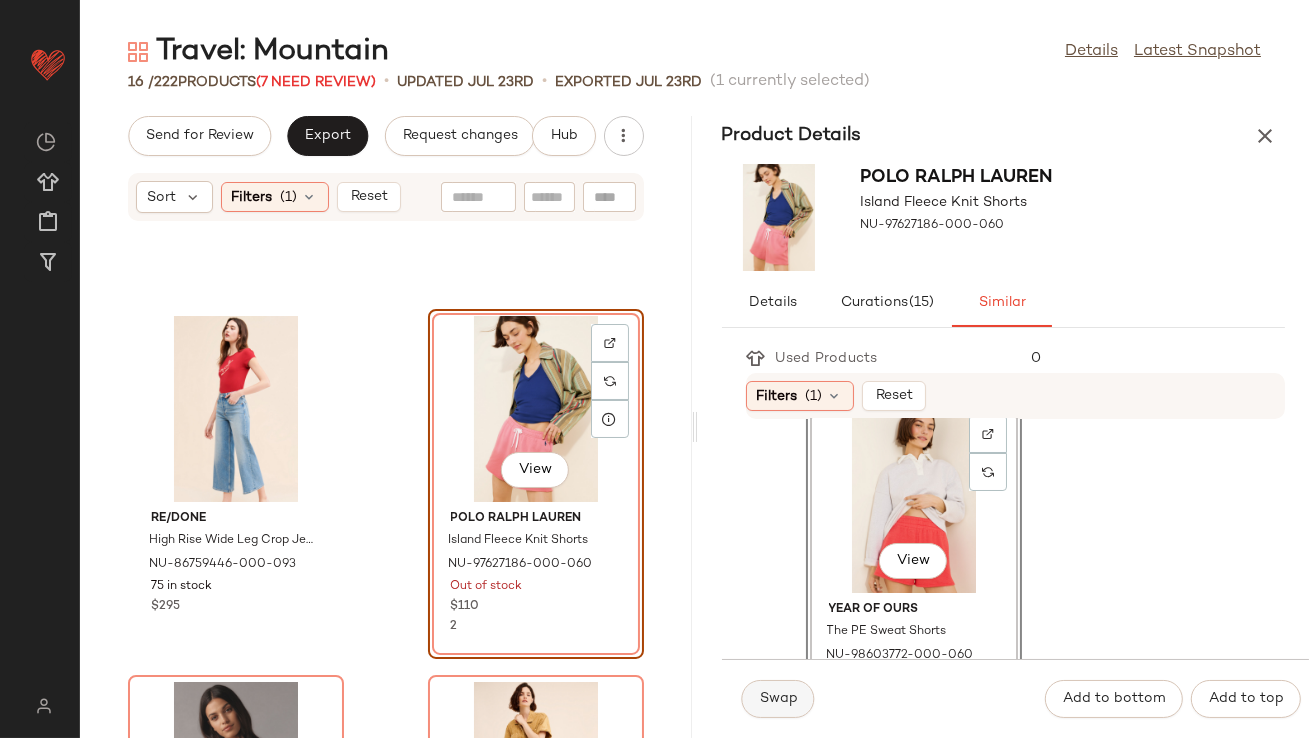click on "Swap" at bounding box center (778, 699) 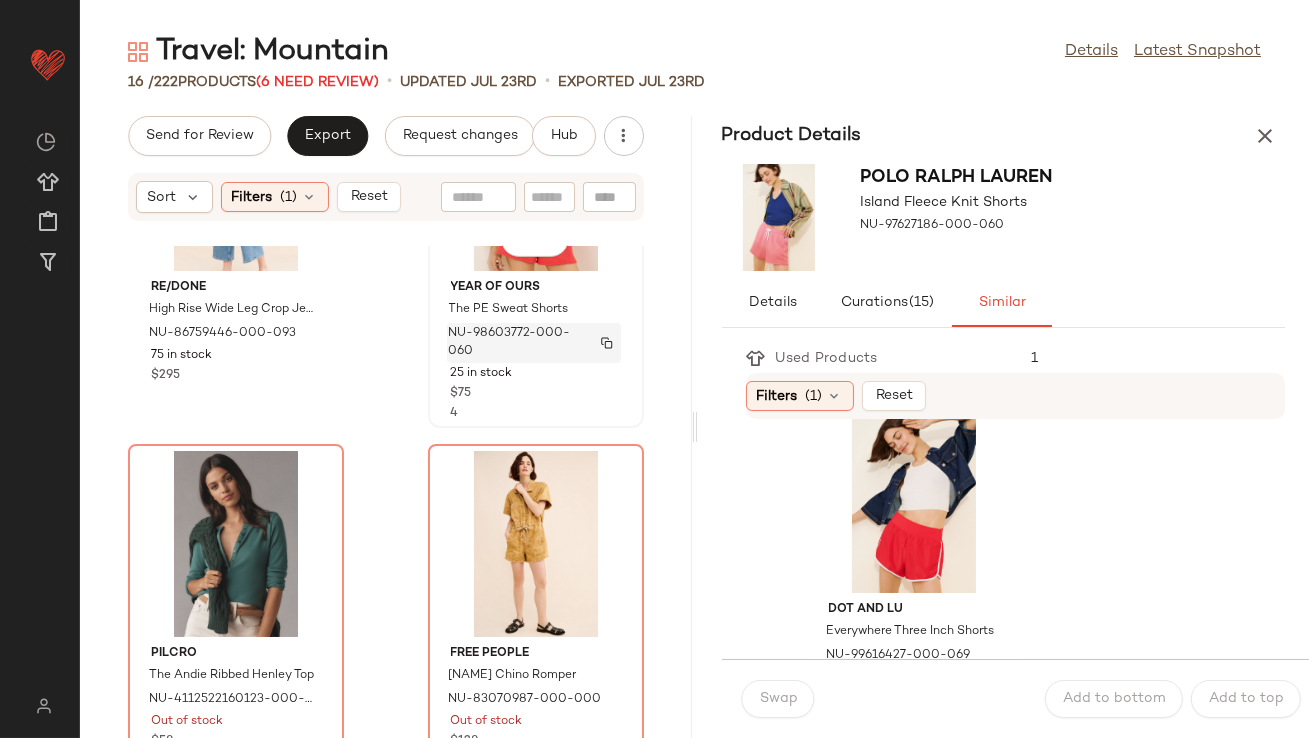 scroll, scrollTop: 1745, scrollLeft: 0, axis: vertical 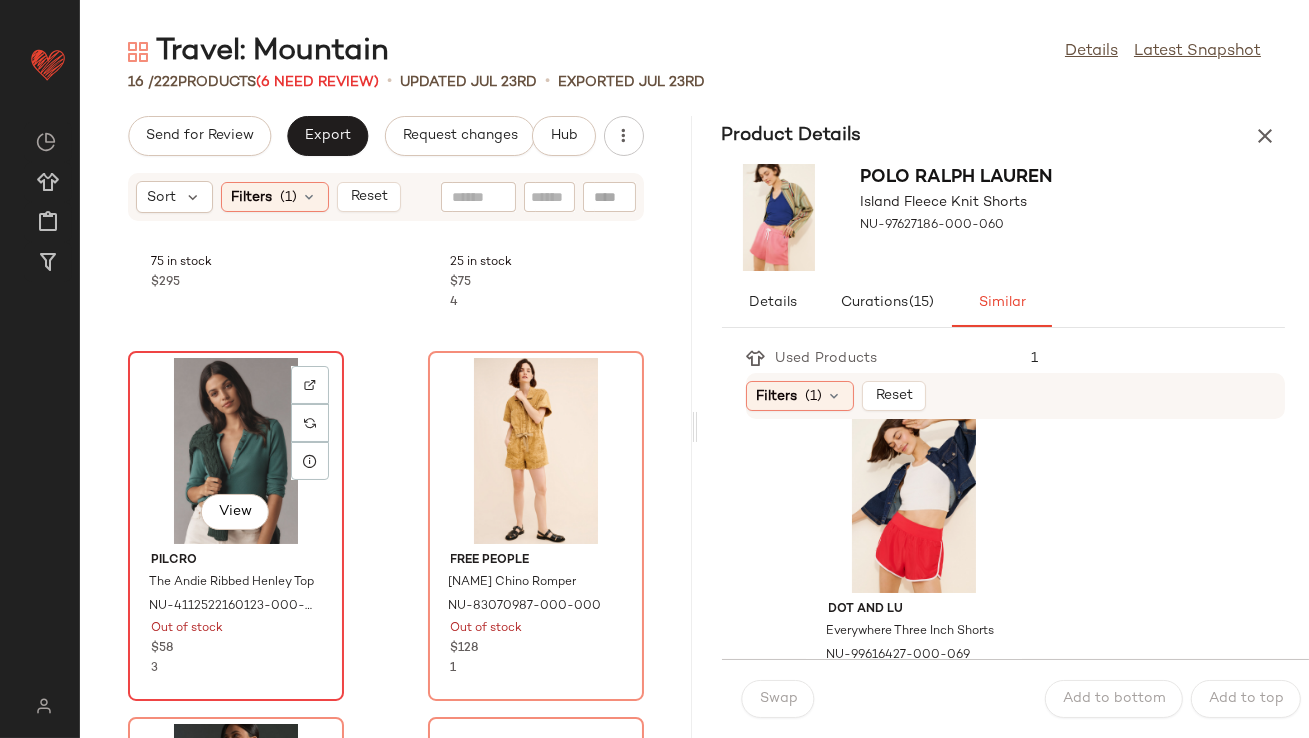 click on "View" 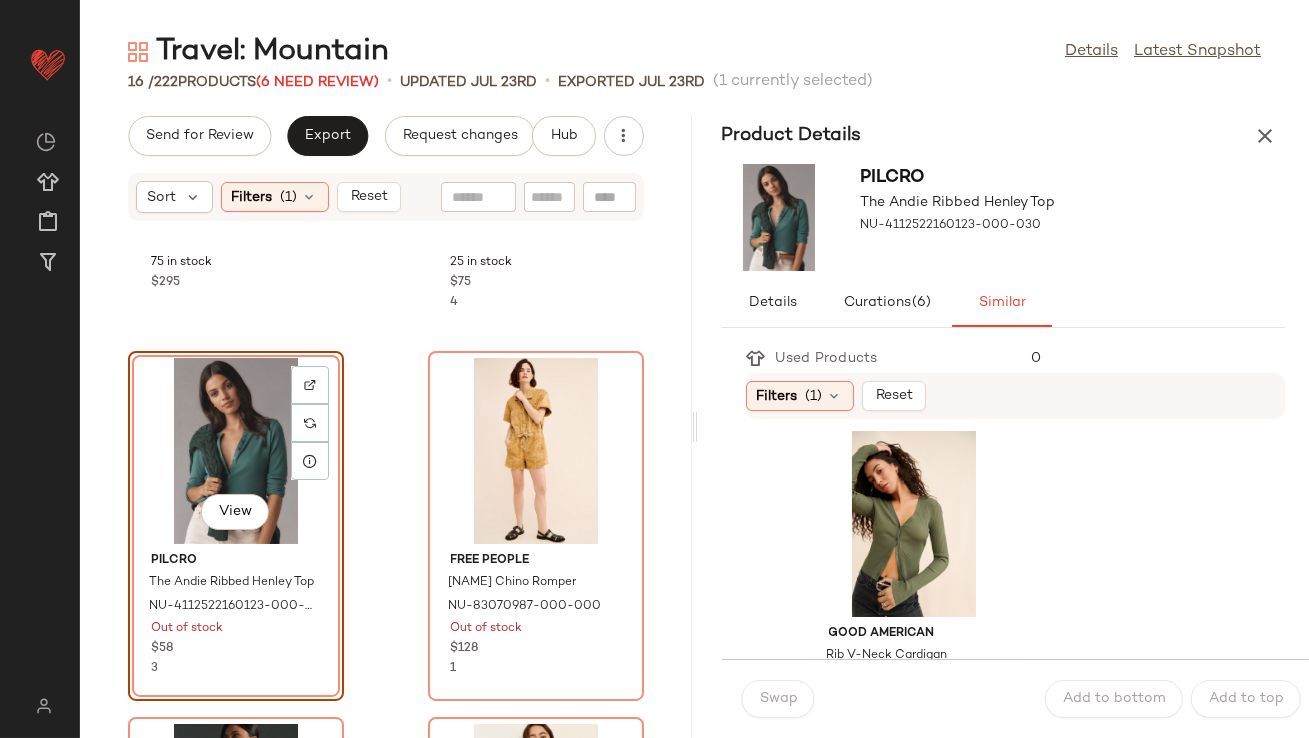 scroll, scrollTop: 392, scrollLeft: 0, axis: vertical 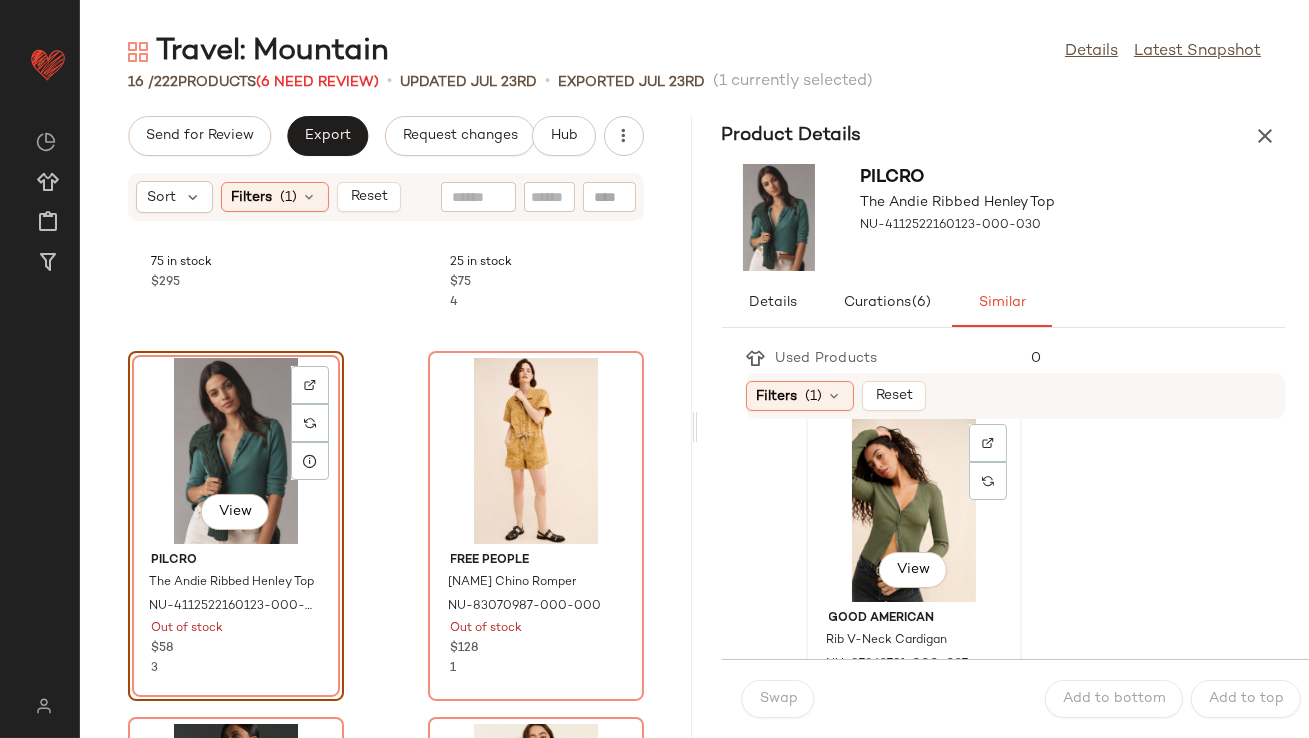 click on "View" 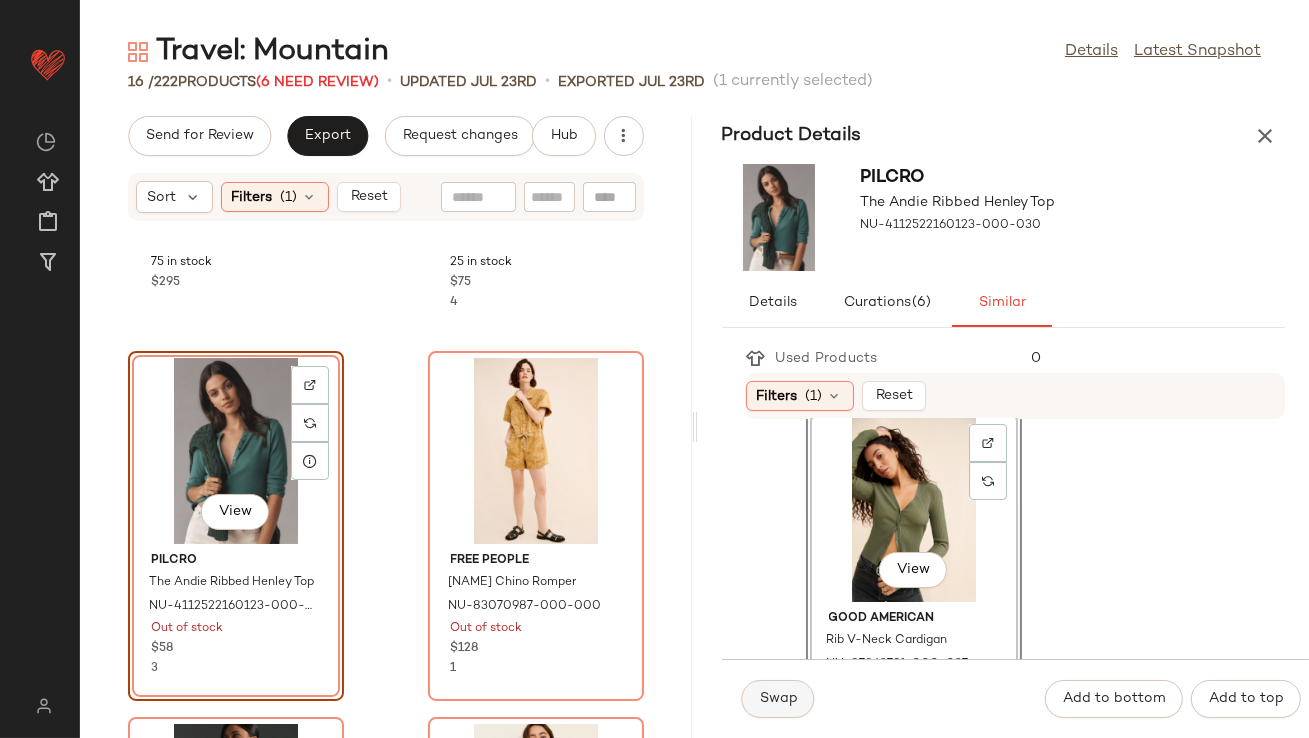 click on "Swap" at bounding box center [778, 699] 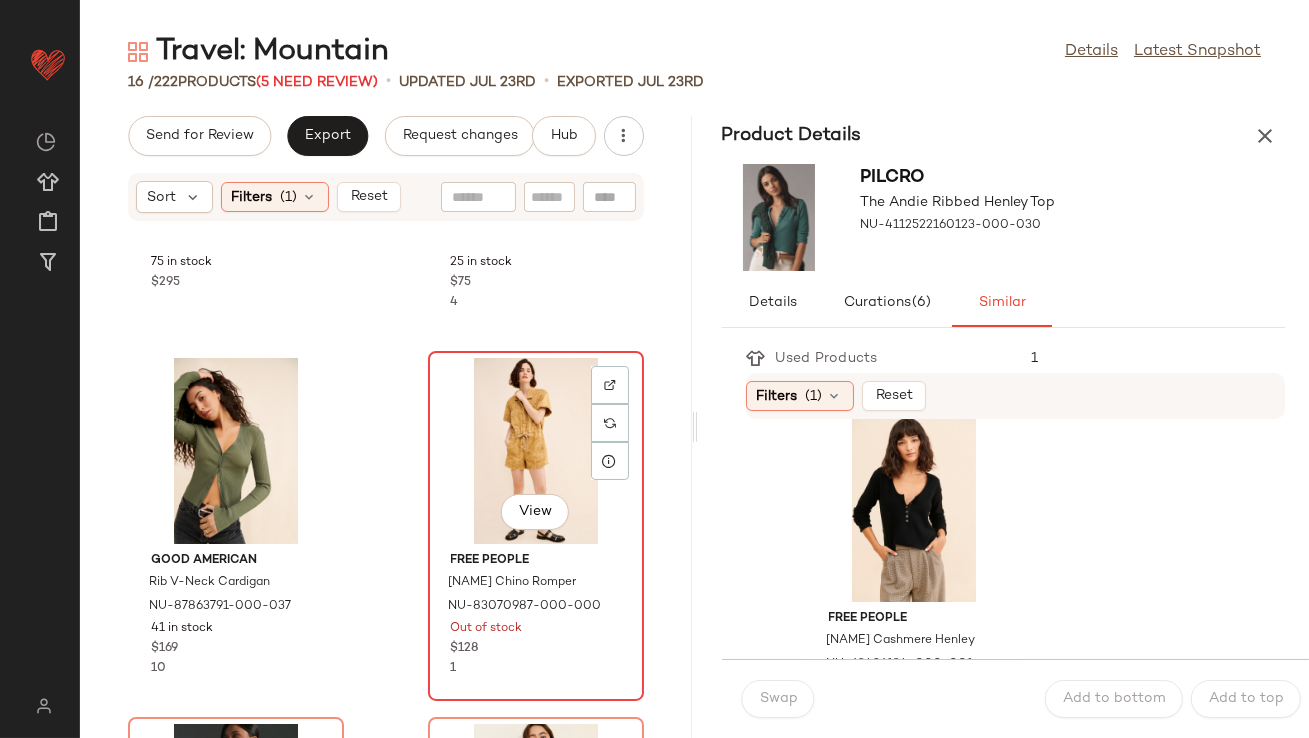 click on "View" 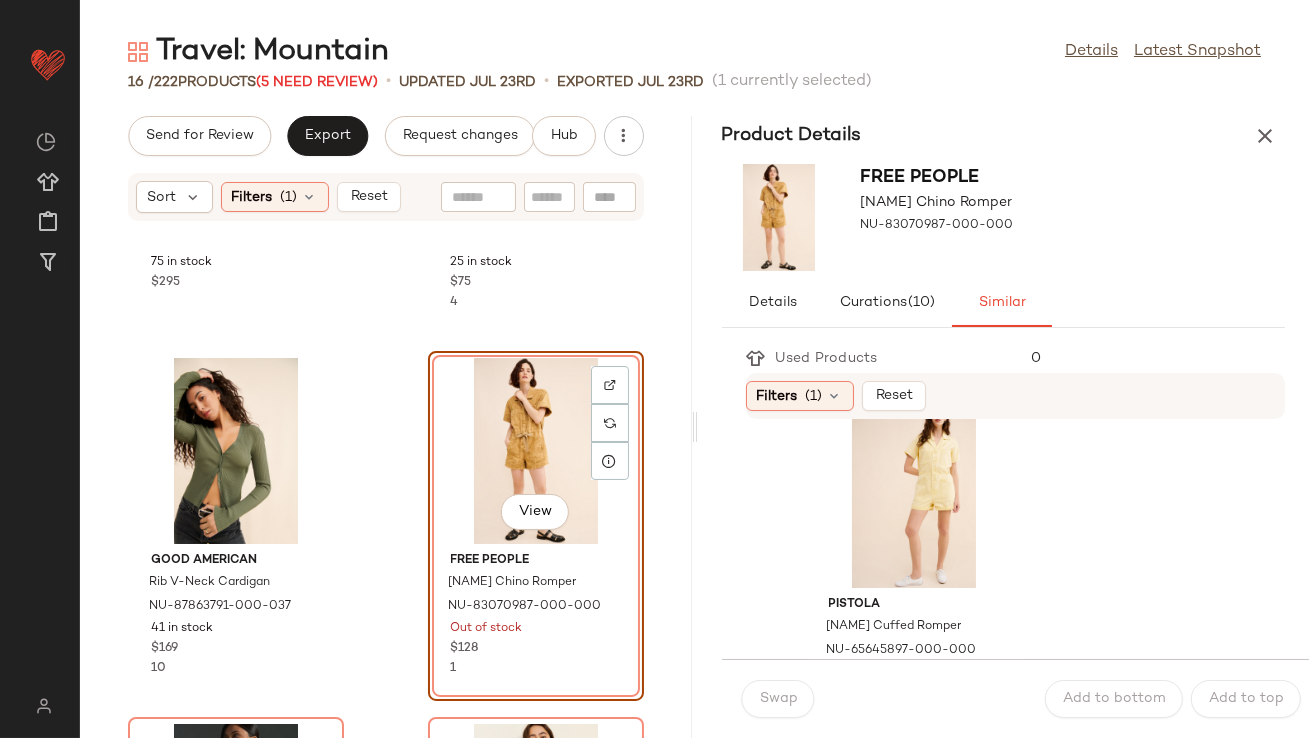 scroll, scrollTop: 26, scrollLeft: 0, axis: vertical 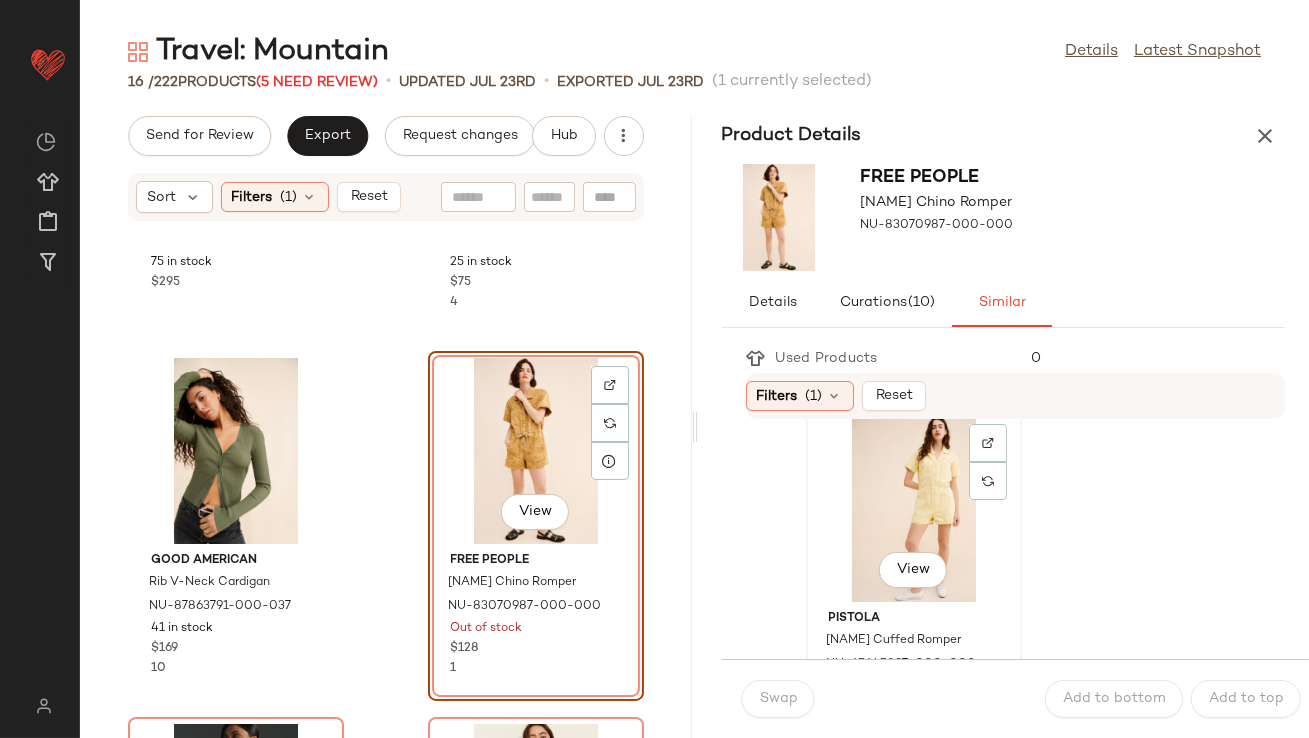click on "View" 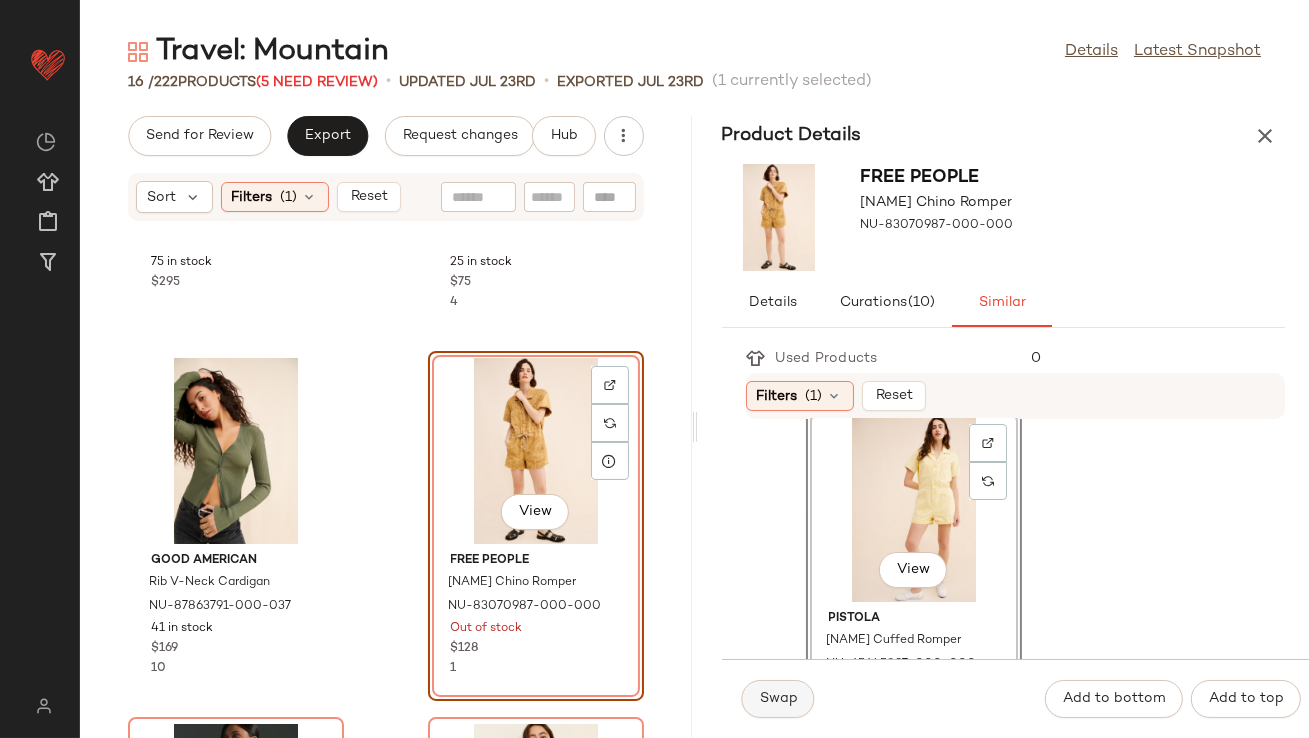 click on "Swap" at bounding box center [778, 699] 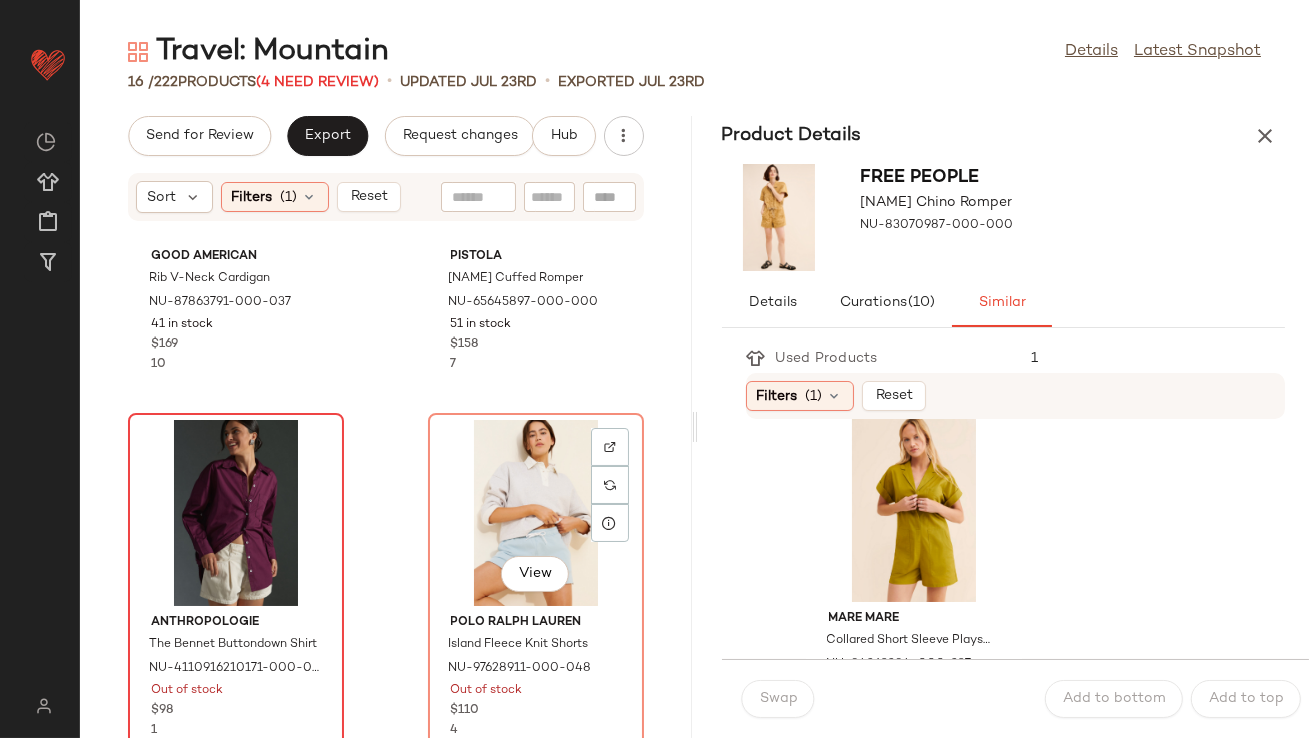 scroll, scrollTop: 2128, scrollLeft: 0, axis: vertical 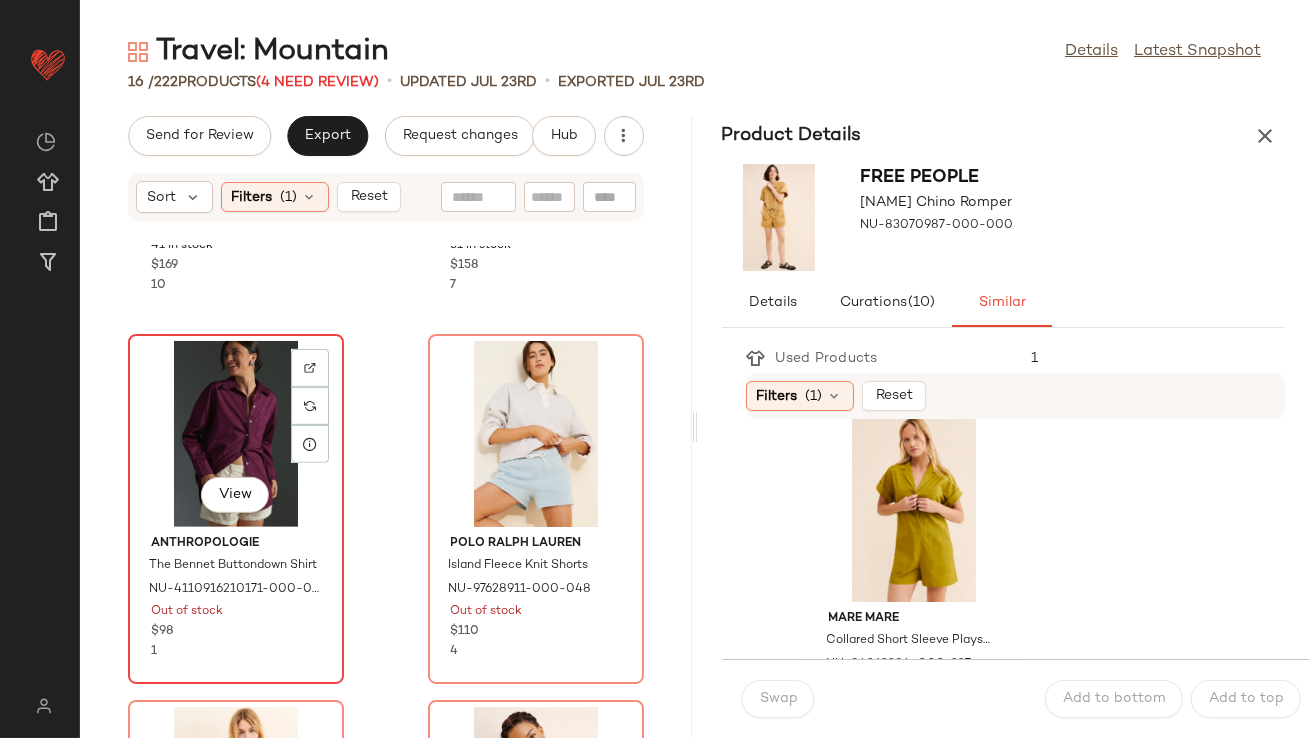 click on "View" 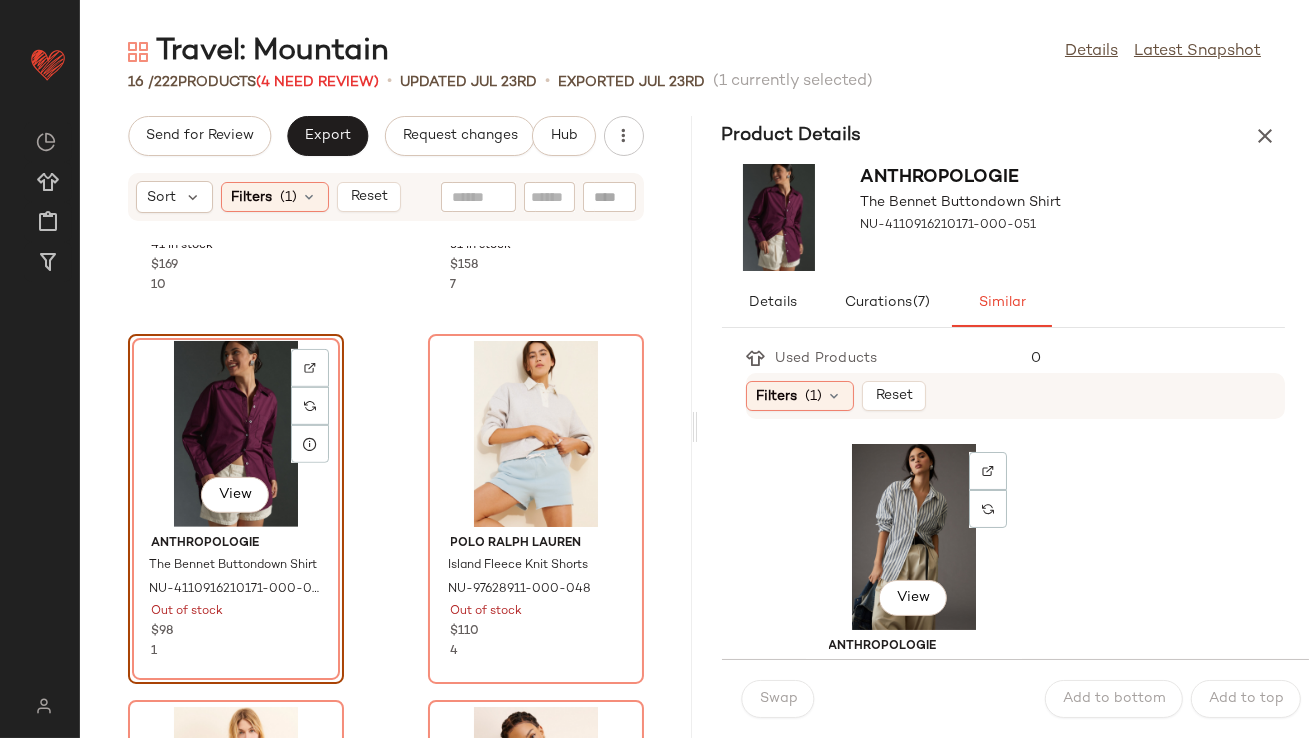 scroll, scrollTop: 772, scrollLeft: 0, axis: vertical 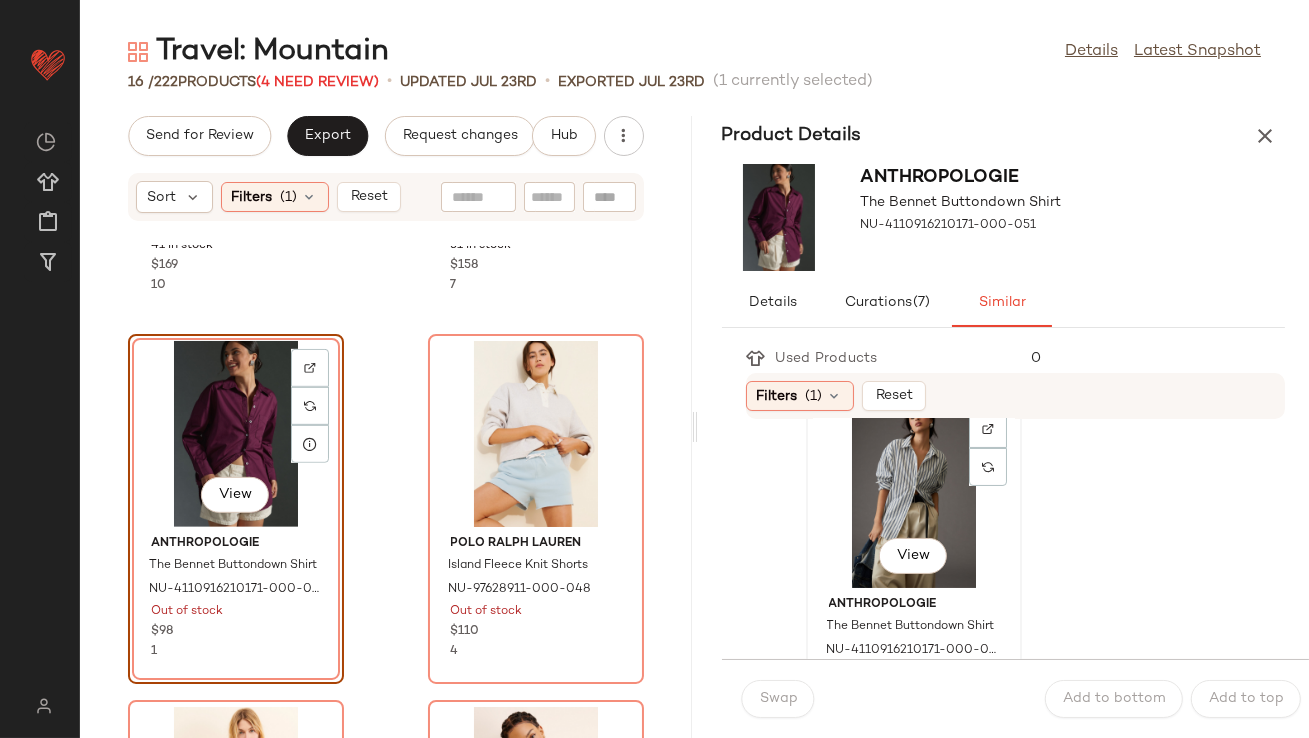 click on "View" 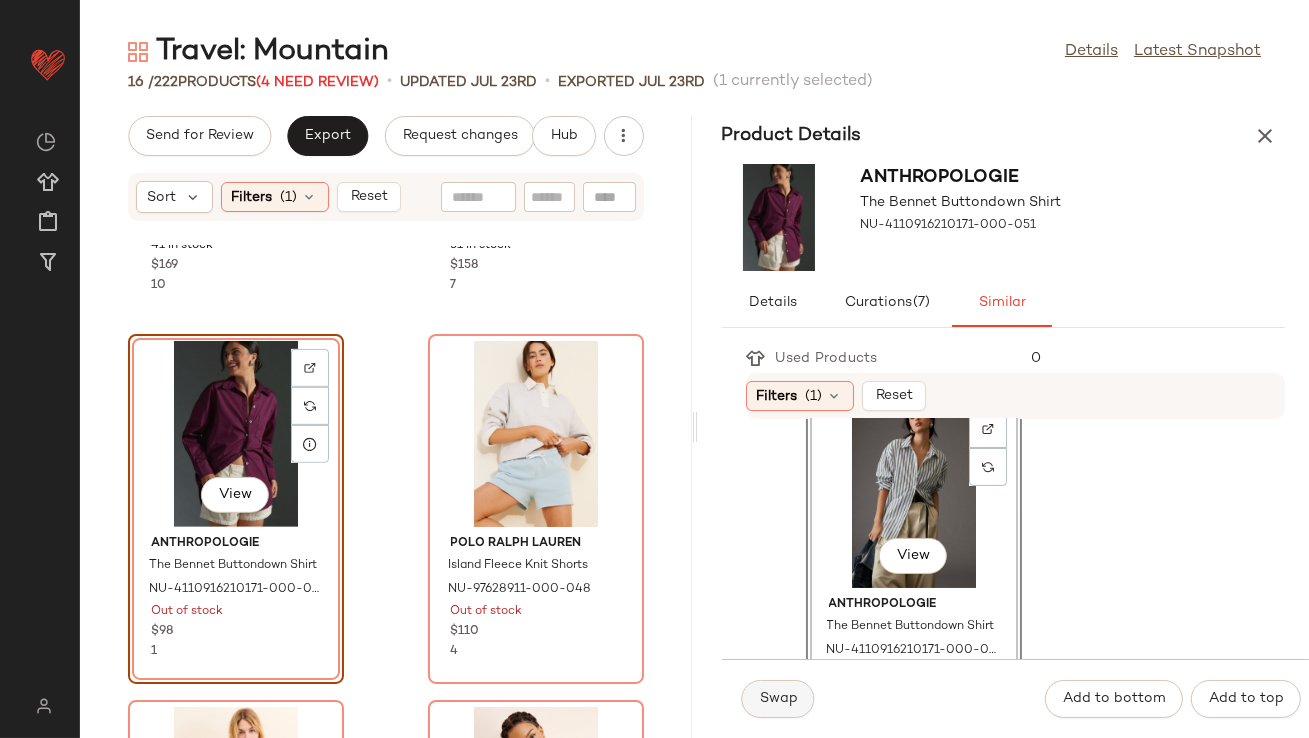 click on "Swap" 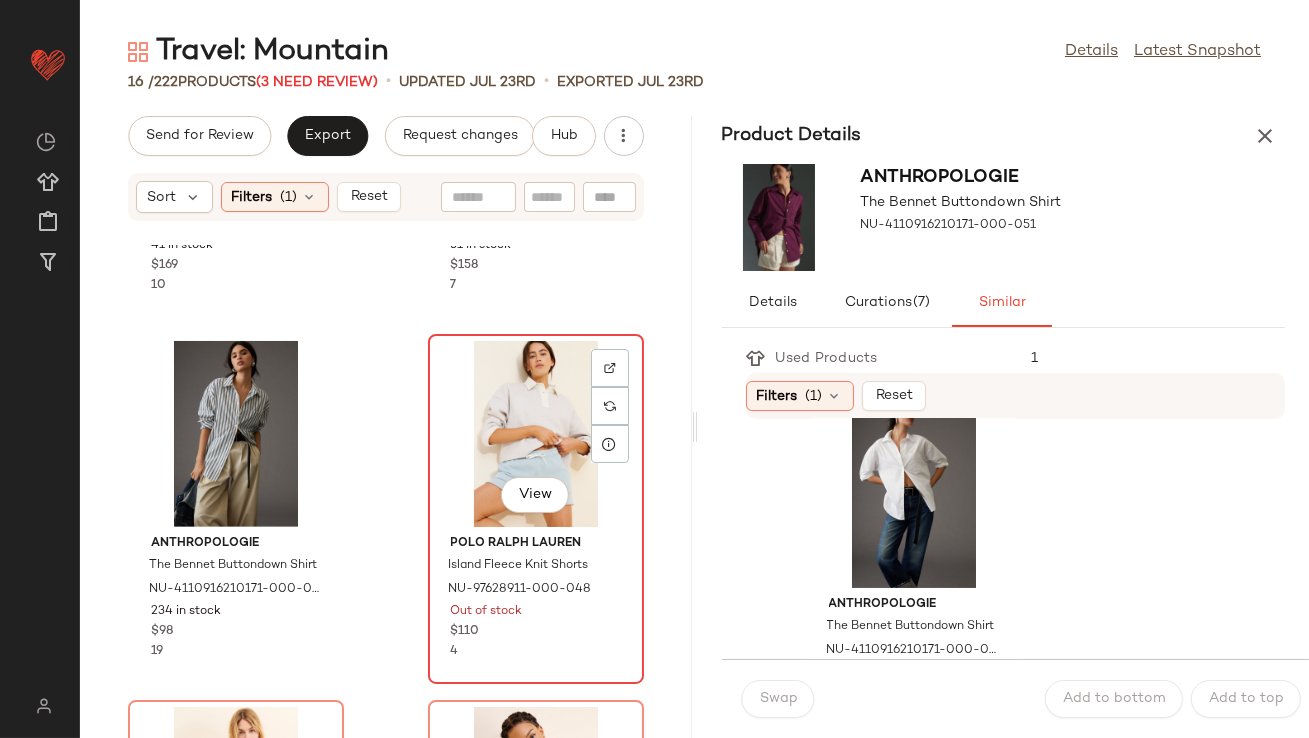 click on "View" 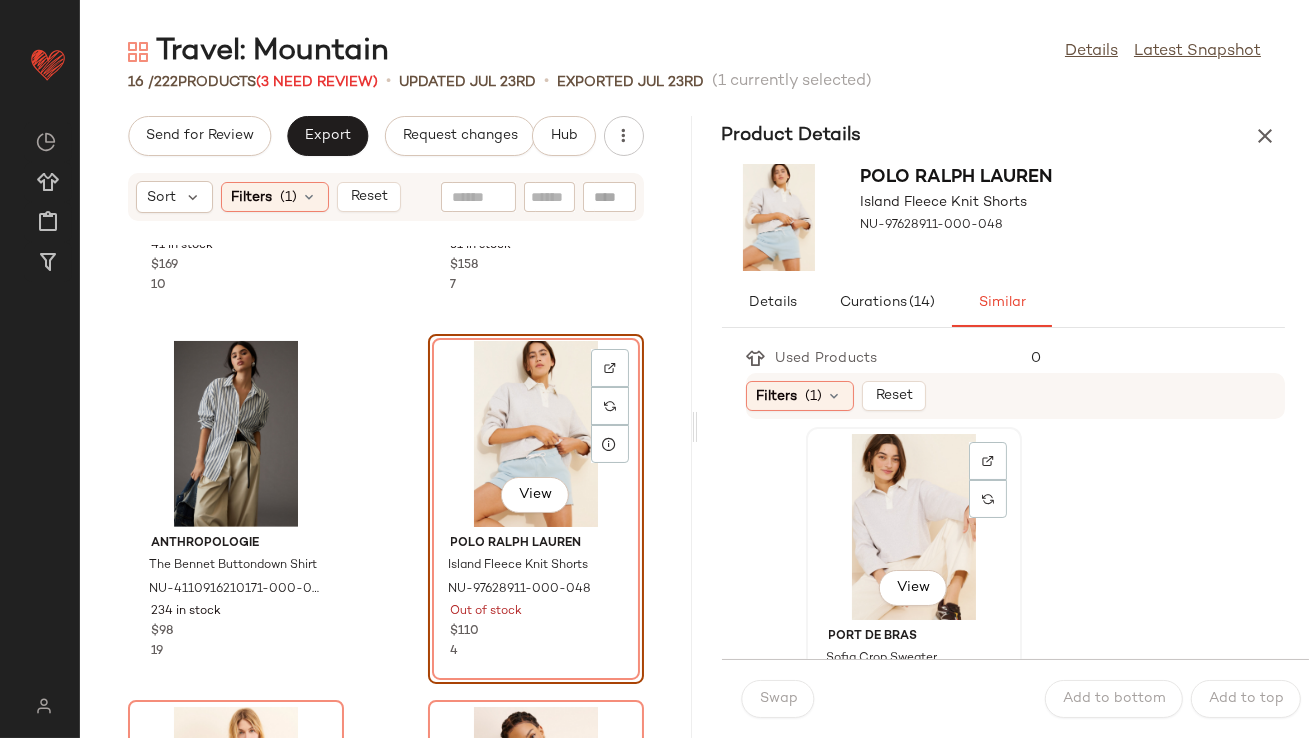 click on "View" 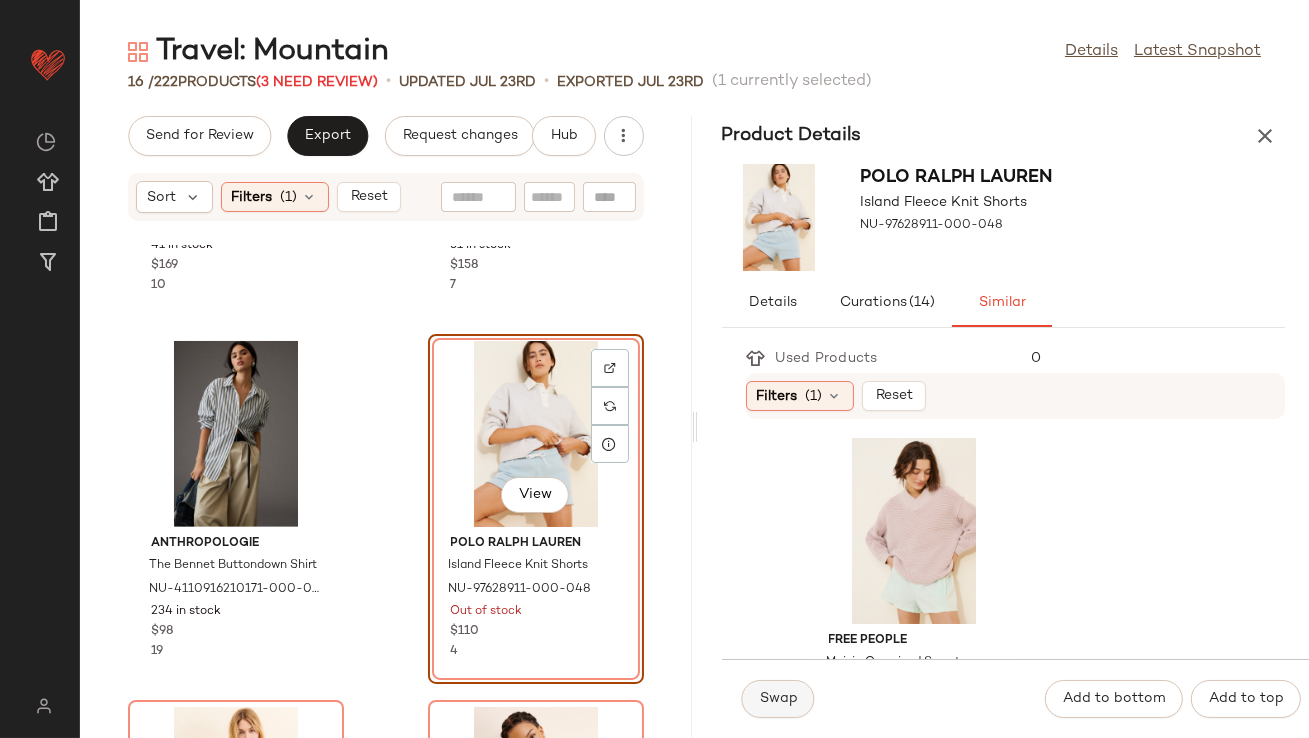 click on "Swap" 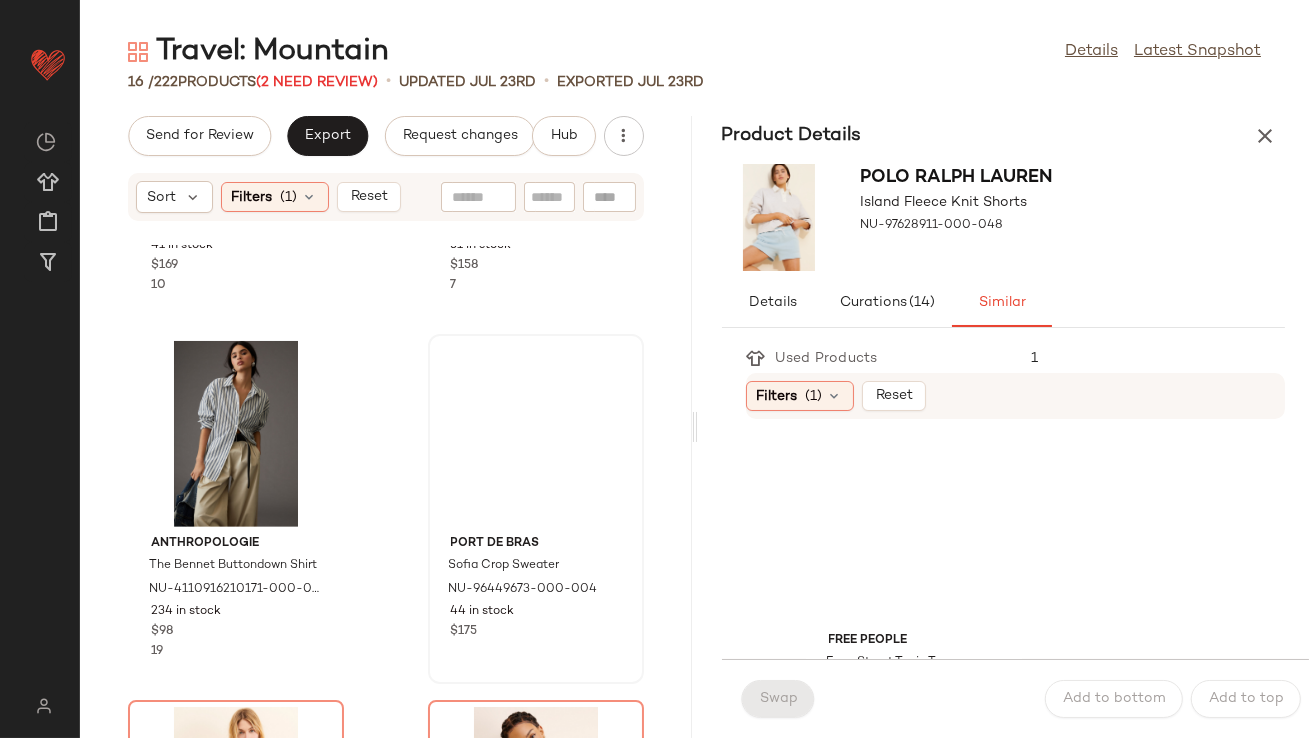 scroll, scrollTop: 4, scrollLeft: 0, axis: vertical 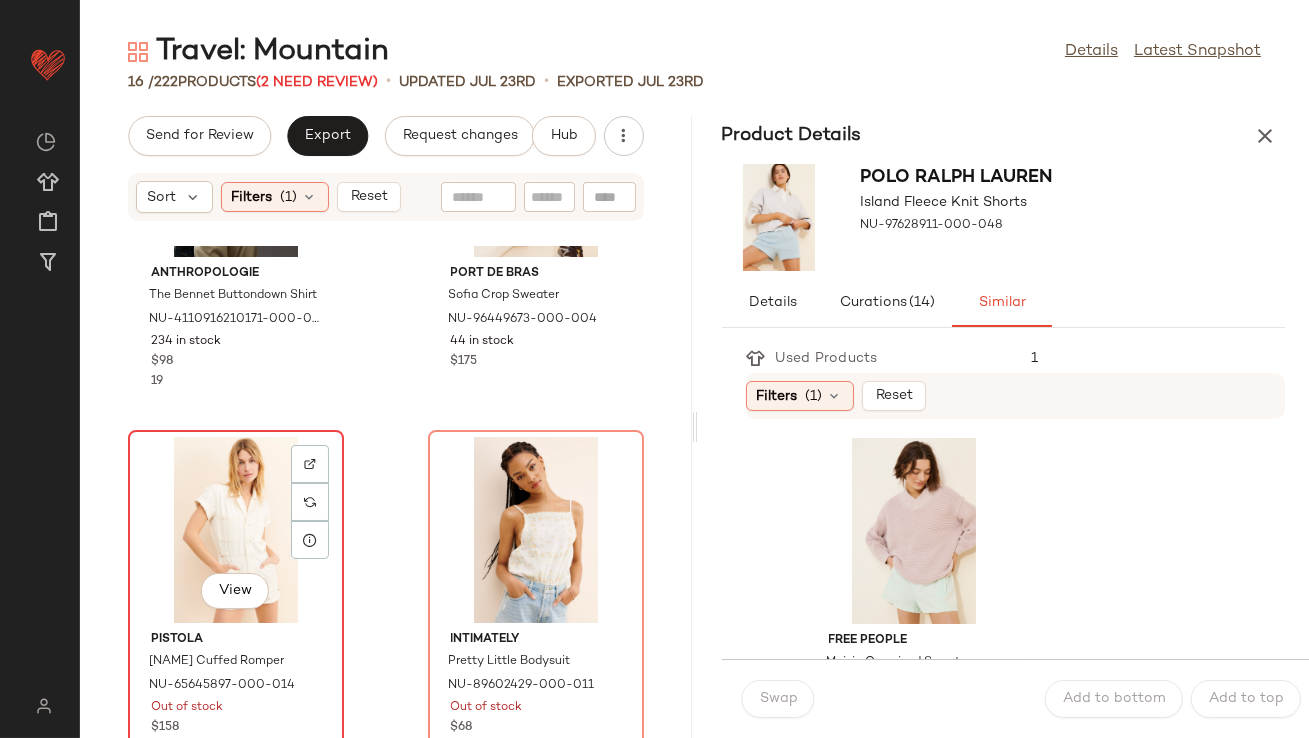 click on "View" 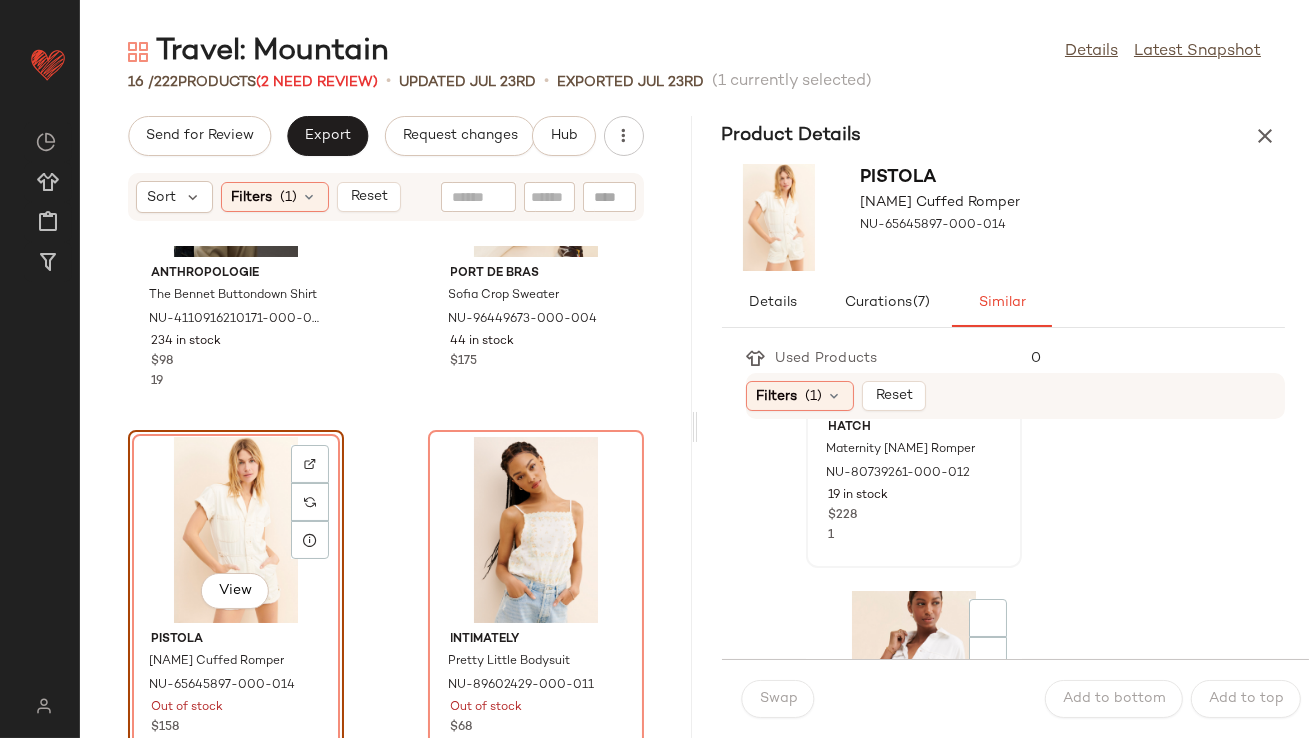 scroll, scrollTop: 404, scrollLeft: 0, axis: vertical 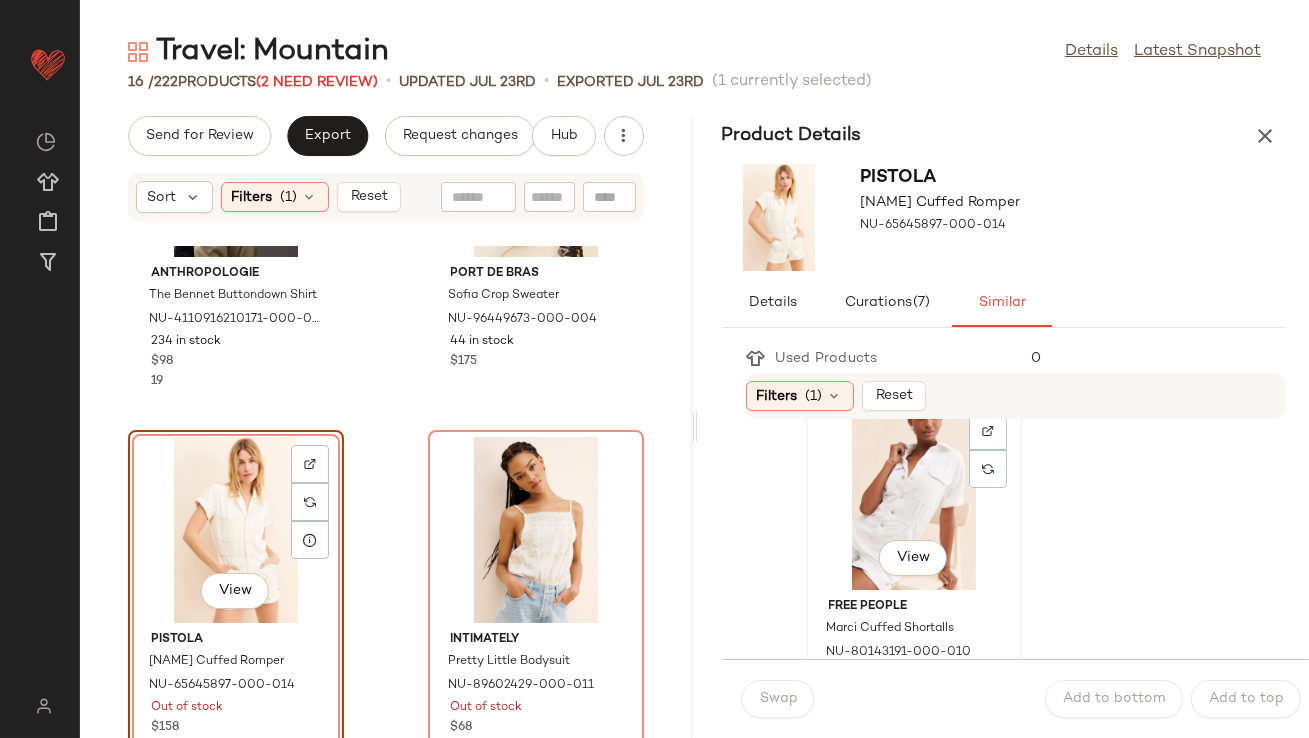 click on "View" 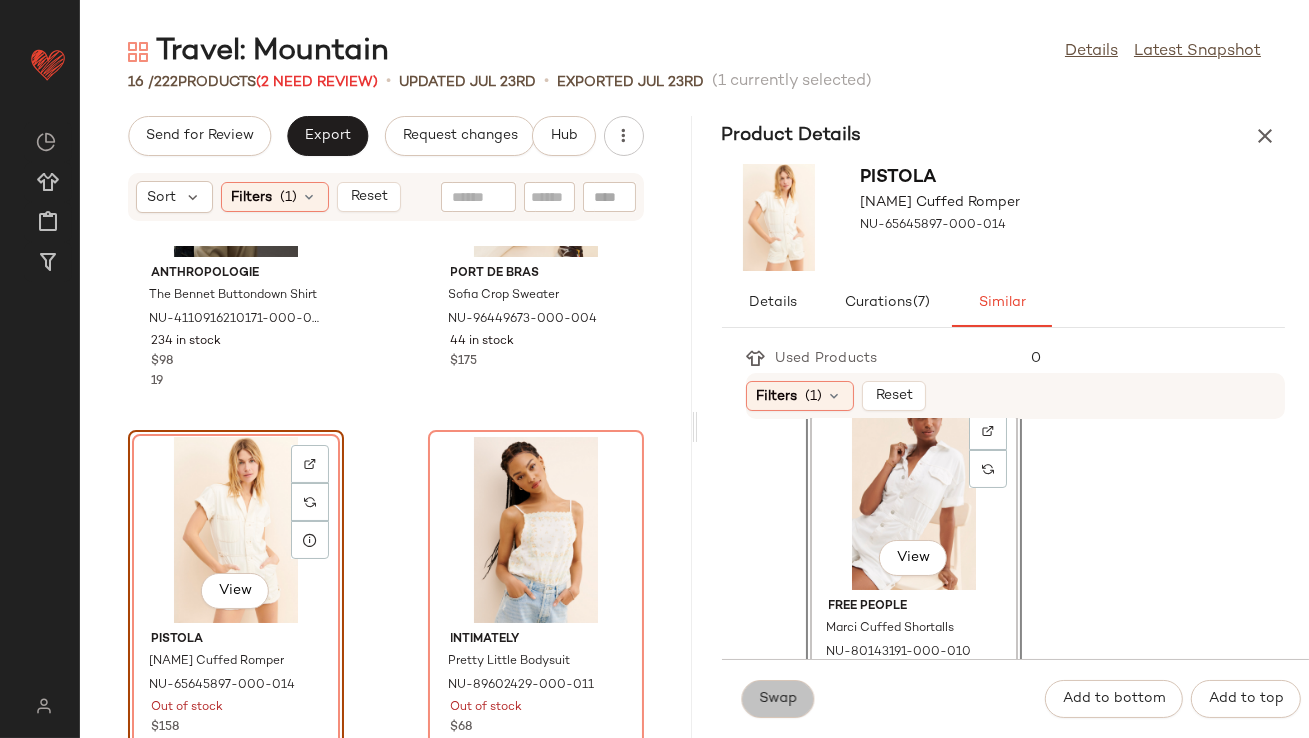 click on "Swap" 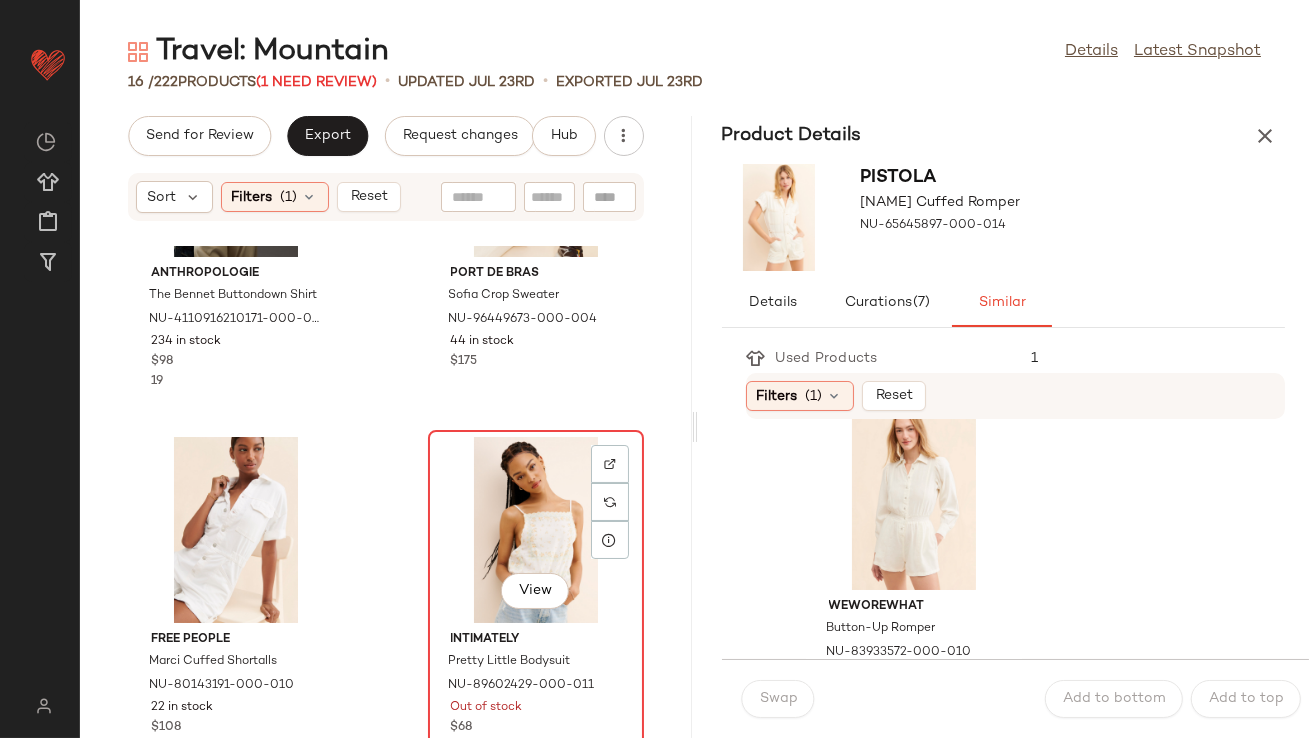 click on "View" 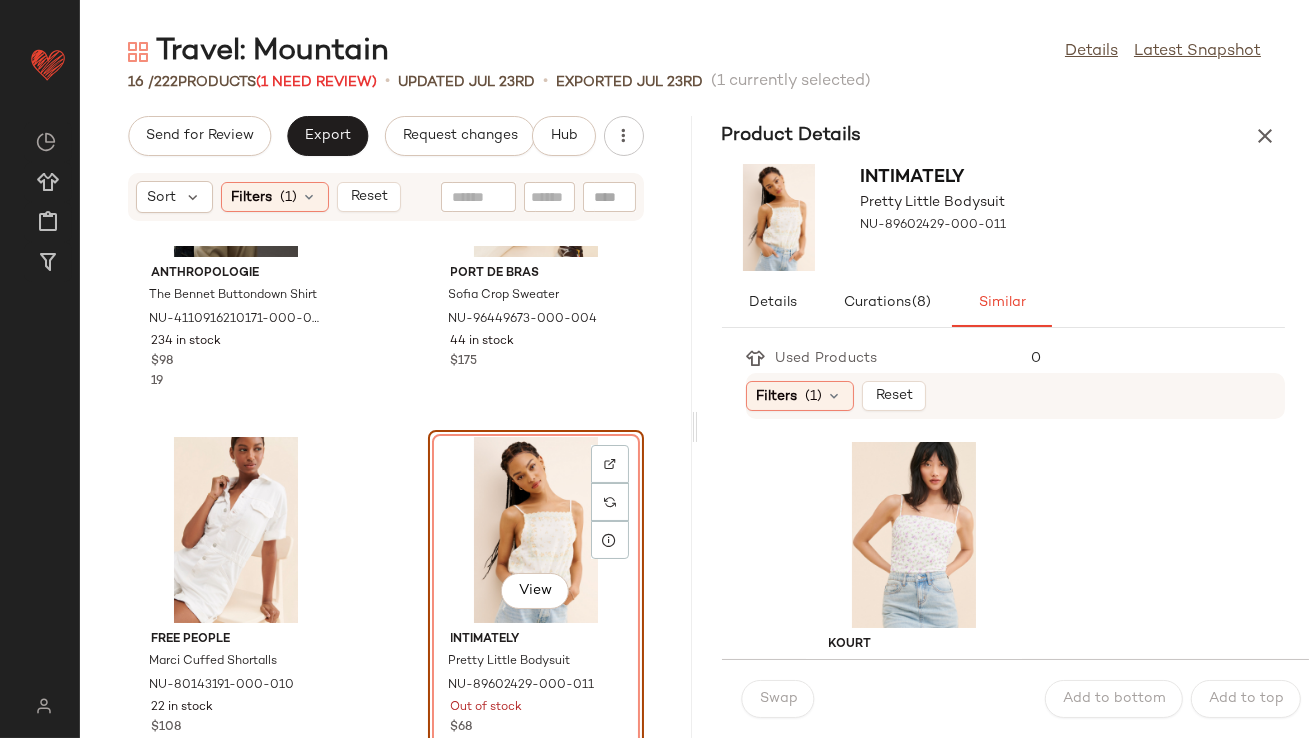 scroll, scrollTop: 2439, scrollLeft: 0, axis: vertical 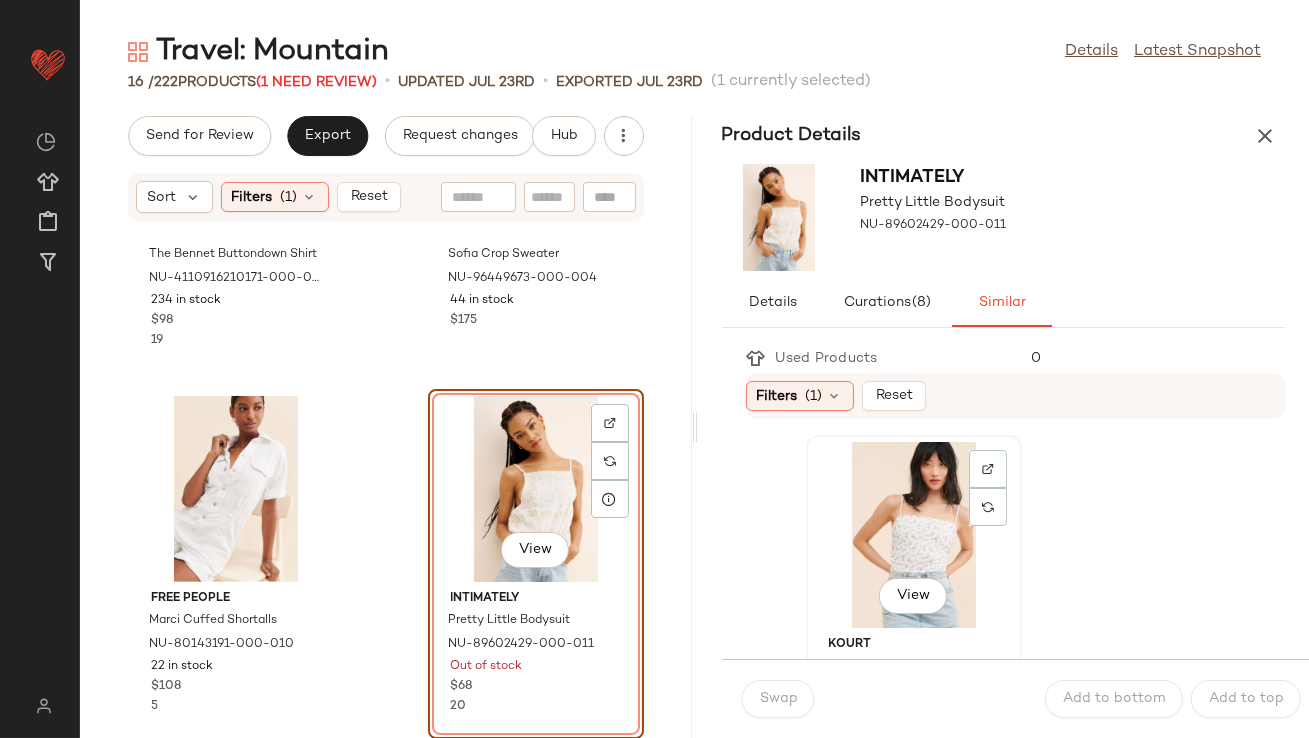 click on "View" 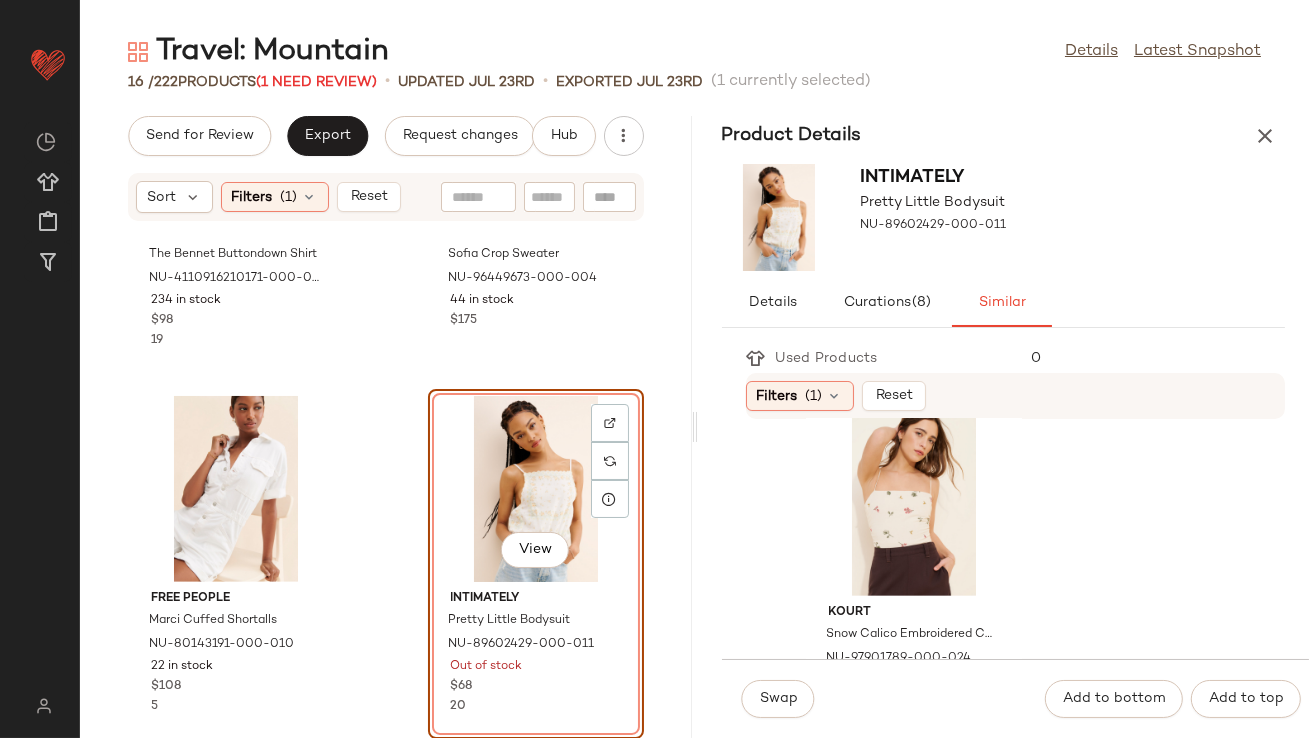 scroll, scrollTop: 1864, scrollLeft: 0, axis: vertical 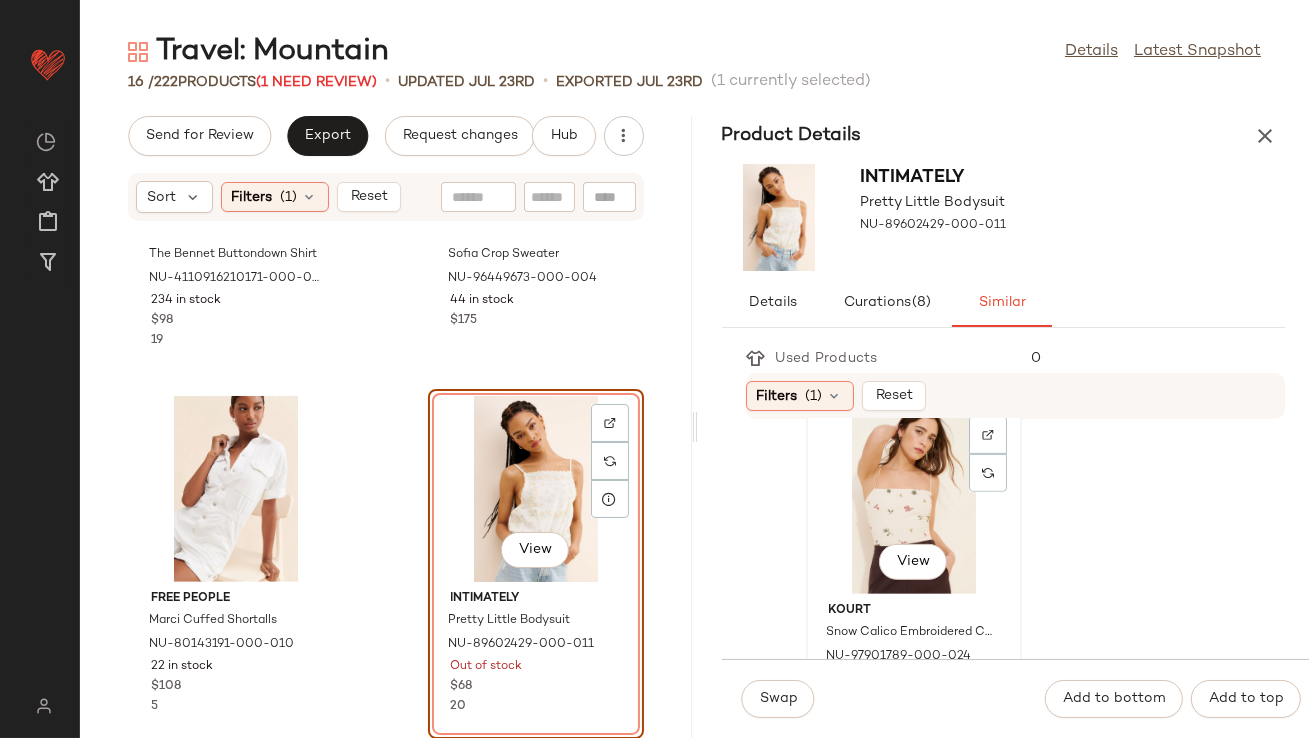 click on "View" 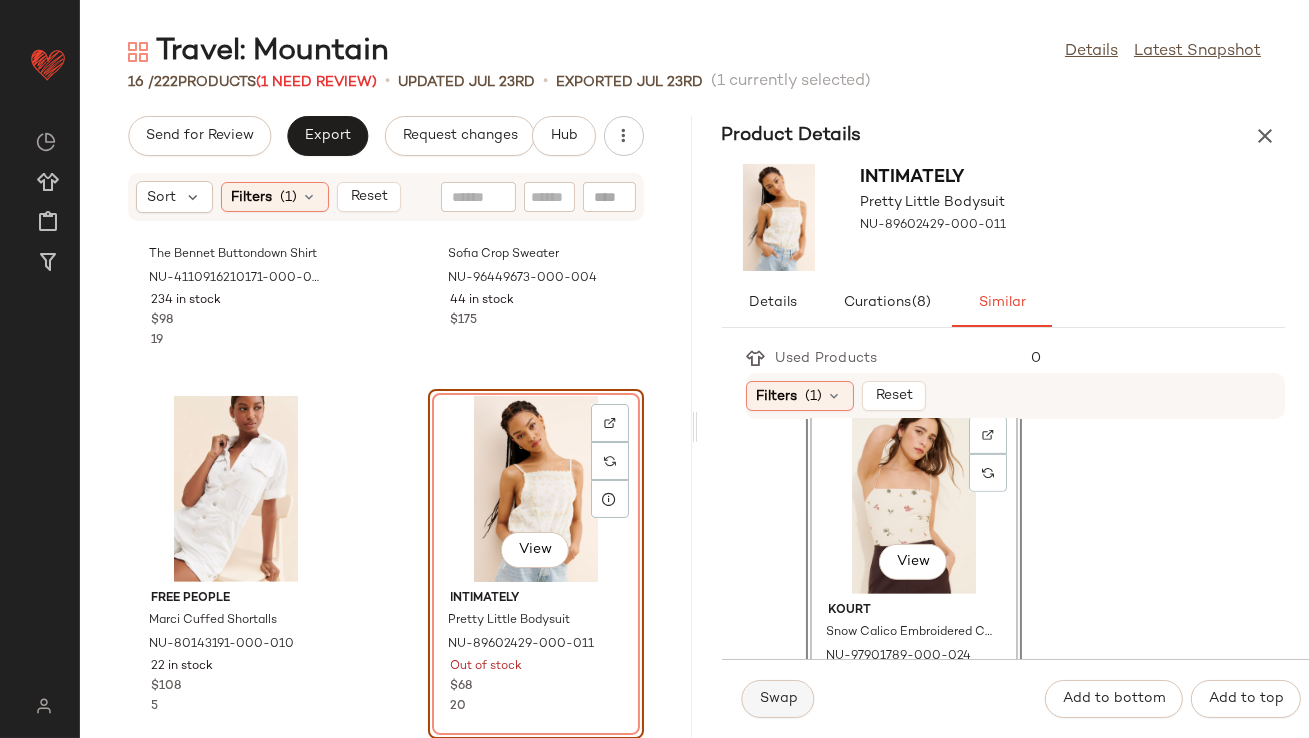 click on "Swap" 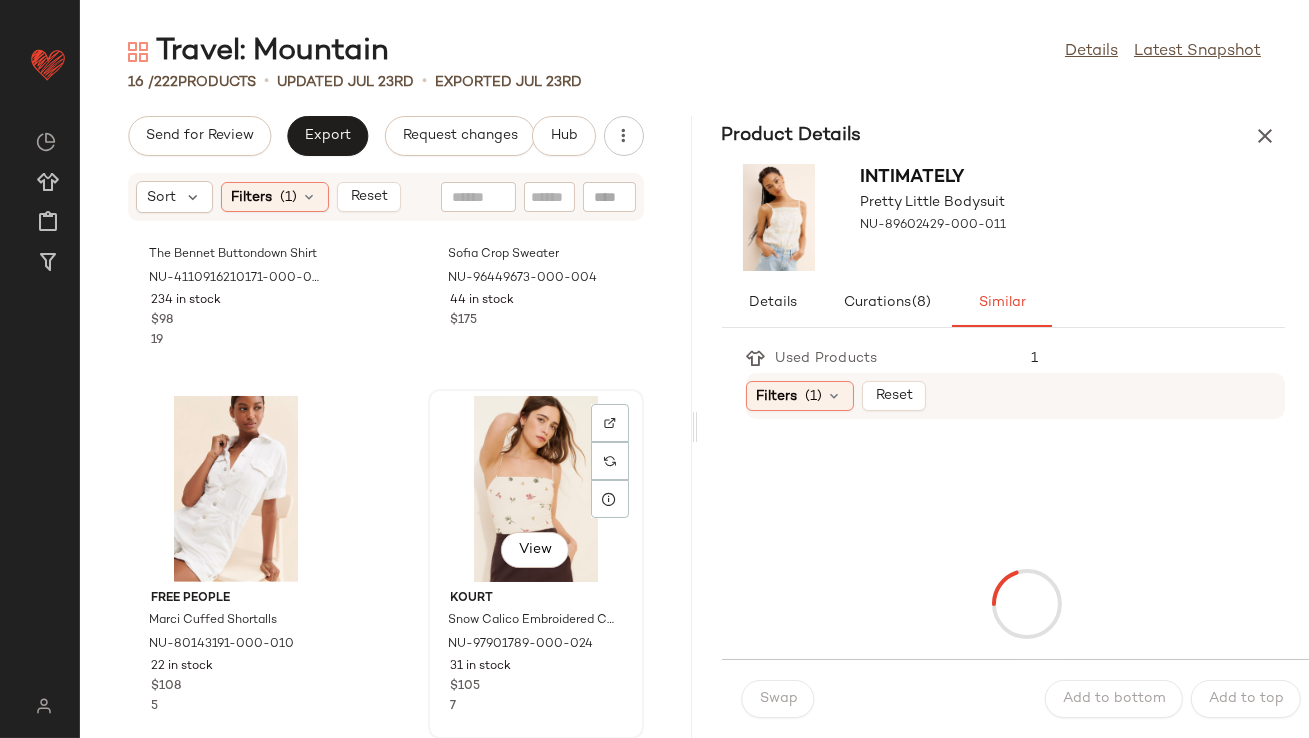 click on "View" 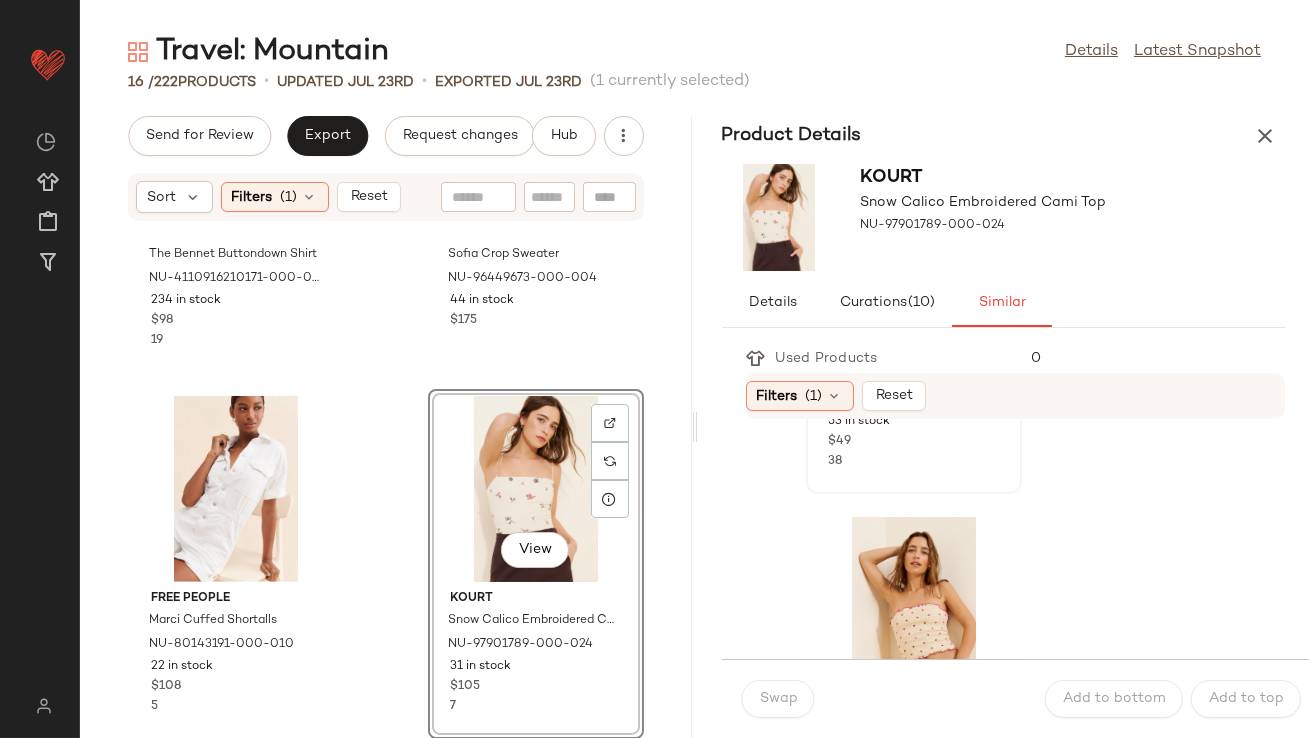 scroll, scrollTop: 1855, scrollLeft: 0, axis: vertical 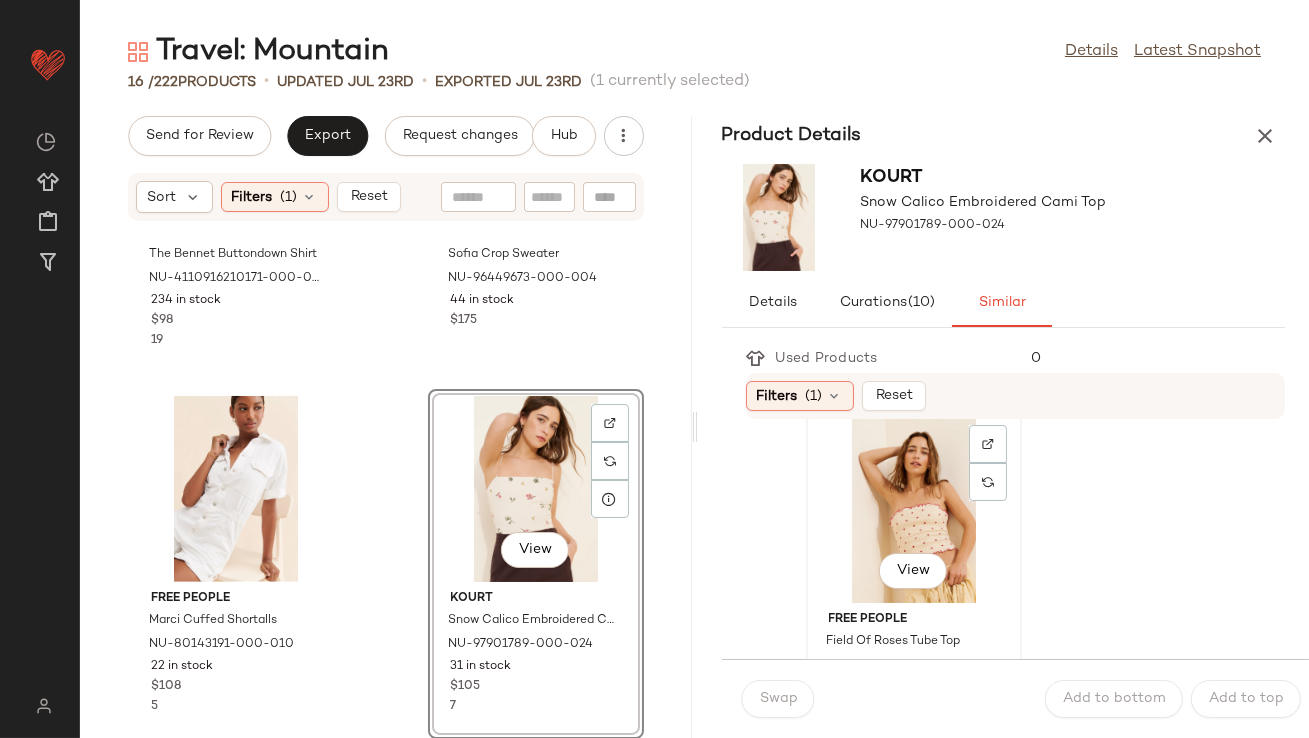 click on "View" 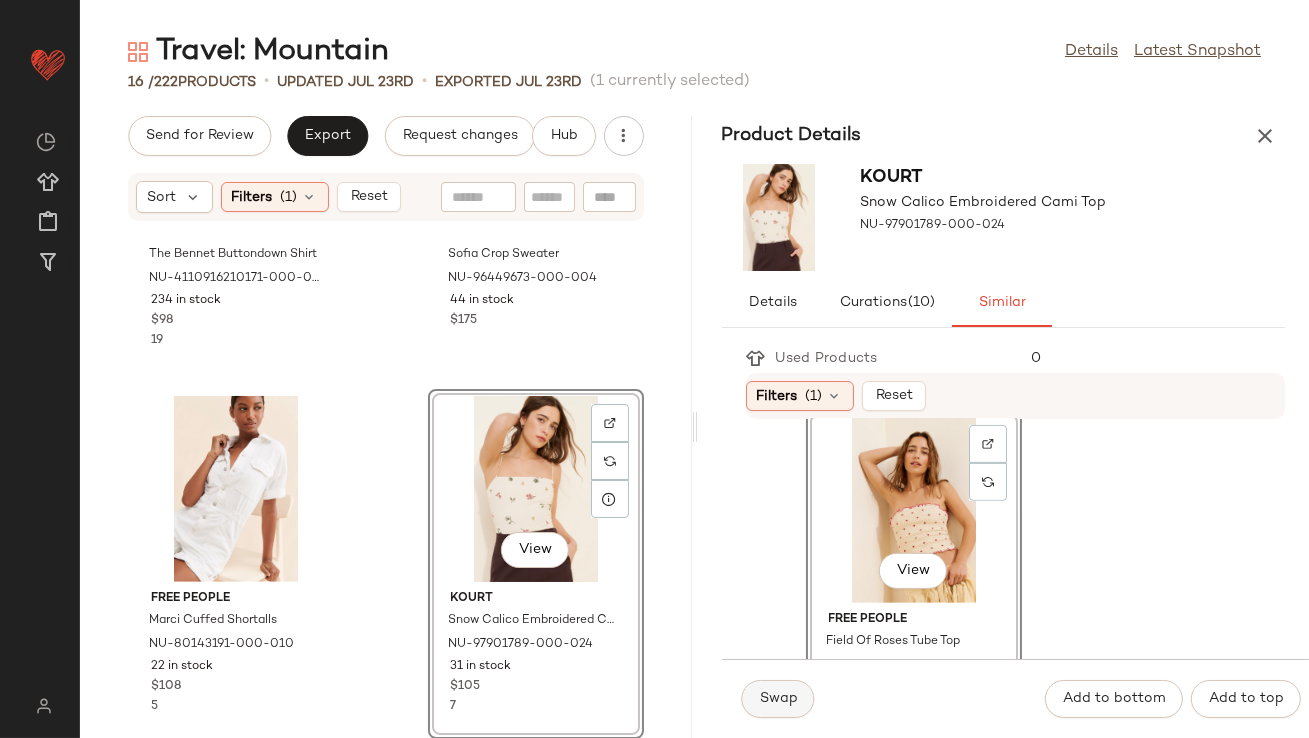 click on "Swap" at bounding box center [778, 699] 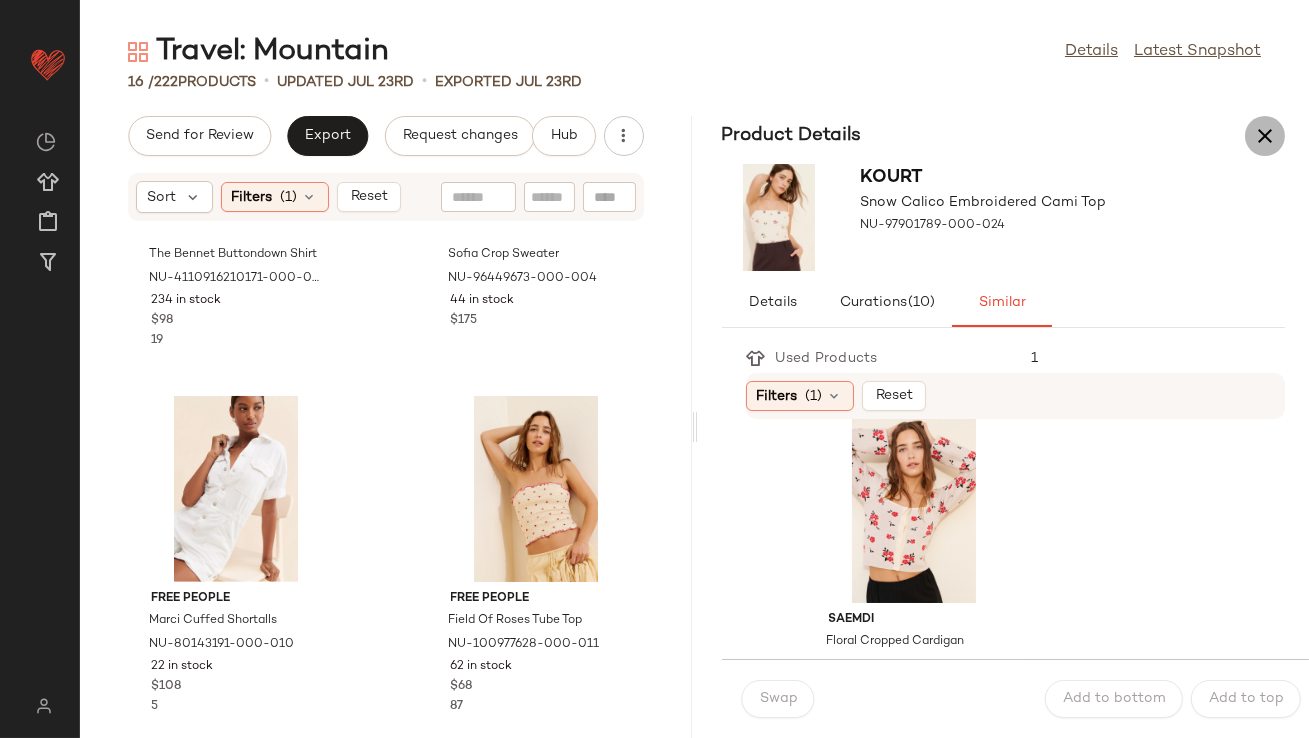 click at bounding box center (1265, 136) 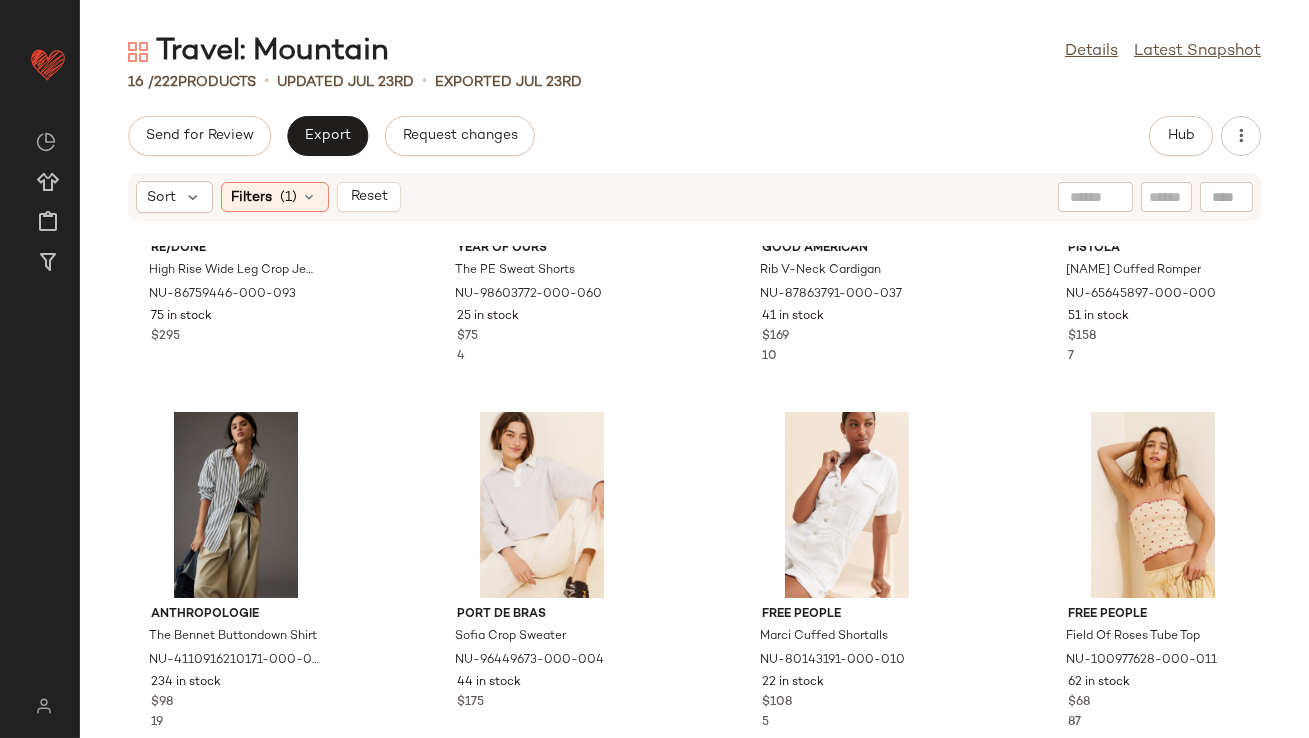 scroll, scrollTop: 0, scrollLeft: 0, axis: both 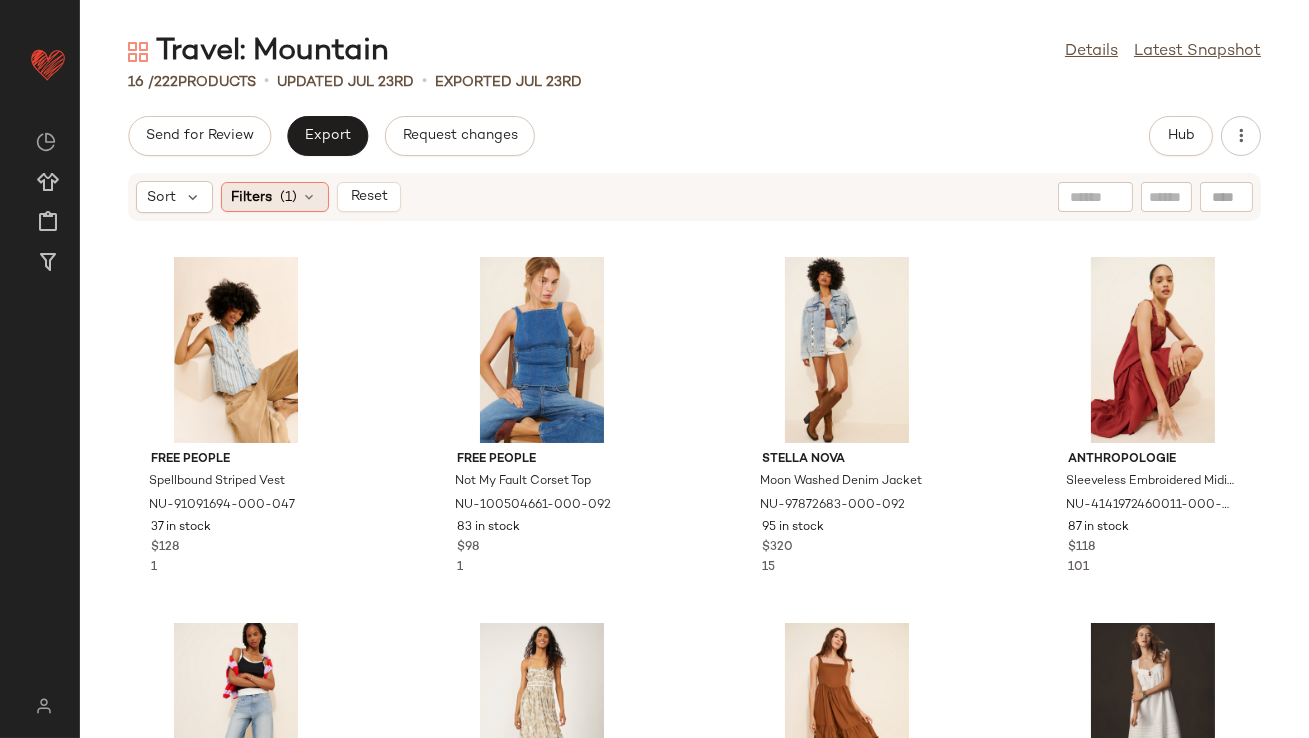 click at bounding box center [310, 197] 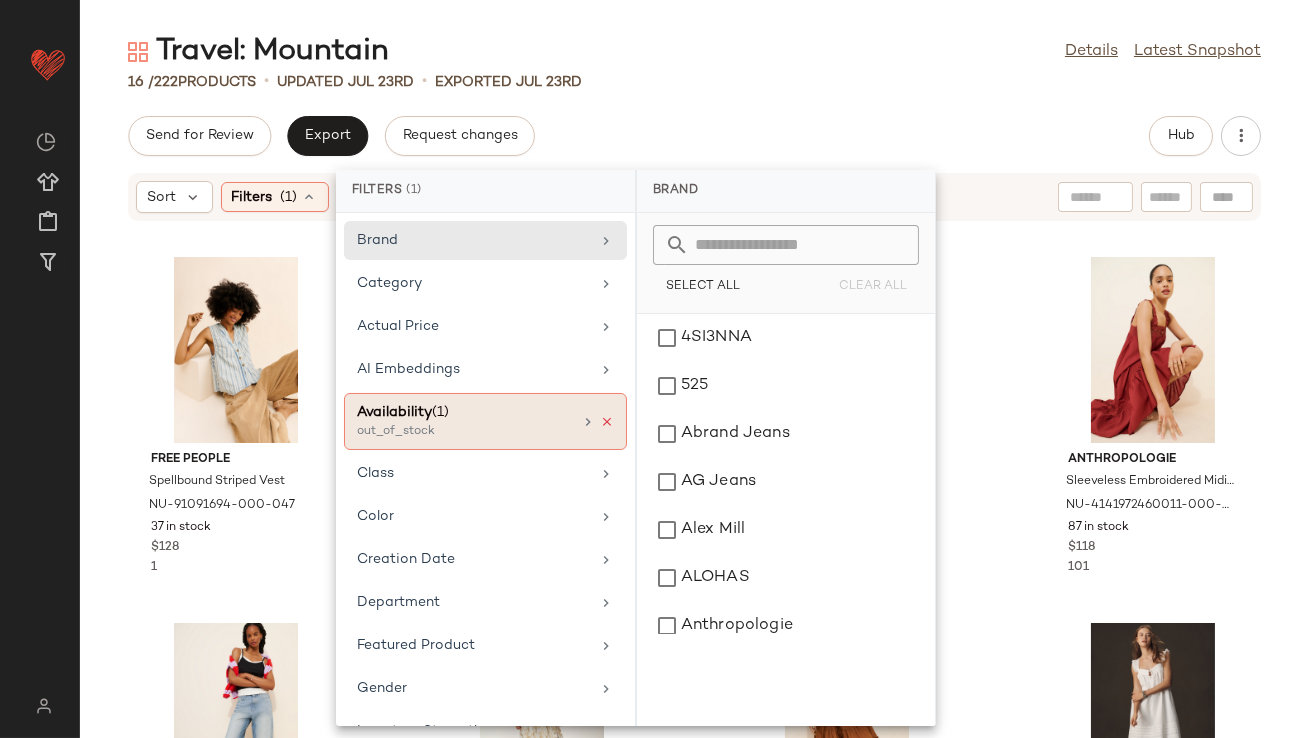 click at bounding box center [607, 422] 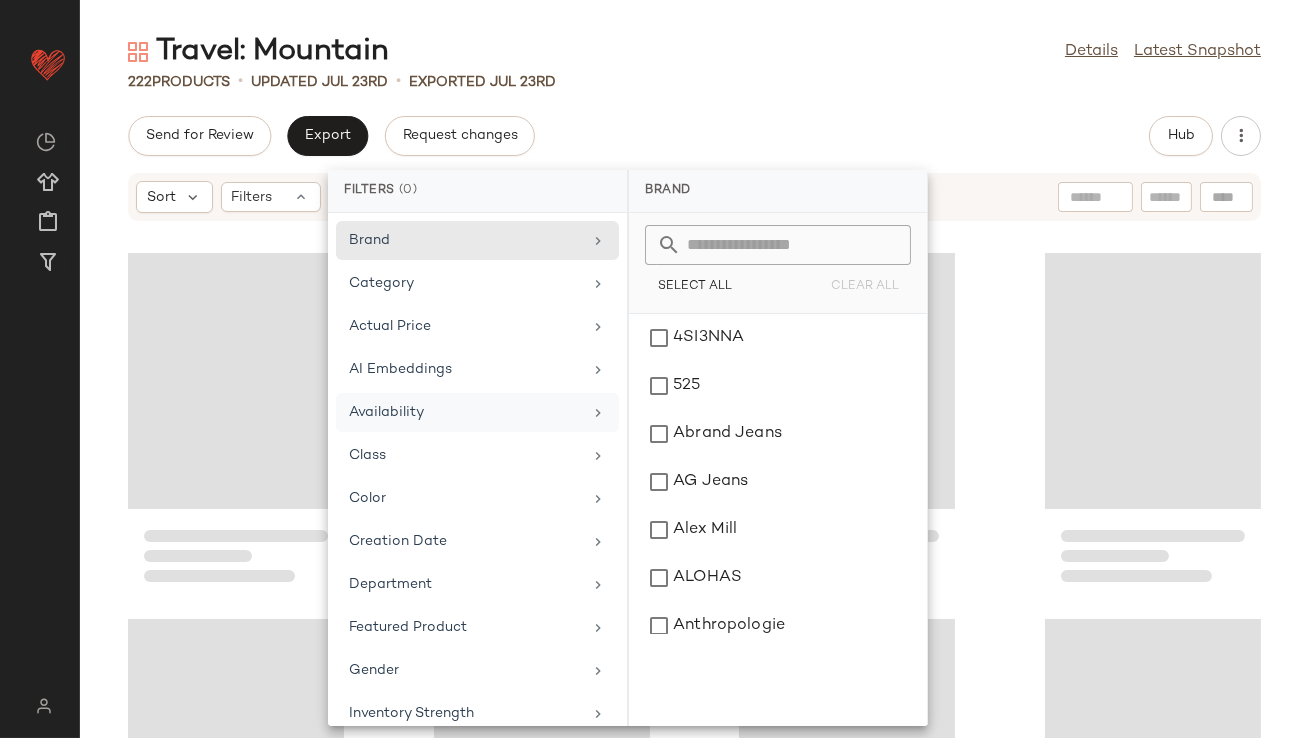 click on "Travel: Mountain  Details   Latest Snapshot  222   Products   •   updated Jul 23rd  •  Exported Jul 23rd  Send for Review   Export   Request changes   Hub  Sort  Filters" at bounding box center [694, 385] 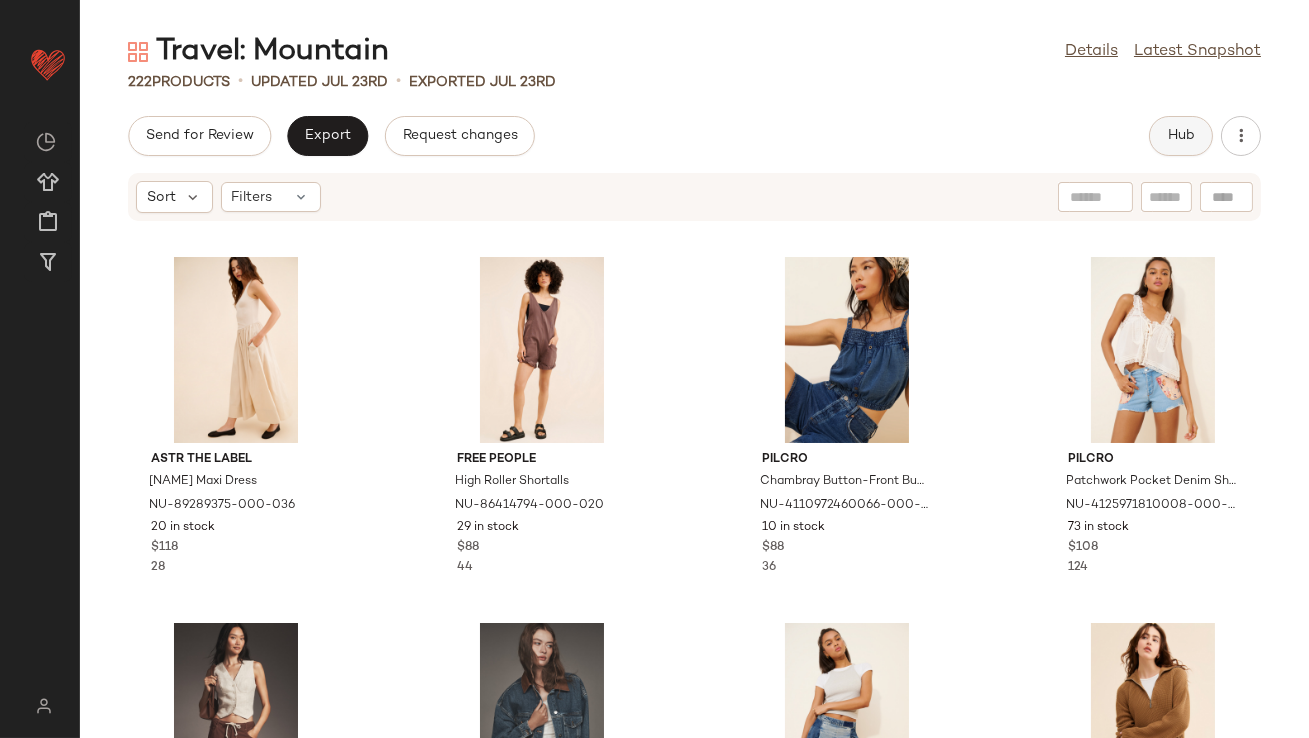 click on "Hub" at bounding box center (1181, 136) 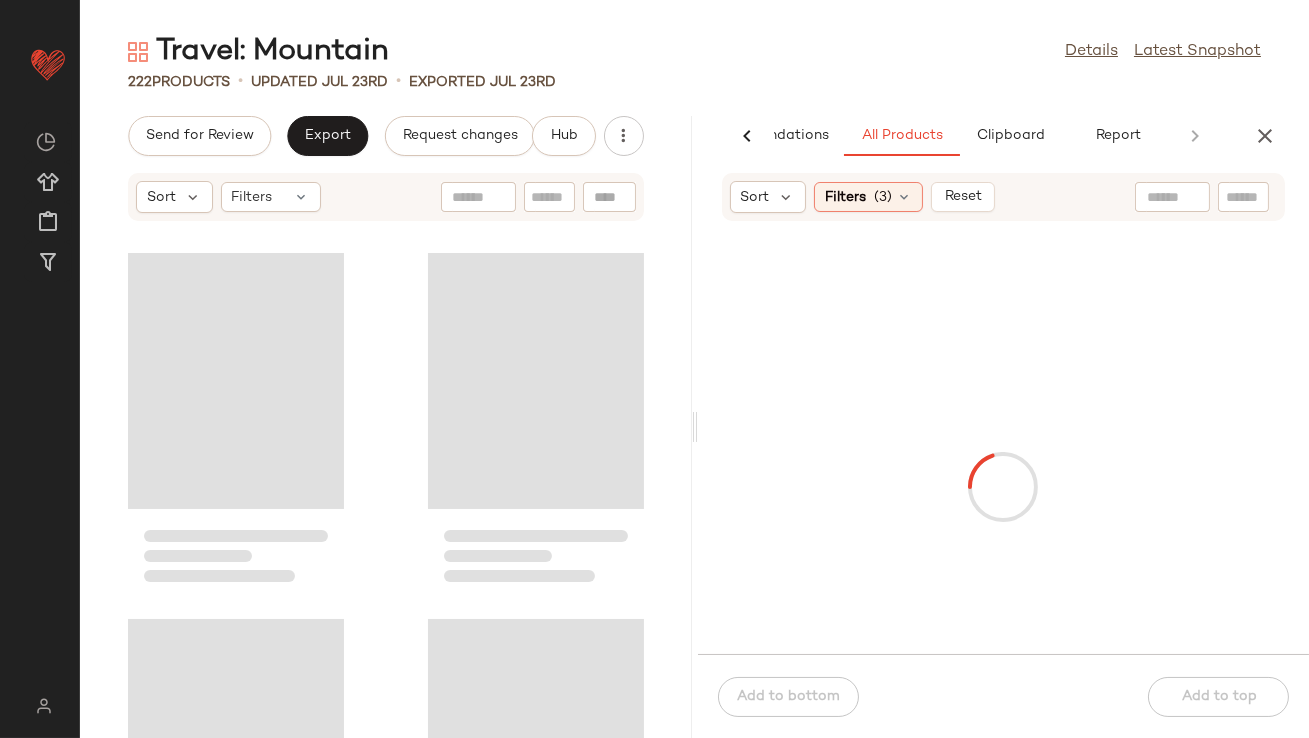 scroll, scrollTop: 0, scrollLeft: 112, axis: horizontal 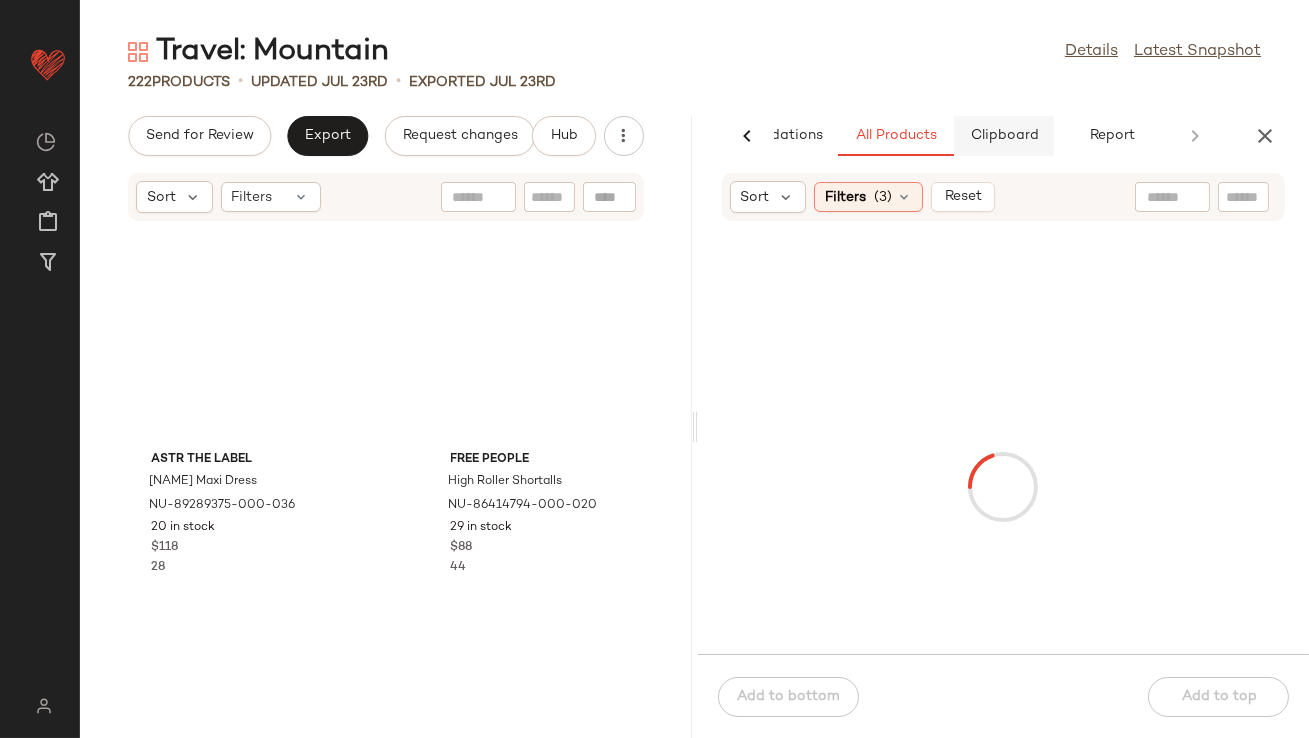 click on "Clipboard" 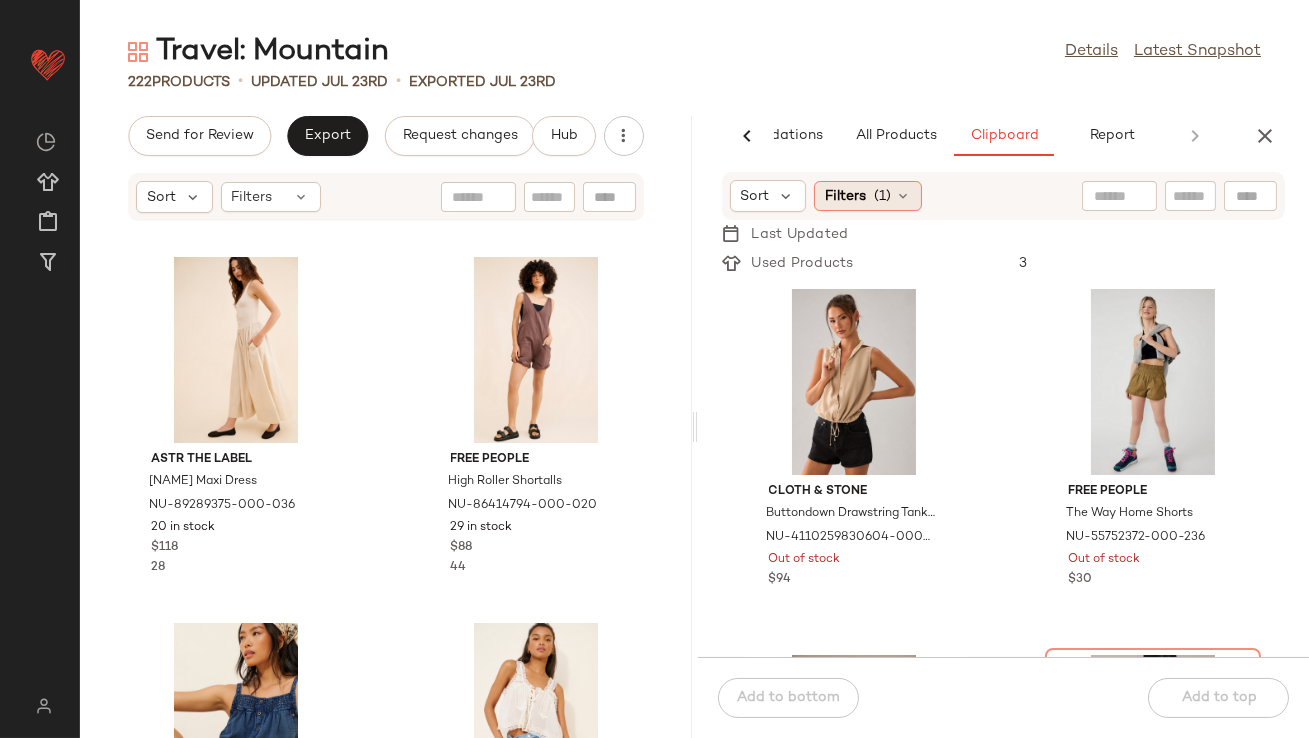 click on "Filters" at bounding box center (845, 196) 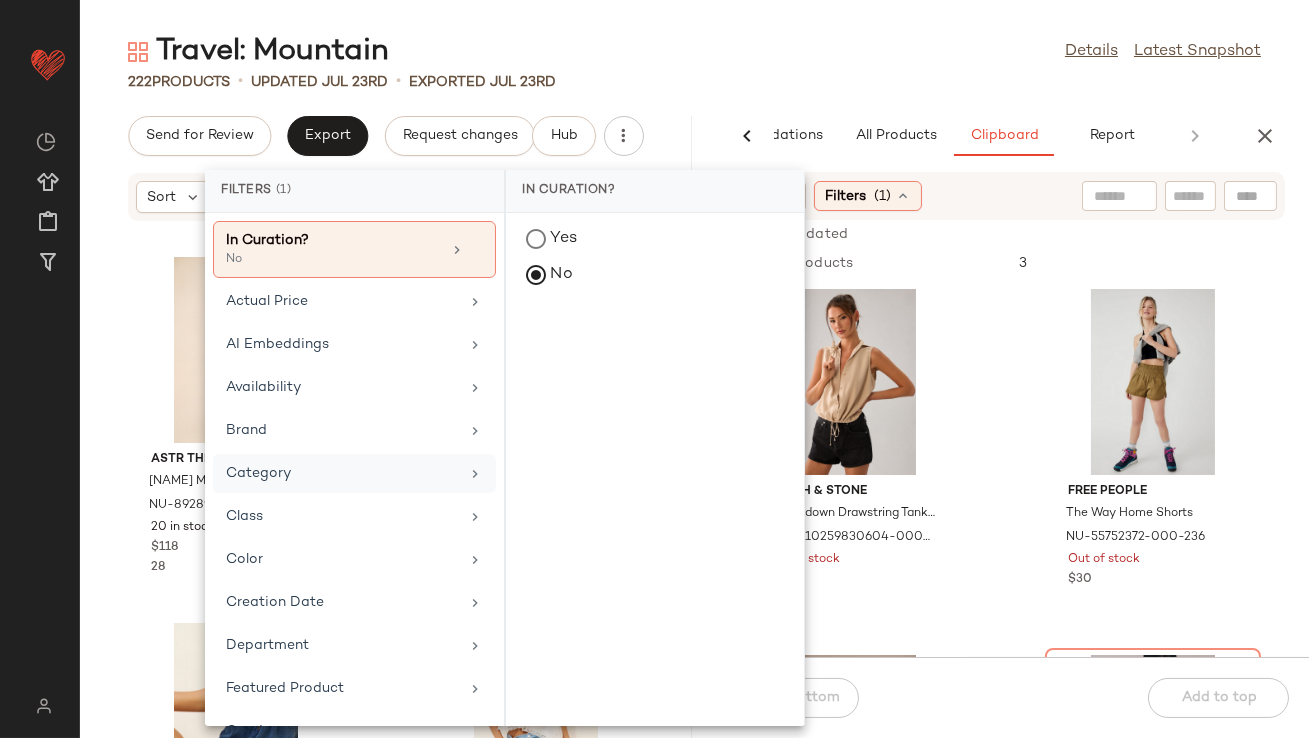 scroll, scrollTop: 30, scrollLeft: 0, axis: vertical 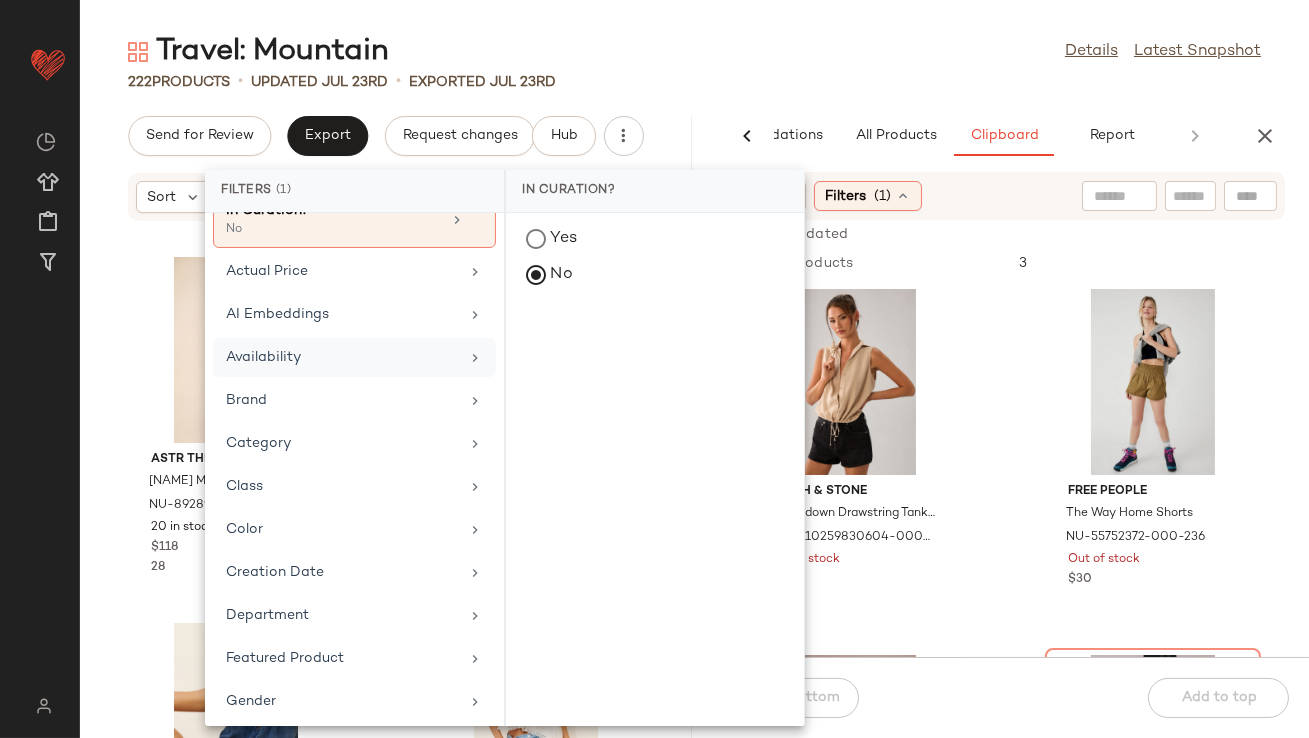 click on "Availability" at bounding box center [342, 357] 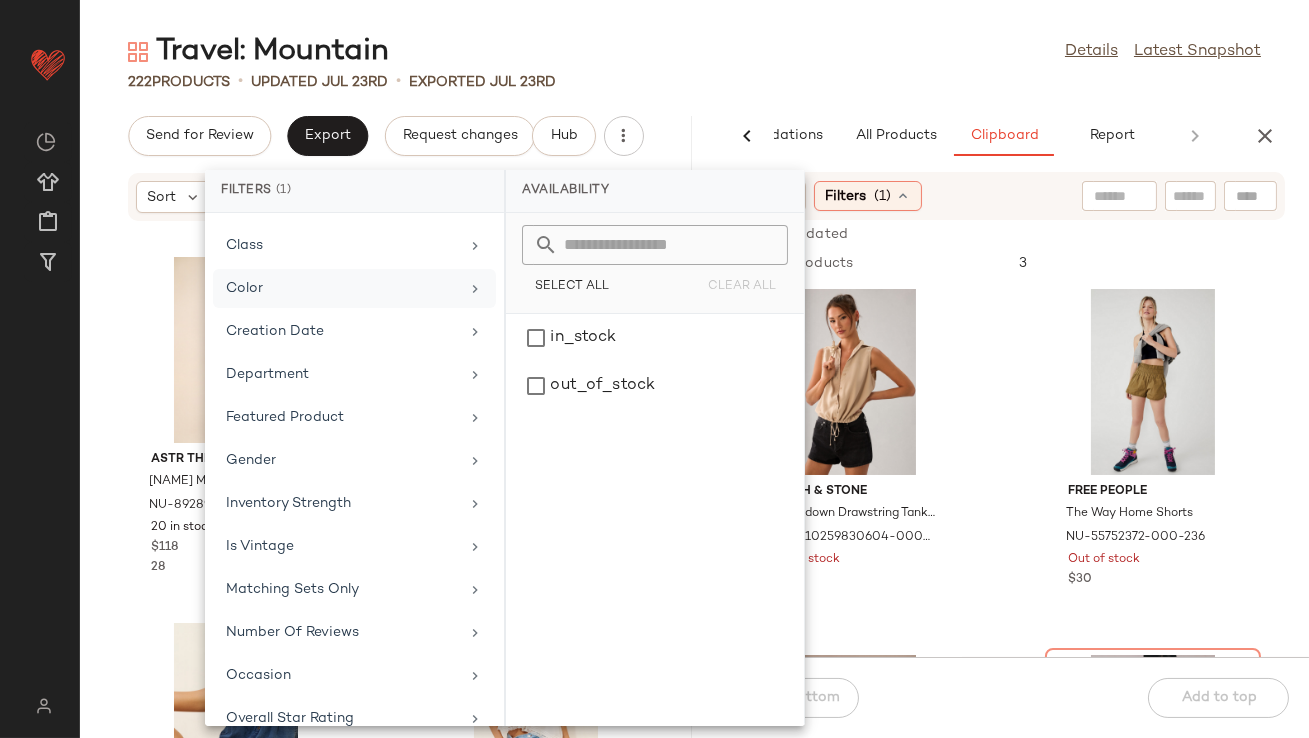 scroll, scrollTop: 0, scrollLeft: 0, axis: both 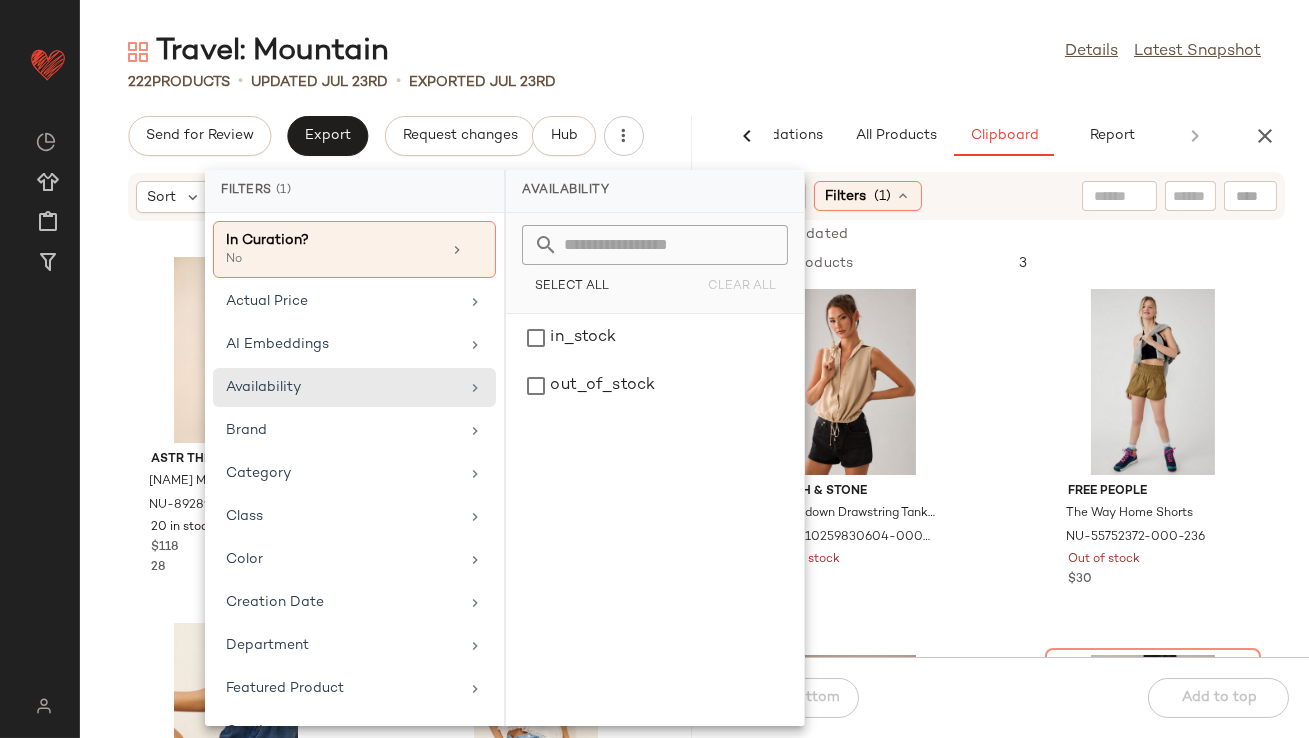 click on "Travel: Mountain  Details   Latest Snapshot  222   Products   •   updated Jul 23rd  •  Exported Jul 23rd  Send for Review   Export   Request changes   Hub  Sort  Filters ASTR The Label Zandra Maxi Dress NU-89289375-000-036 20 in stock $118 28 Free People High Roller Shortalls NU-86414794-000-020 29 in stock $88 44 Pilcro Chambray Button-Front Bubble-Hem Top NU-4110972460066-000-092 10 in stock $88 36 Pilcro Patchwork Pocket Denim Shorts NU-4125971810008-000-092 73 in stock $108 124 Pilcro Linen Blend Drawstring Bermuda Shorts NU-4125972460006-000-220 133 in stock $118 47 Pilcro The Weston Vegan Leather Collar Denim Jacket NU-4115527680015-000-093 121 in stock $118 97 Free People Wild River Handkerchief Skirt NU-98960644-000-048 12 in stock $168 31 Oval Square Oswant Half-zip Knit Pullover Sweater NU-69711216-000-020 36 in stock $168 31  AI Recommendations   All Products   Clipboard   Report  Sort  Filters  (3)   Reset  Free People Good Feels Ruched Mini Dress NU-98918105-000-001 59 in stock $50 Saylor 1" 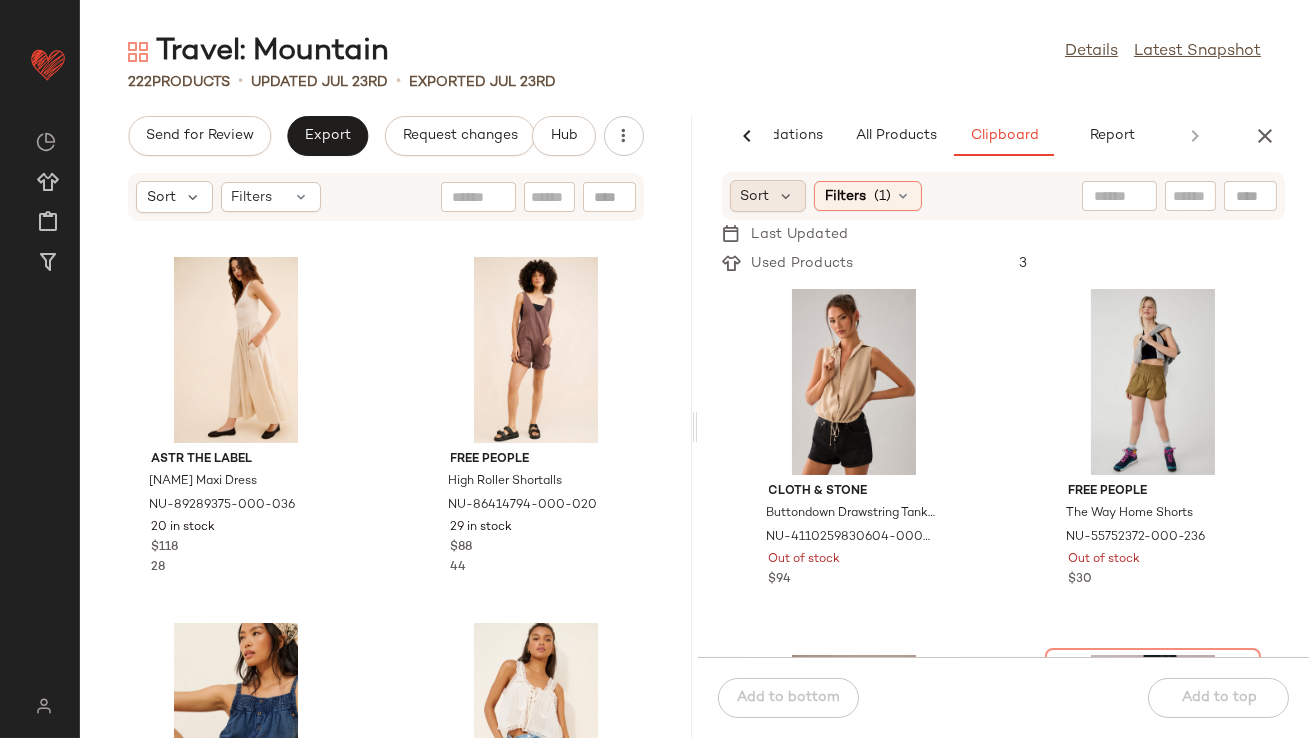 click on "Sort" at bounding box center [755, 196] 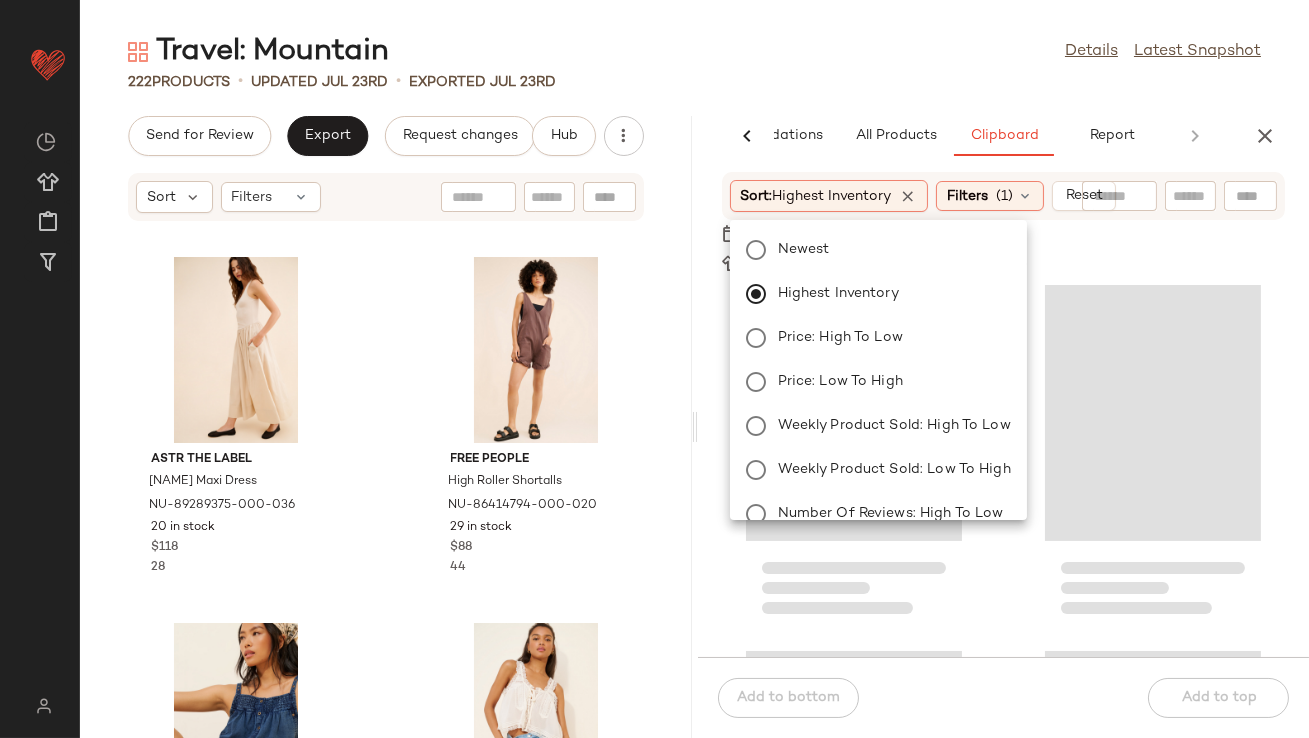 click on "Travel: Mountain  Details   Latest Snapshot" 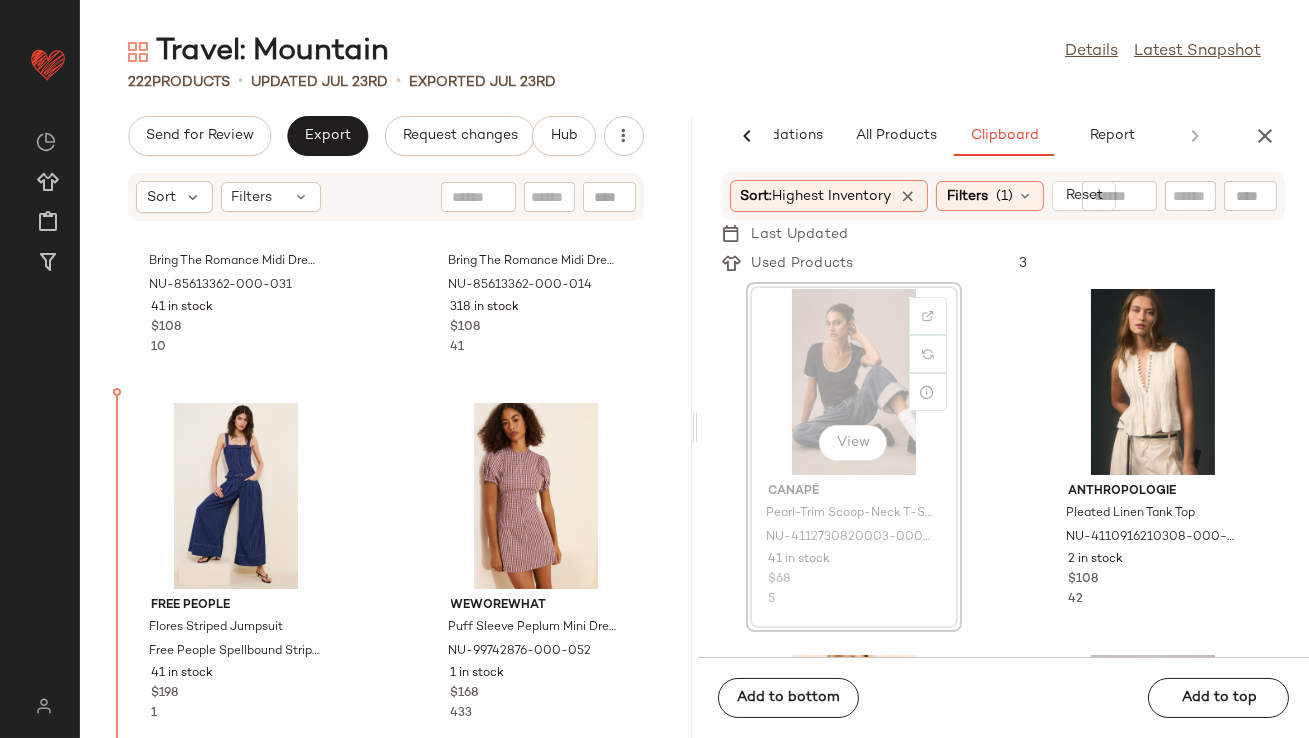 scroll, scrollTop: 1700, scrollLeft: 0, axis: vertical 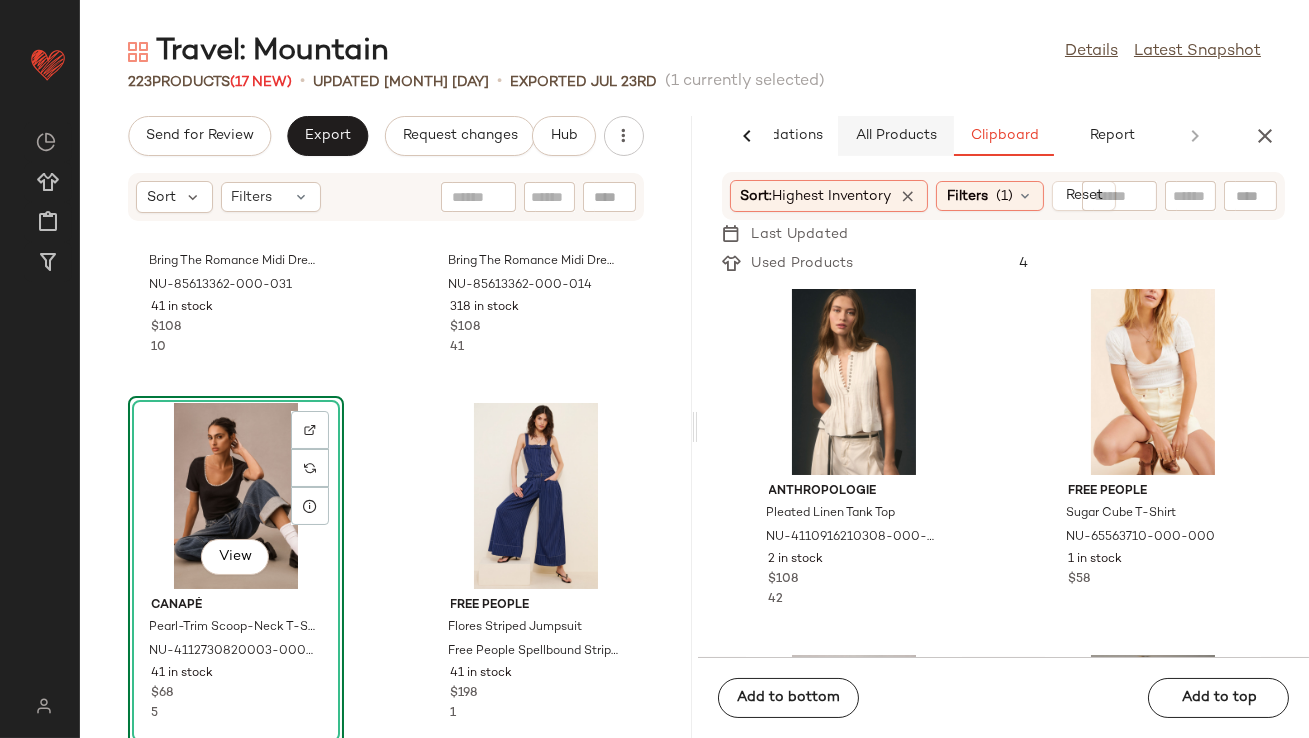click on "All Products" 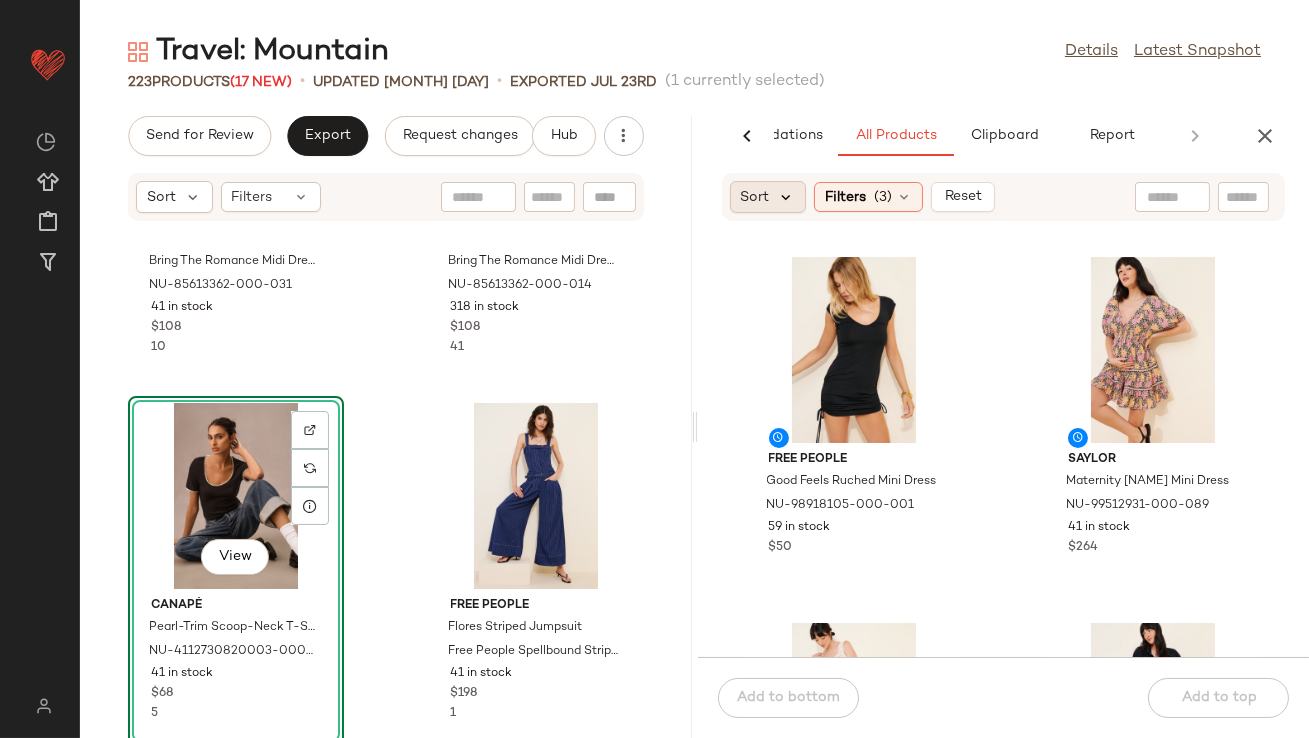 click at bounding box center (787, 197) 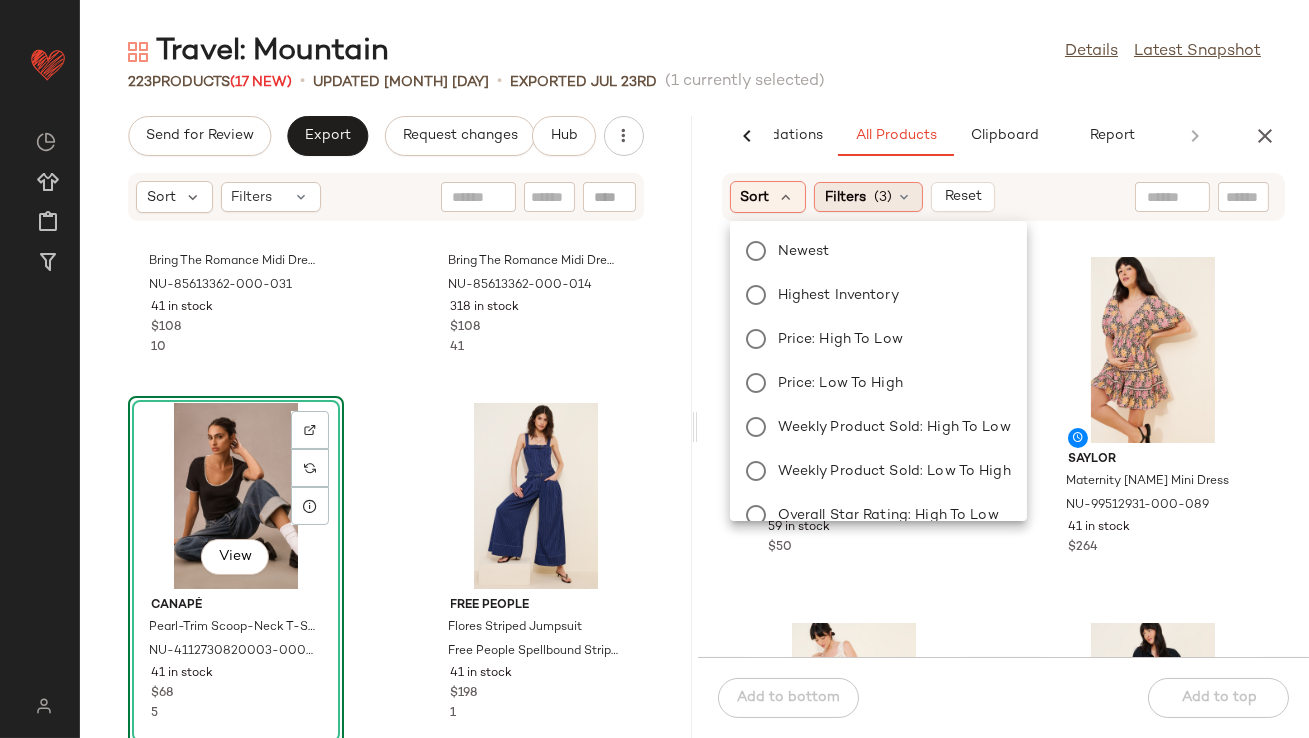click on "Filters  (3)" 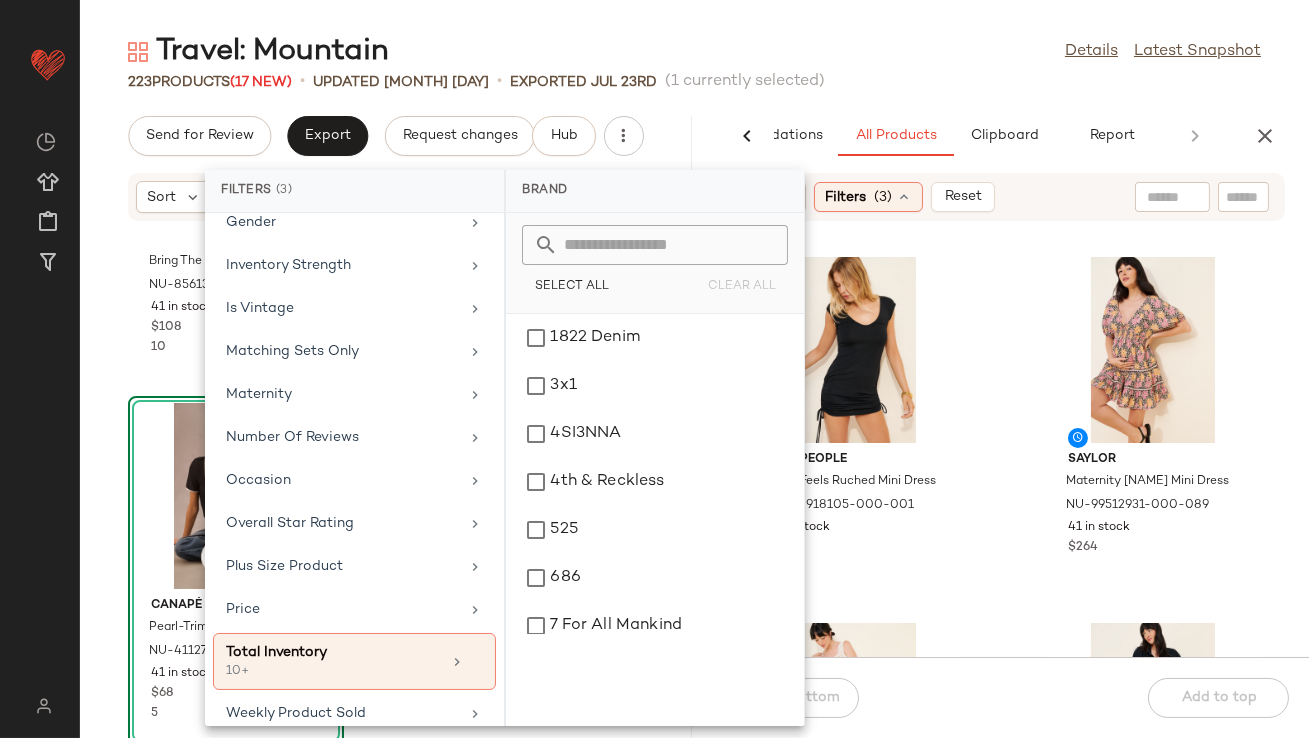 scroll, scrollTop: 498, scrollLeft: 0, axis: vertical 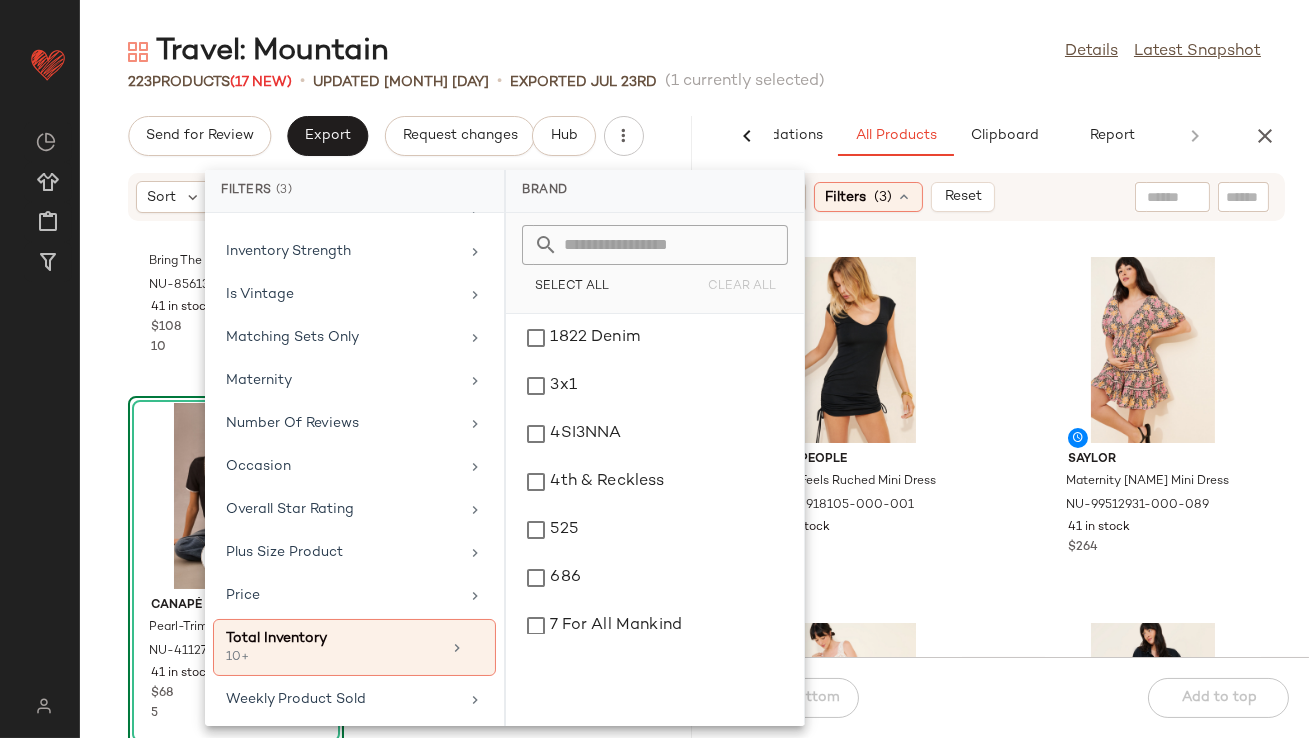 click on "Travel: Mountain  Details   Latest Snapshot  223   Products  (17 New)  •   updated Jul 29th  •  Exported Jul 23rd   (1 currently selected)   Send for Review   Export   Request changes   Hub  Sort  Filters free-est Bring The Romance Midi Dress NU-85613362-000-031 41 in stock $108 10 free-est Bring The Romance Midi Dress NU-85613362-000-014 318 in stock $108 41  View  Canapé Pearl-Trim Scoop-Neck T-Shirt NU-4112730820003-000-001 41 in stock $68 5 Free People Flores Striped Jumpsuit NU-93631976-000-041 41 in stock $198 1 WeWoreWhat Puff Sleeve Peplum Mini Dress NU-99742876-000-052 1 in stock $168 433 Free People Spellbound Striped Vest NU-91091694-000-047 37 in stock $128 1 Intimately End Game Pointelle Baby T-Shirt NU-84814359-000-041 3 in stock $30 8 Madewell Tencel Drawstring Superwide Leg Jeans NU-98983323-000-036 36 in stock $148 91  AI Recommendations   All Products   Clipboard   Report  Sort  Filters  (3)   Reset  Free People Good Feels Ruched Mini Dress NU-98918105-000-001 59 in stock $50 Saylor" at bounding box center [694, 385] 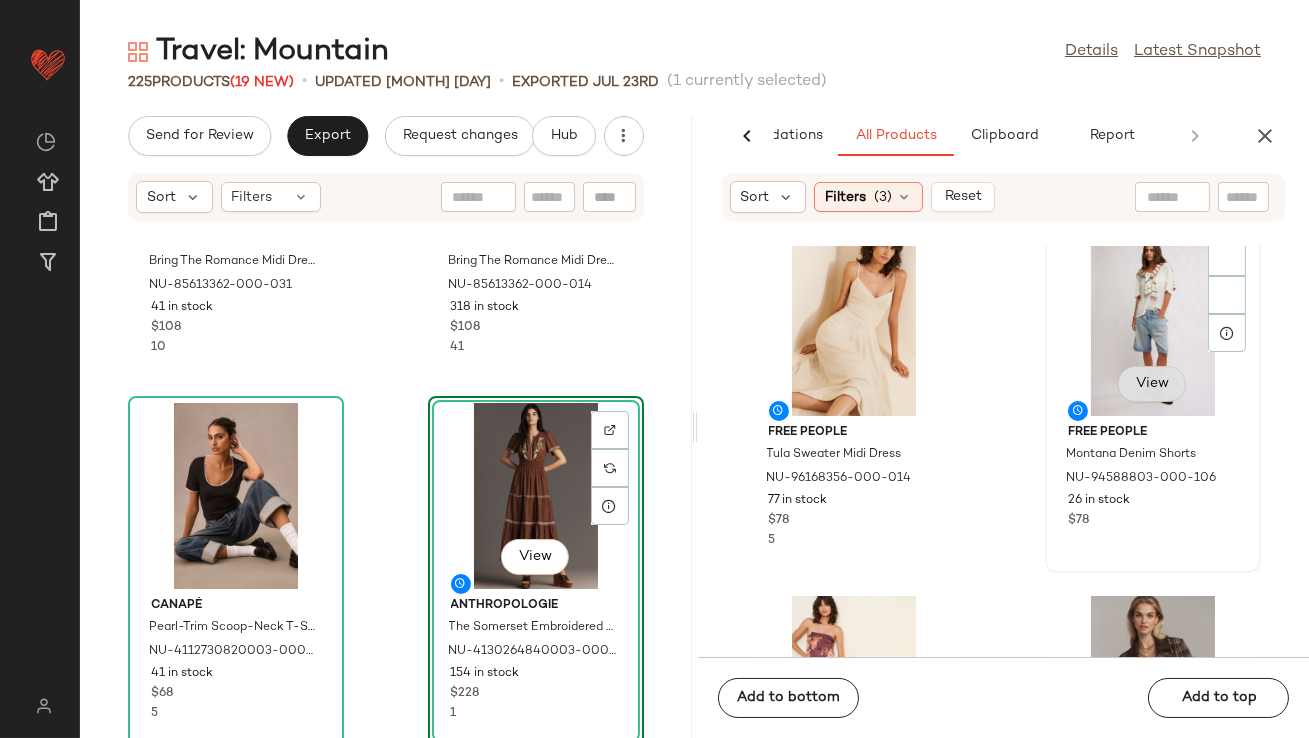 scroll, scrollTop: 5145, scrollLeft: 0, axis: vertical 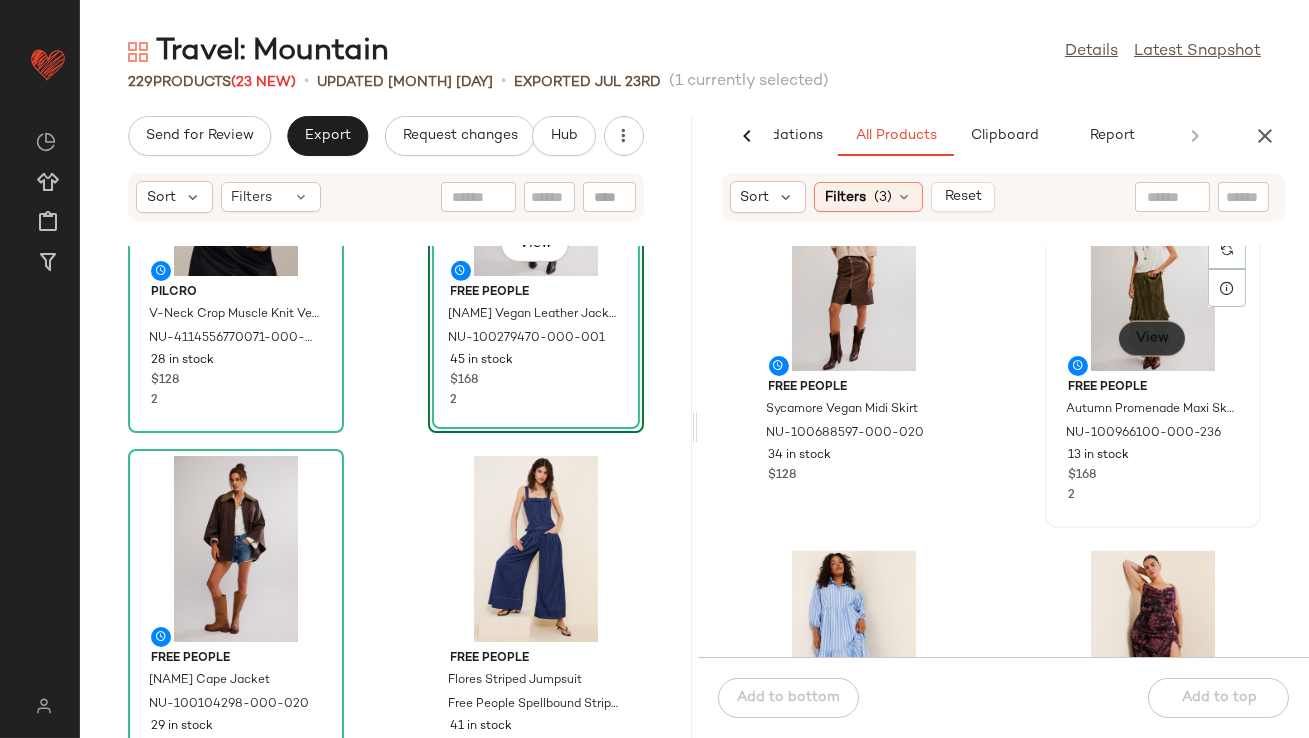 click on "View" 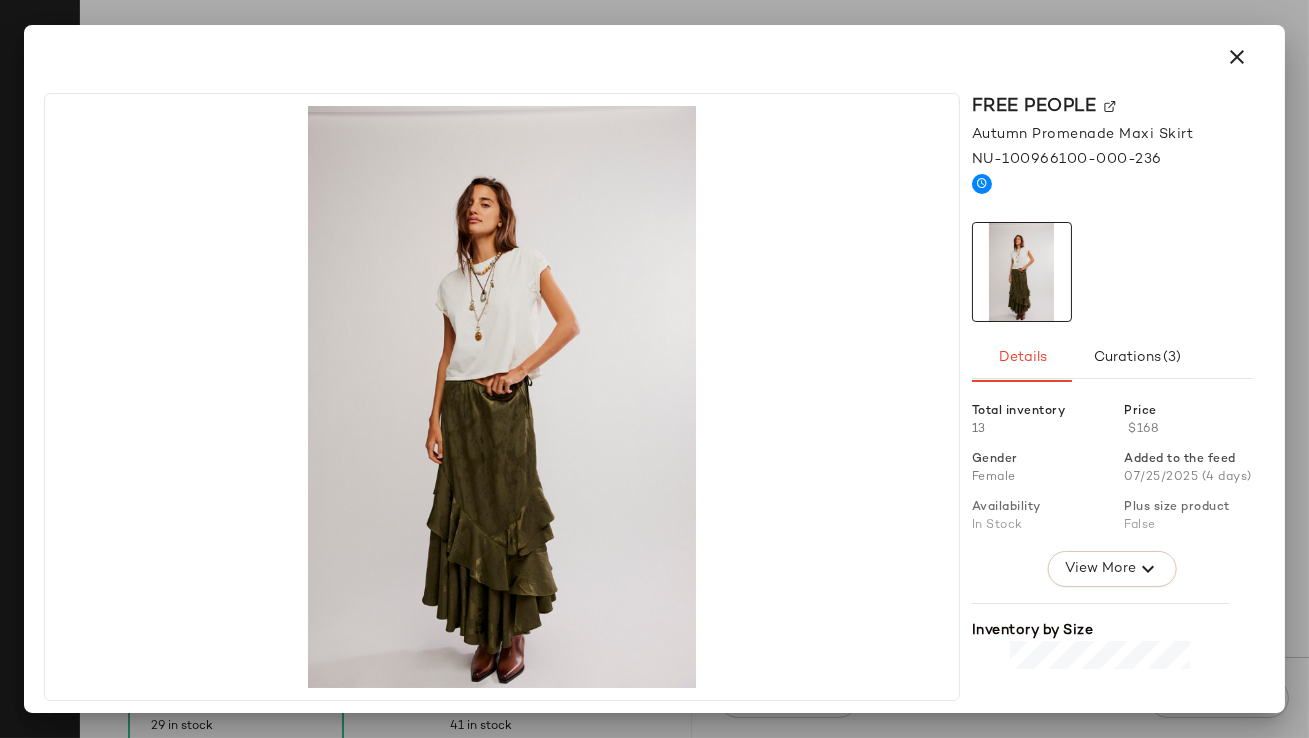 click at bounding box center [1237, 57] 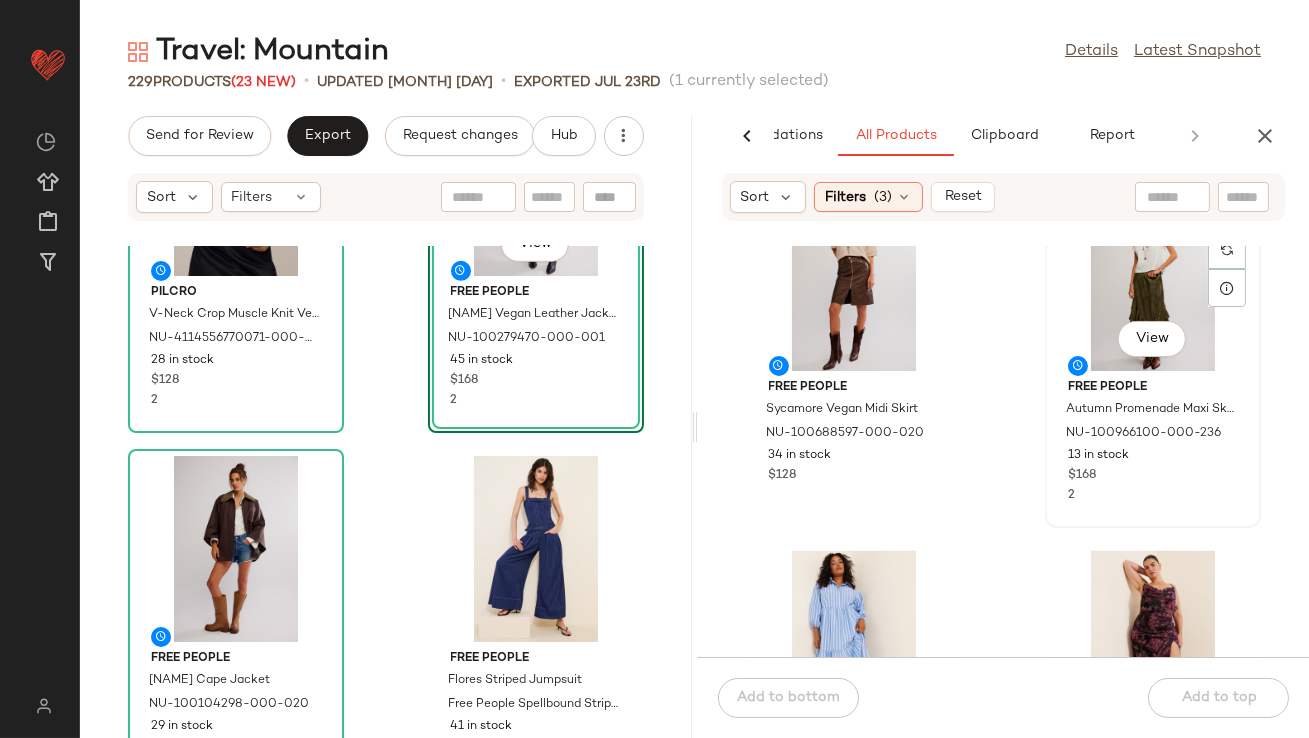 scroll, scrollTop: 7040, scrollLeft: 0, axis: vertical 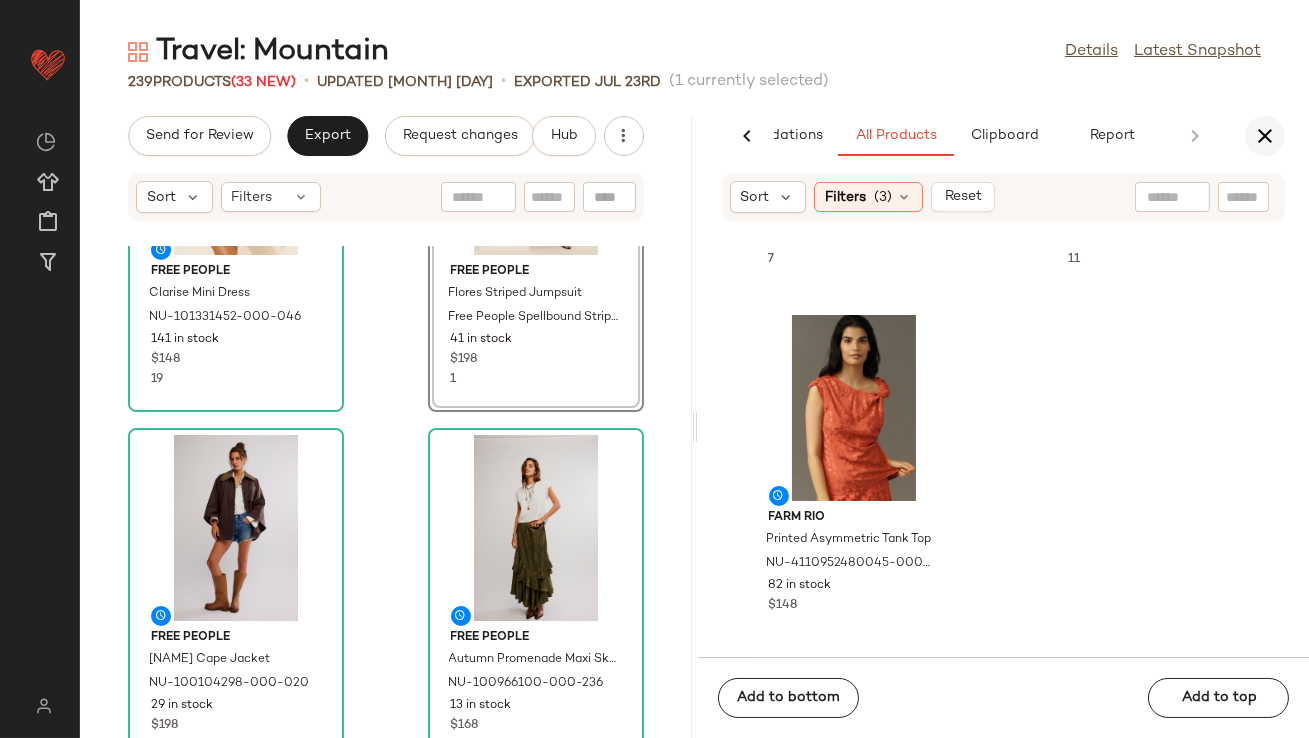 click at bounding box center (1265, 136) 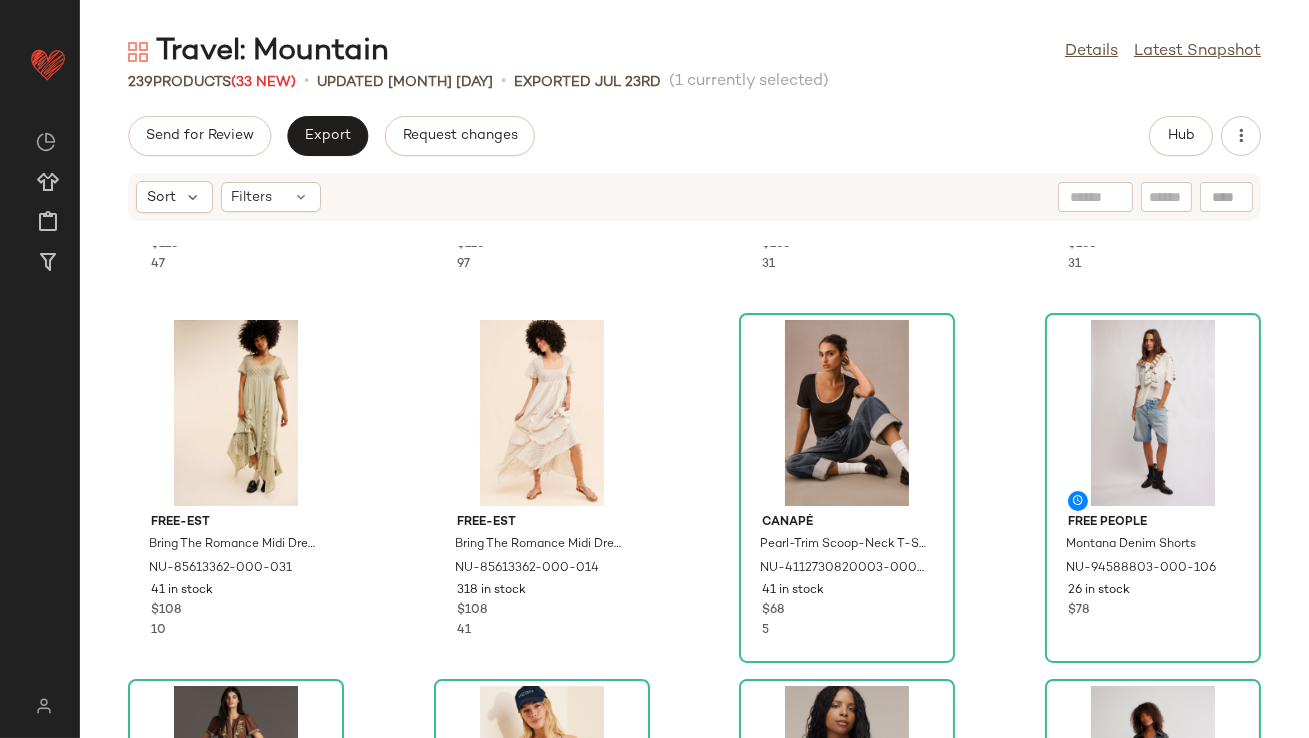 scroll, scrollTop: 0, scrollLeft: 0, axis: both 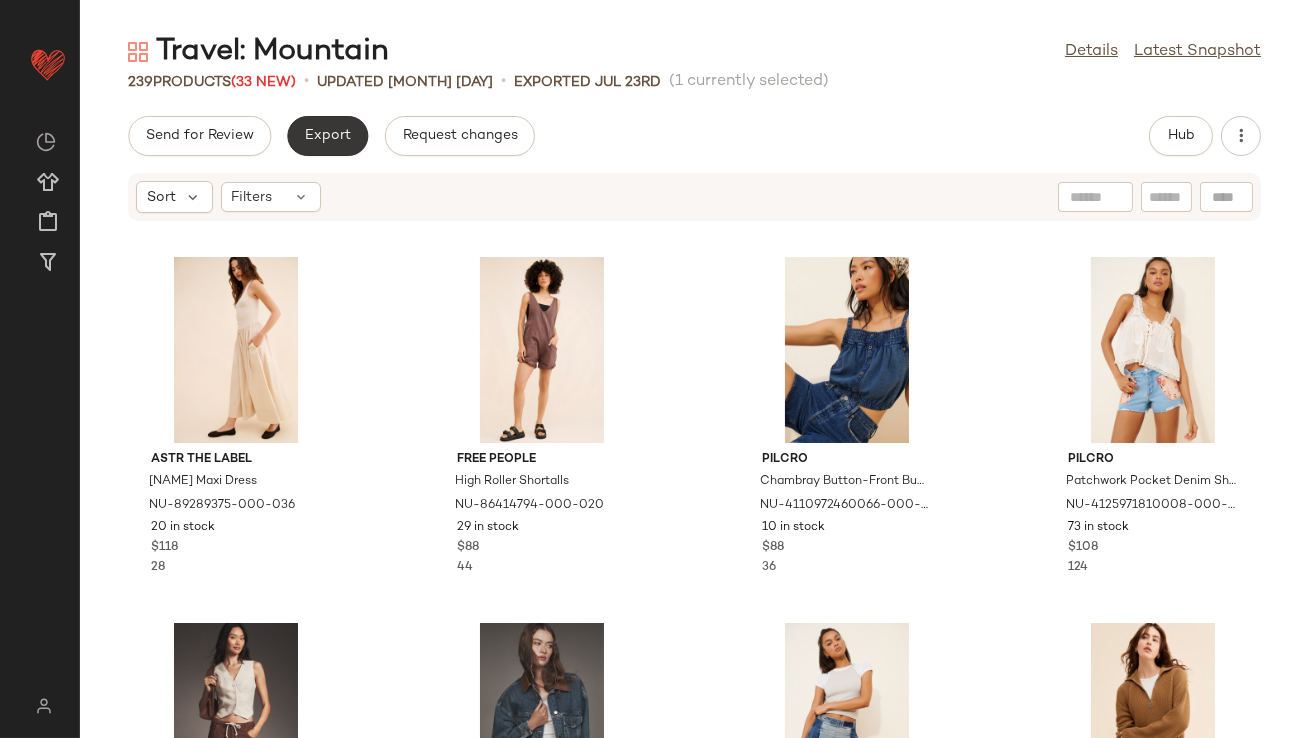 click on "Export" 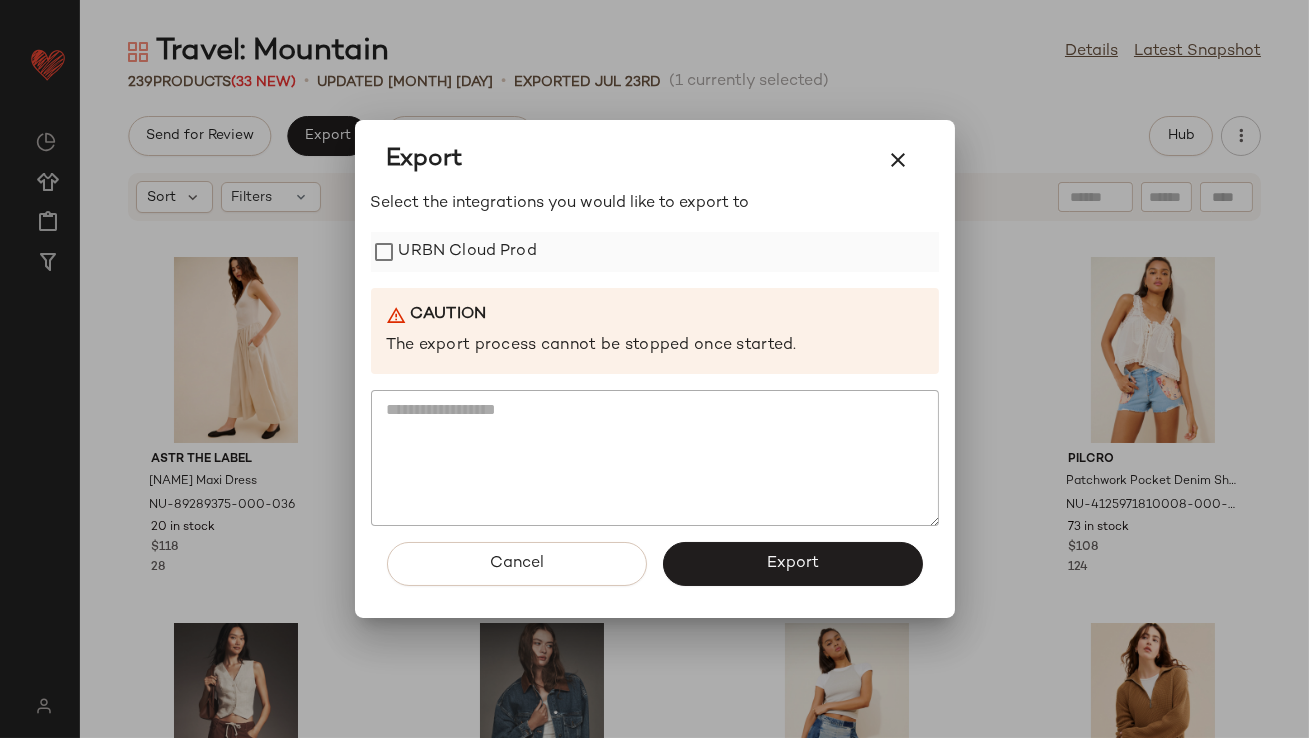 click on "URBN Cloud Prod" at bounding box center (468, 252) 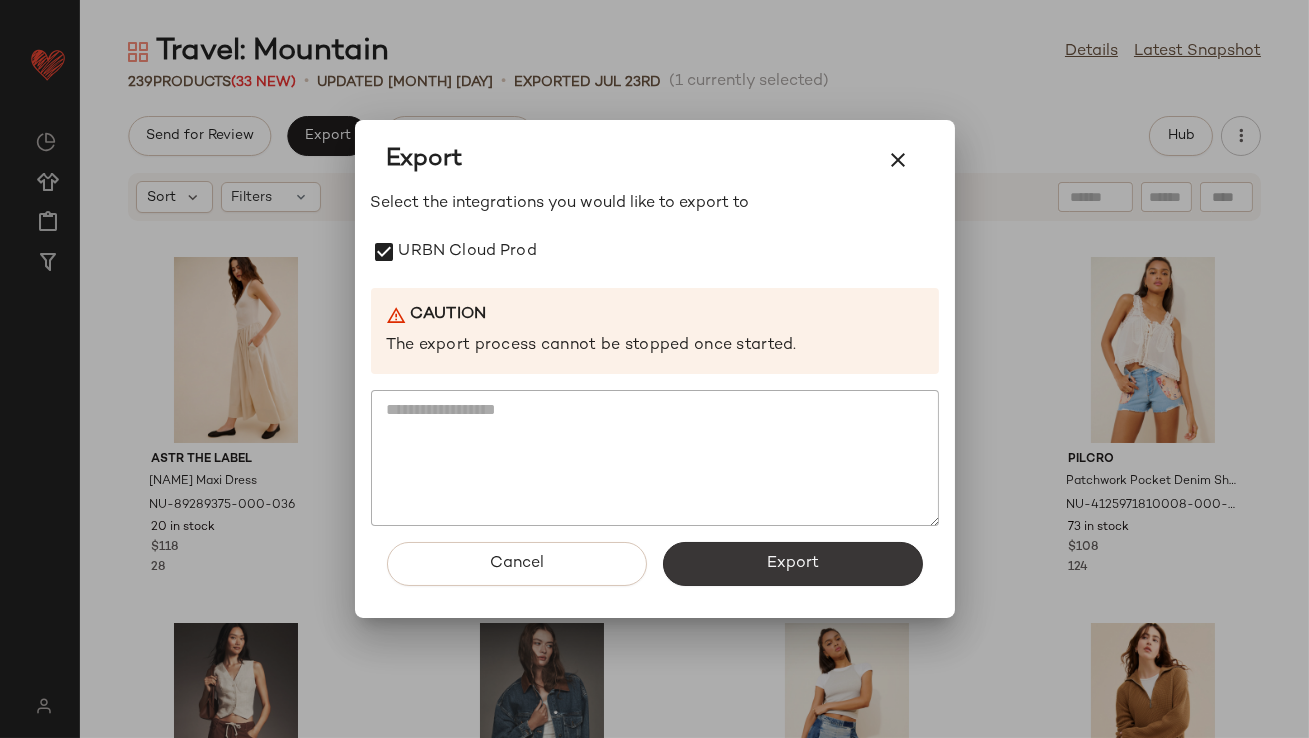 click on "Export" at bounding box center (793, 564) 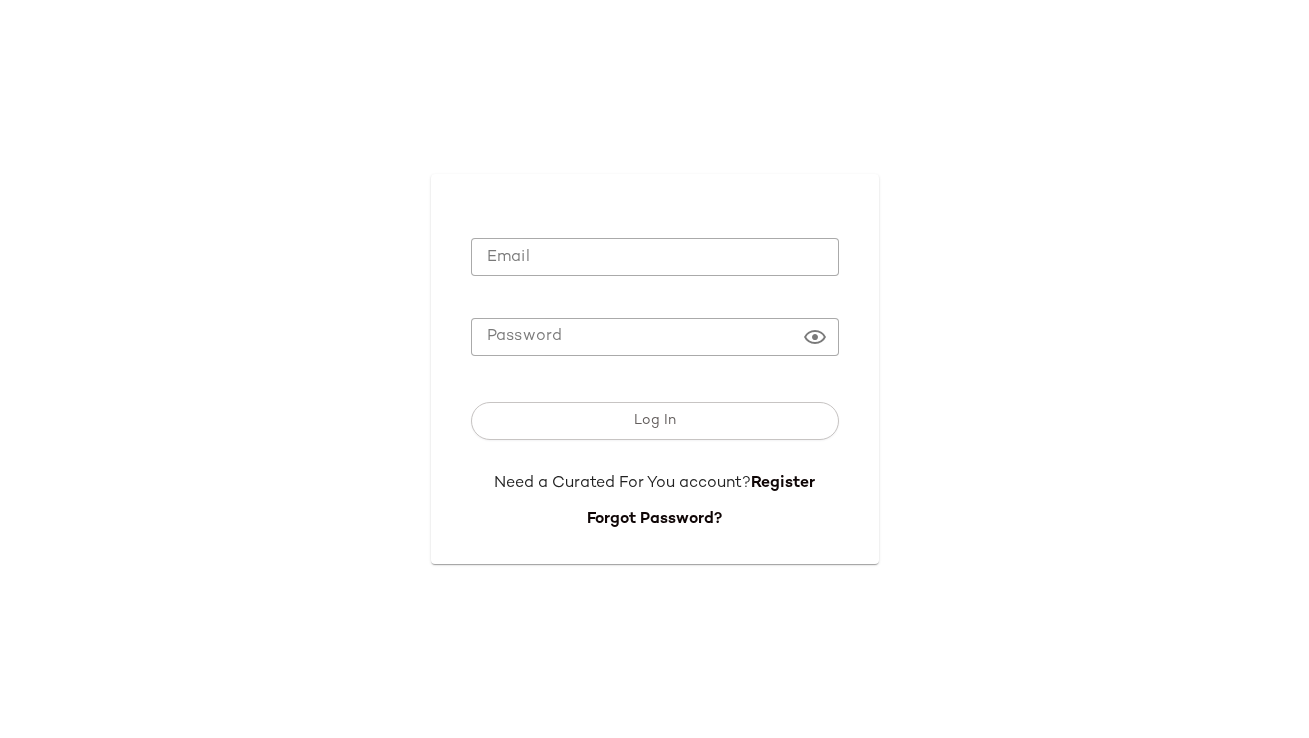 scroll, scrollTop: 0, scrollLeft: 0, axis: both 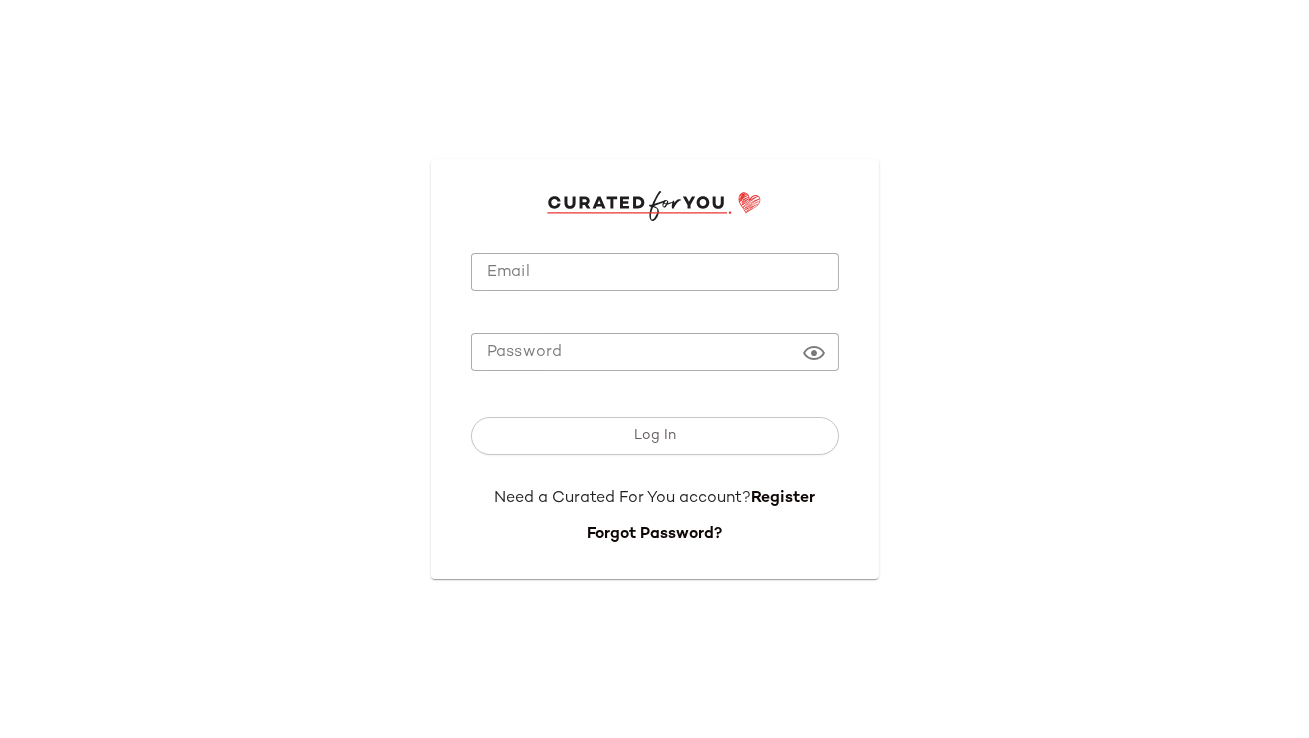 click on "Email" 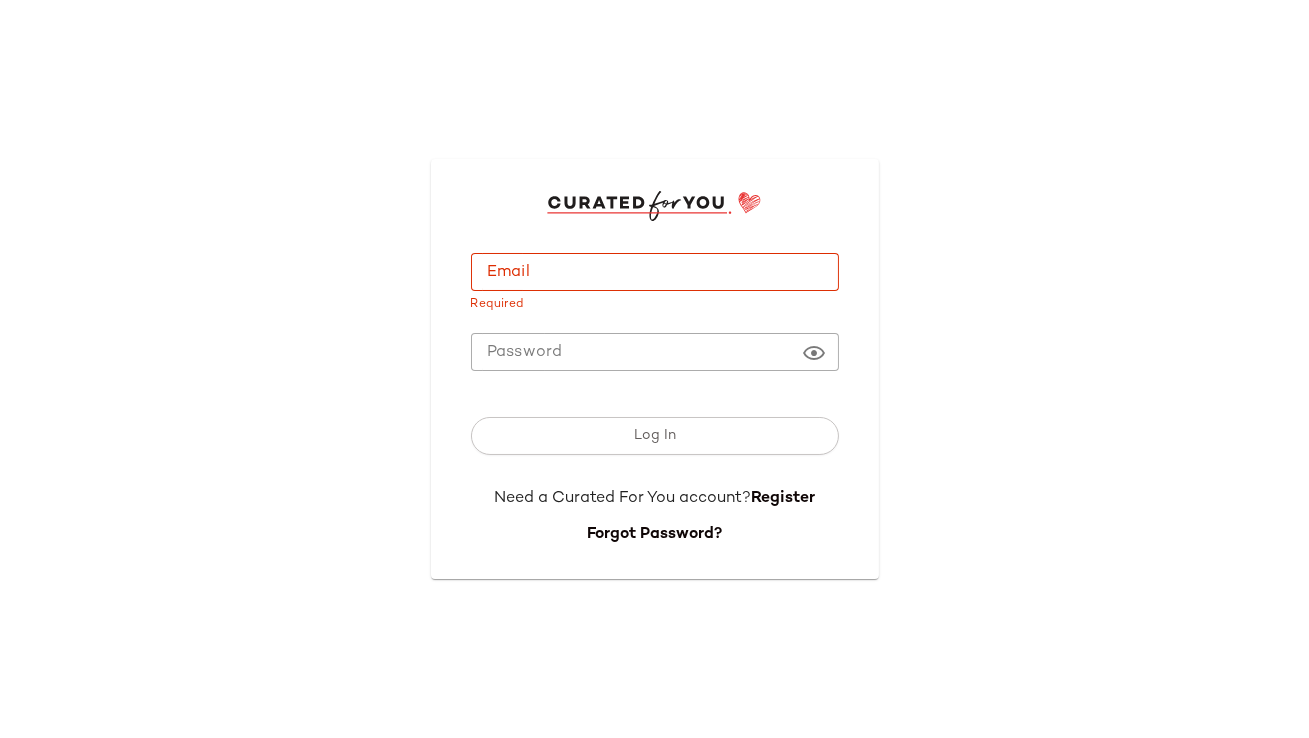 type on "**********" 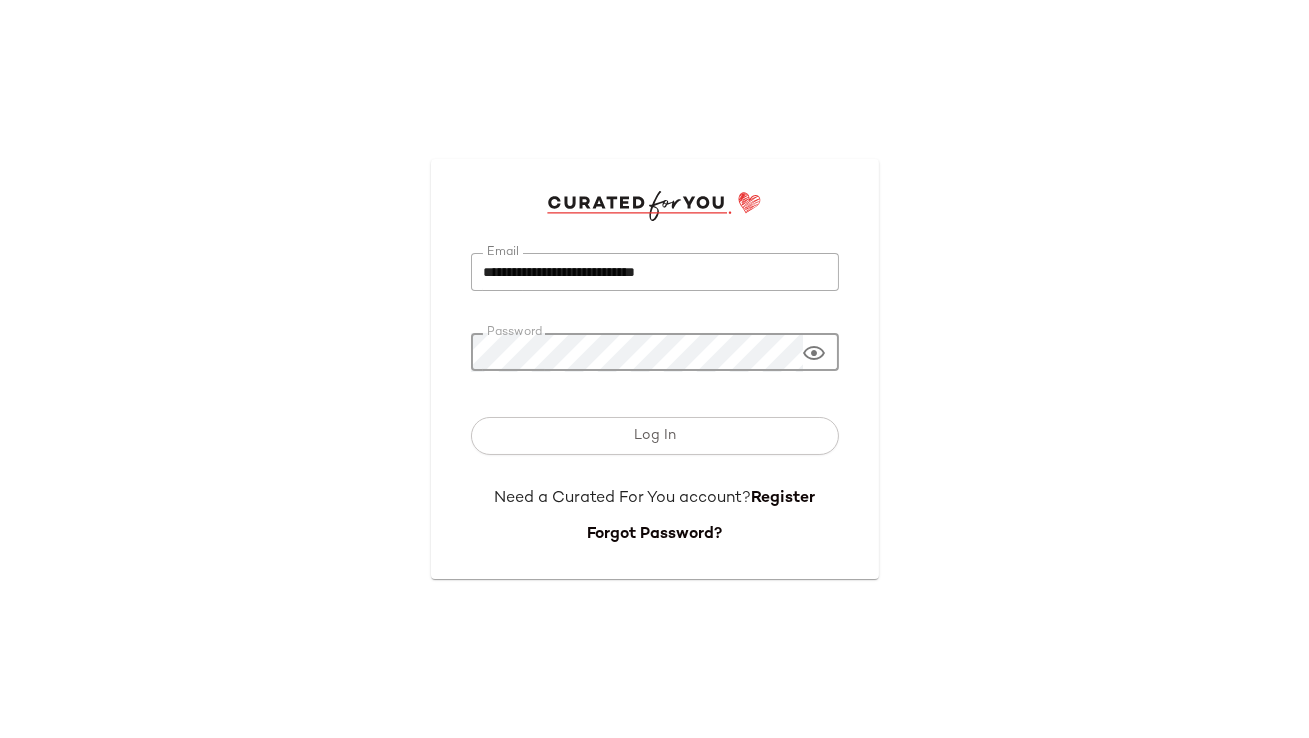 click 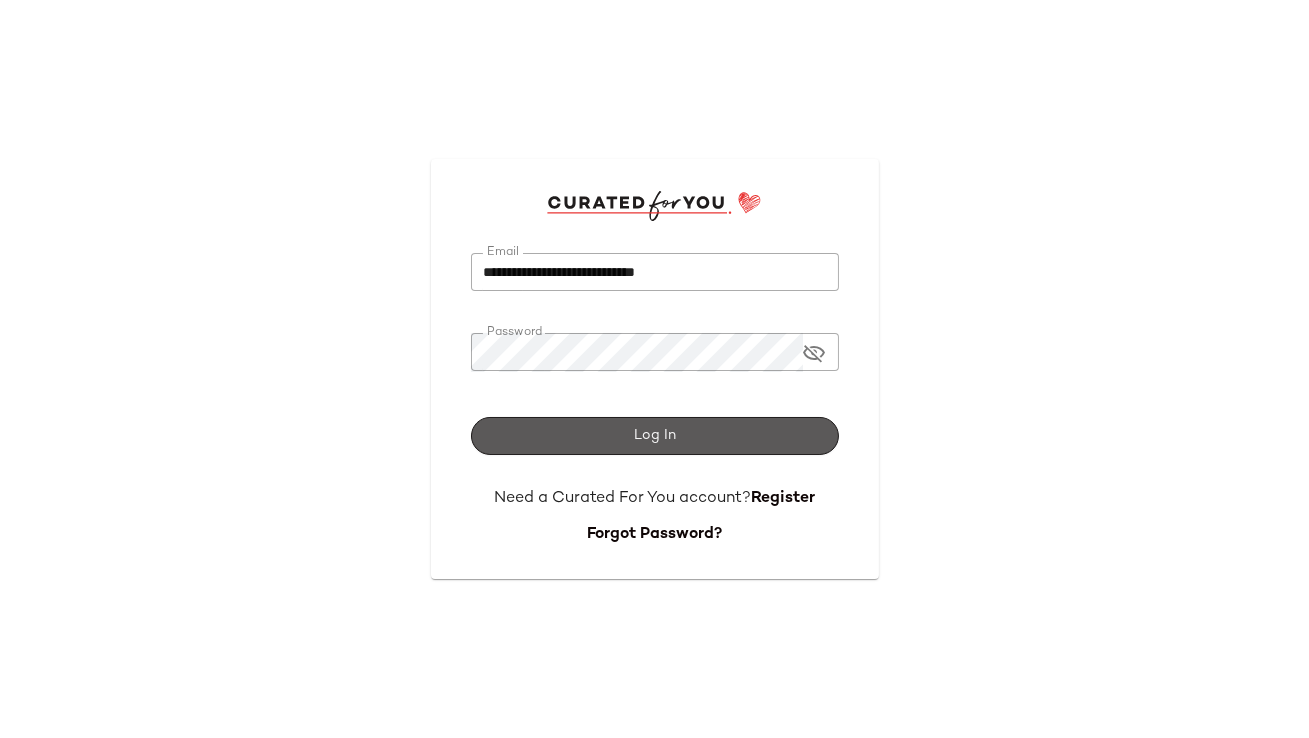 click on "Log In" at bounding box center [655, 436] 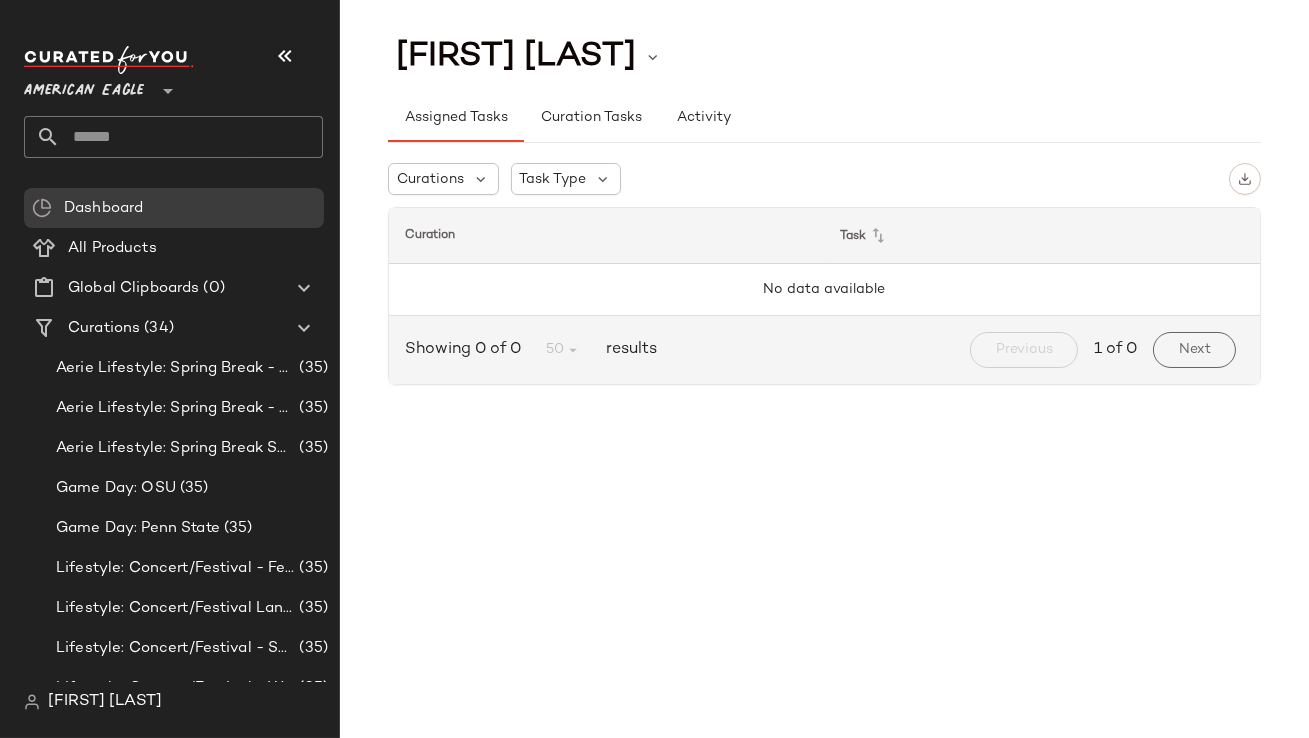 click on "American Eagle" at bounding box center [84, 86] 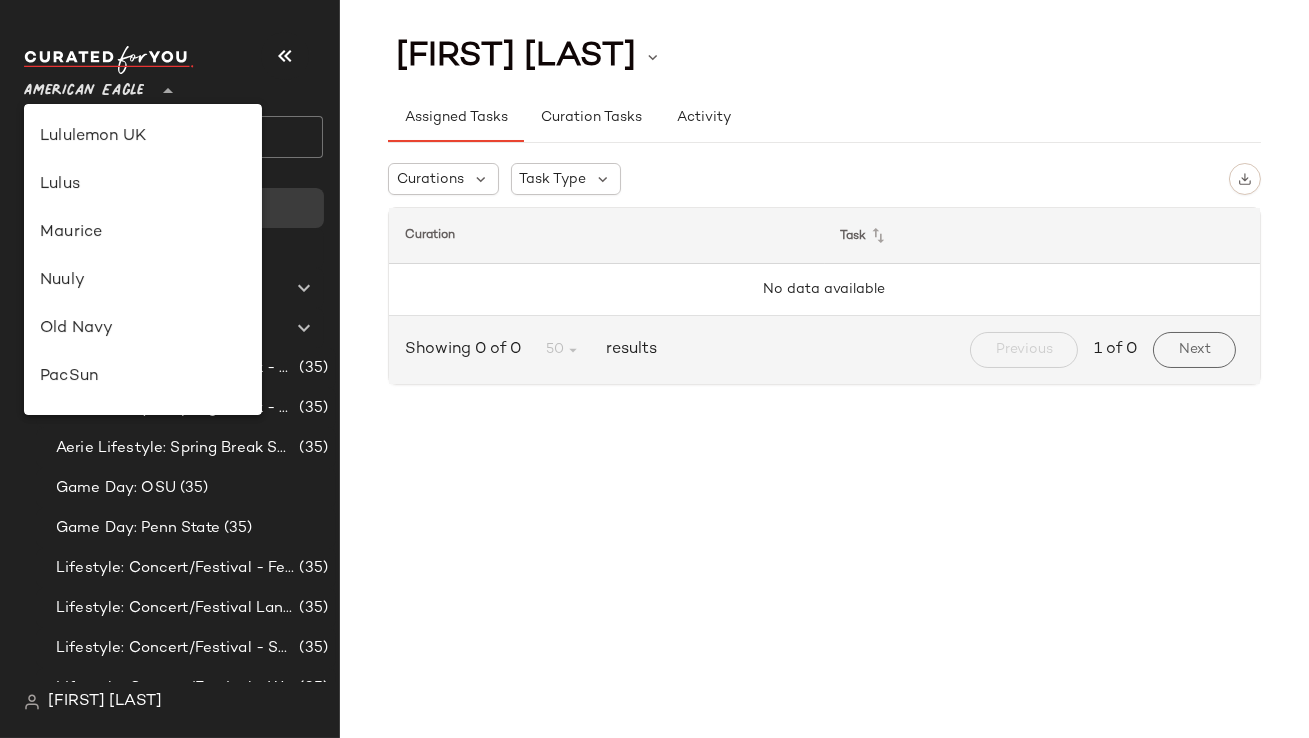 scroll, scrollTop: 658, scrollLeft: 0, axis: vertical 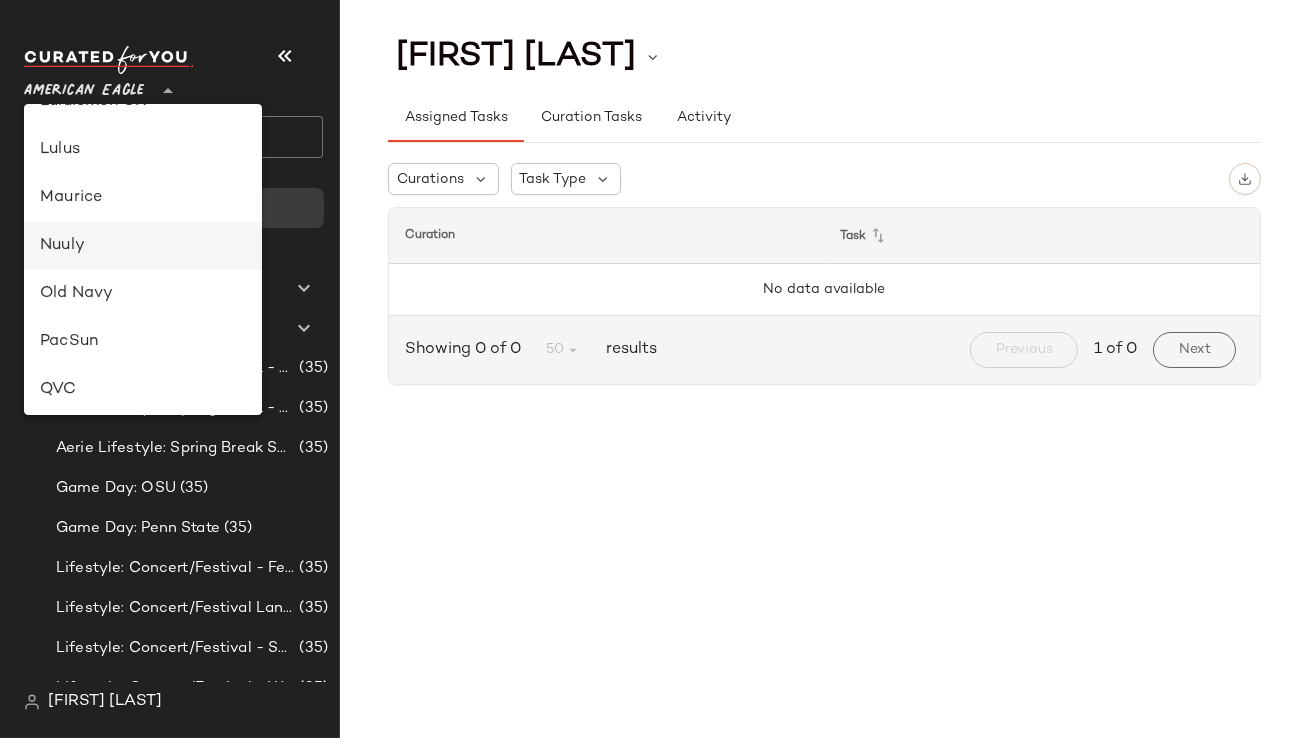 click on "Nuuly" at bounding box center (143, 246) 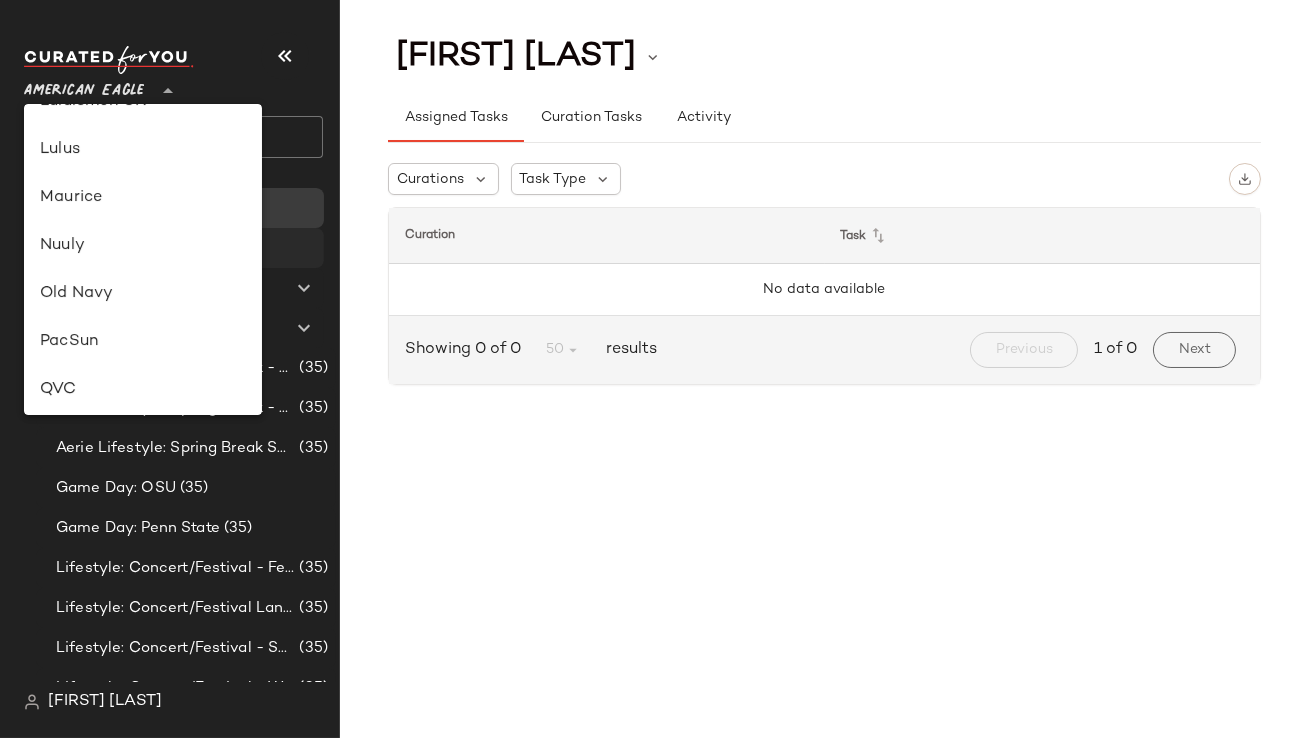 type on "**" 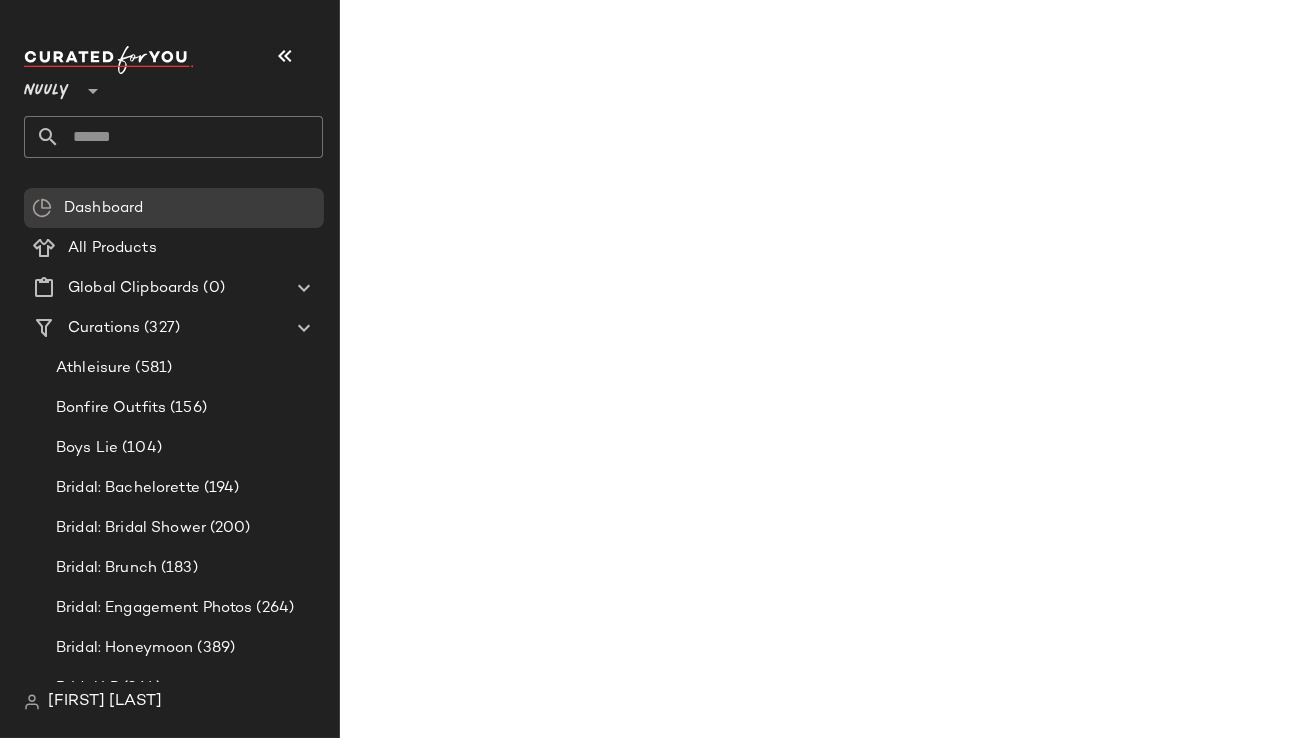 click 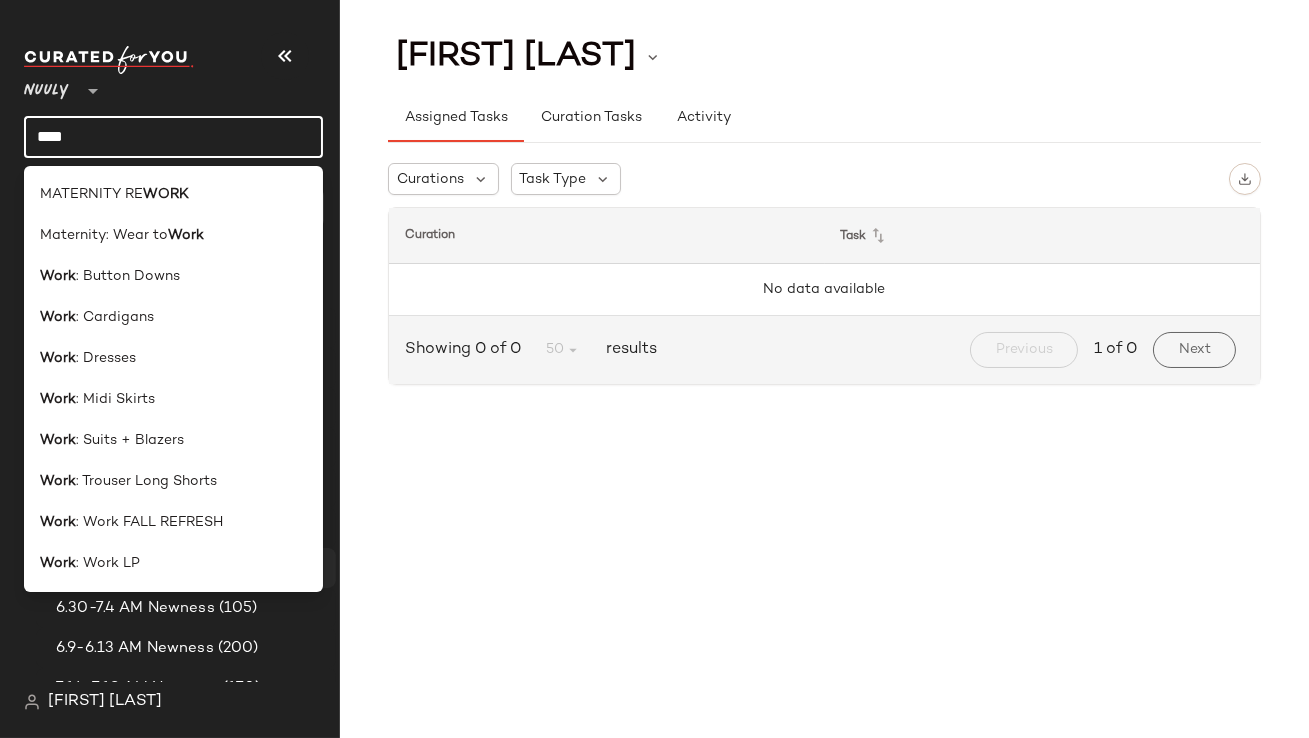 type on "****" 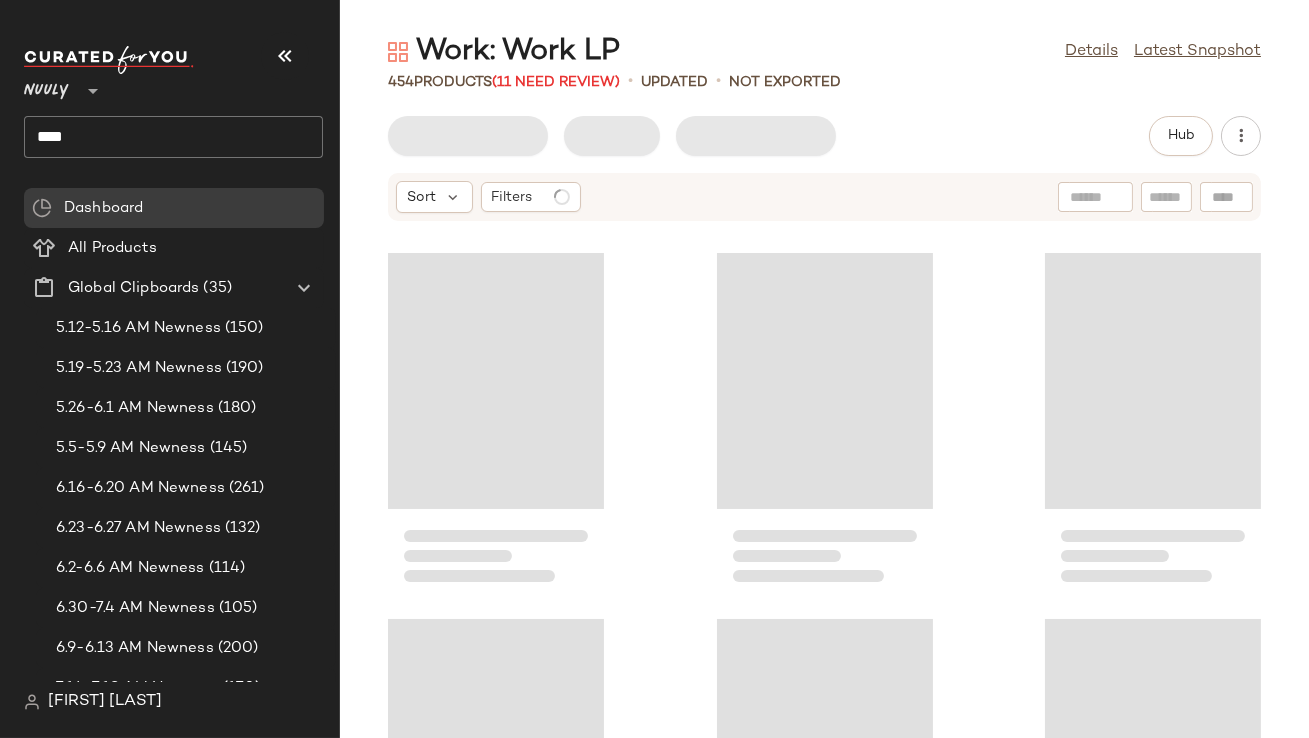 click at bounding box center (285, 56) 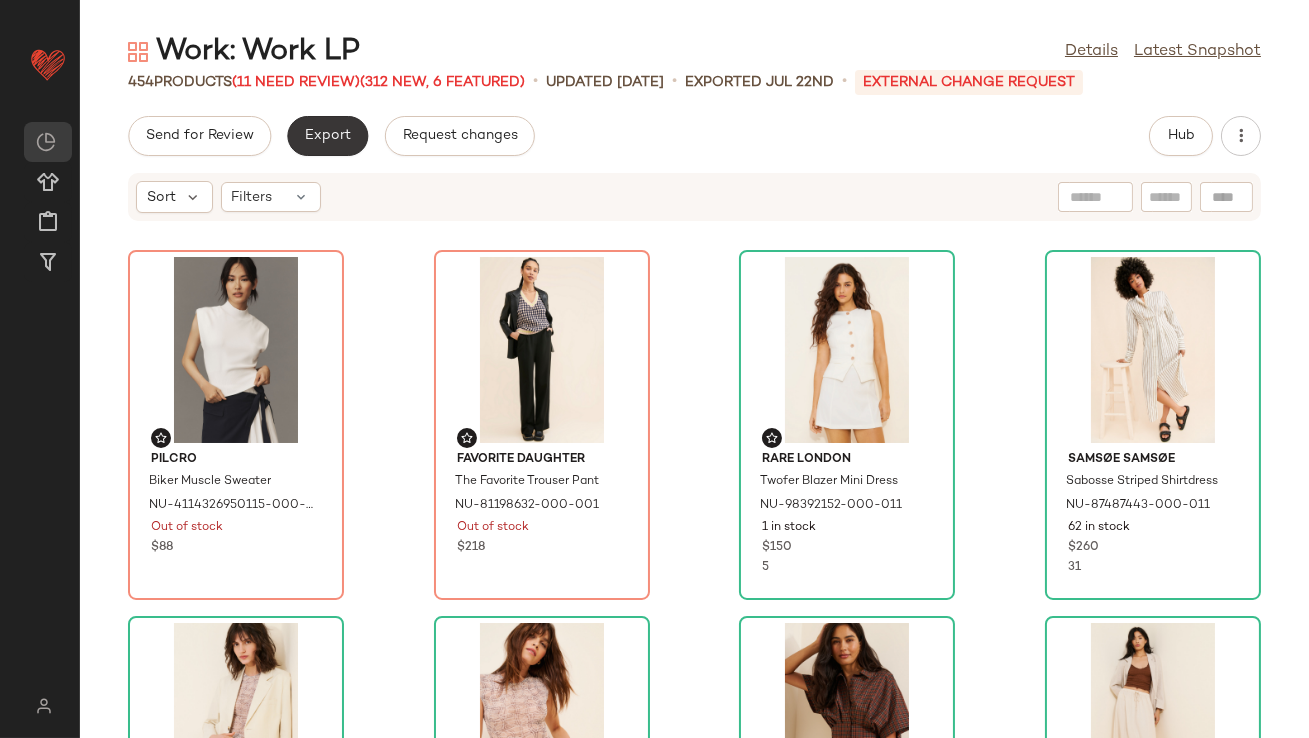 click on "Export" 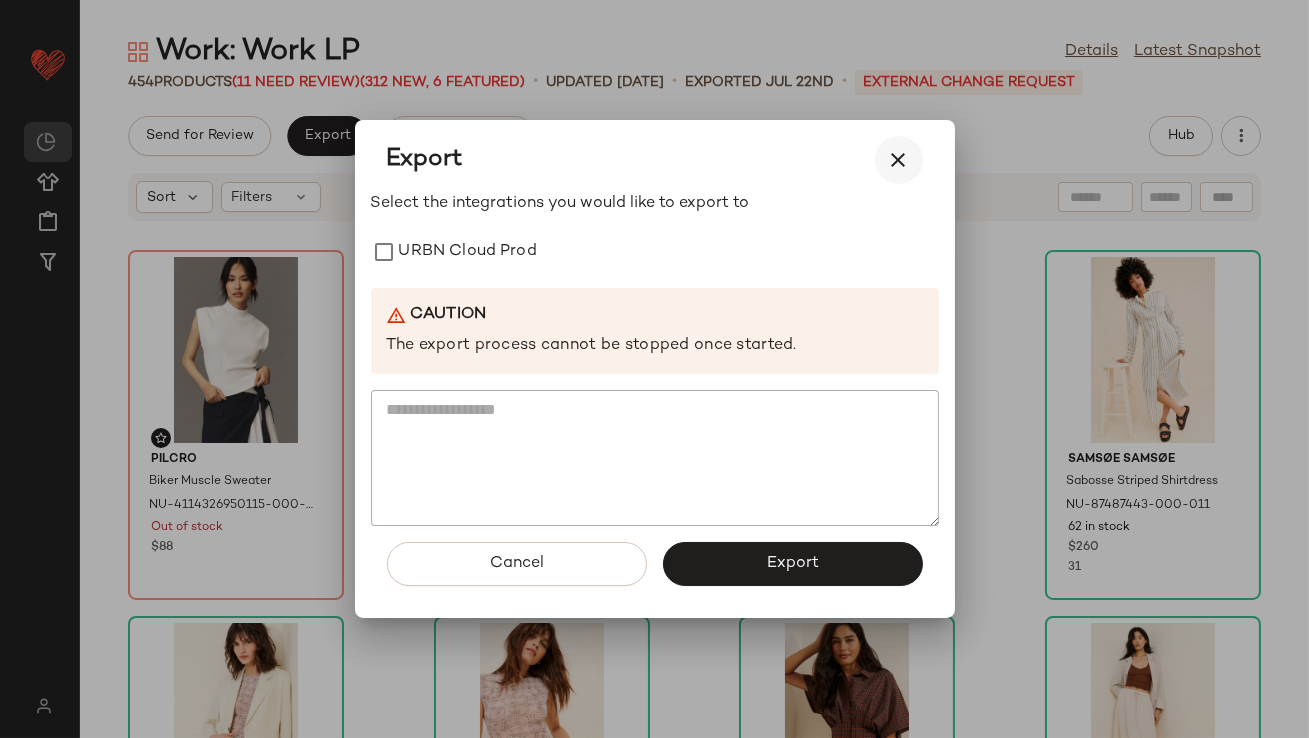 click at bounding box center [899, 160] 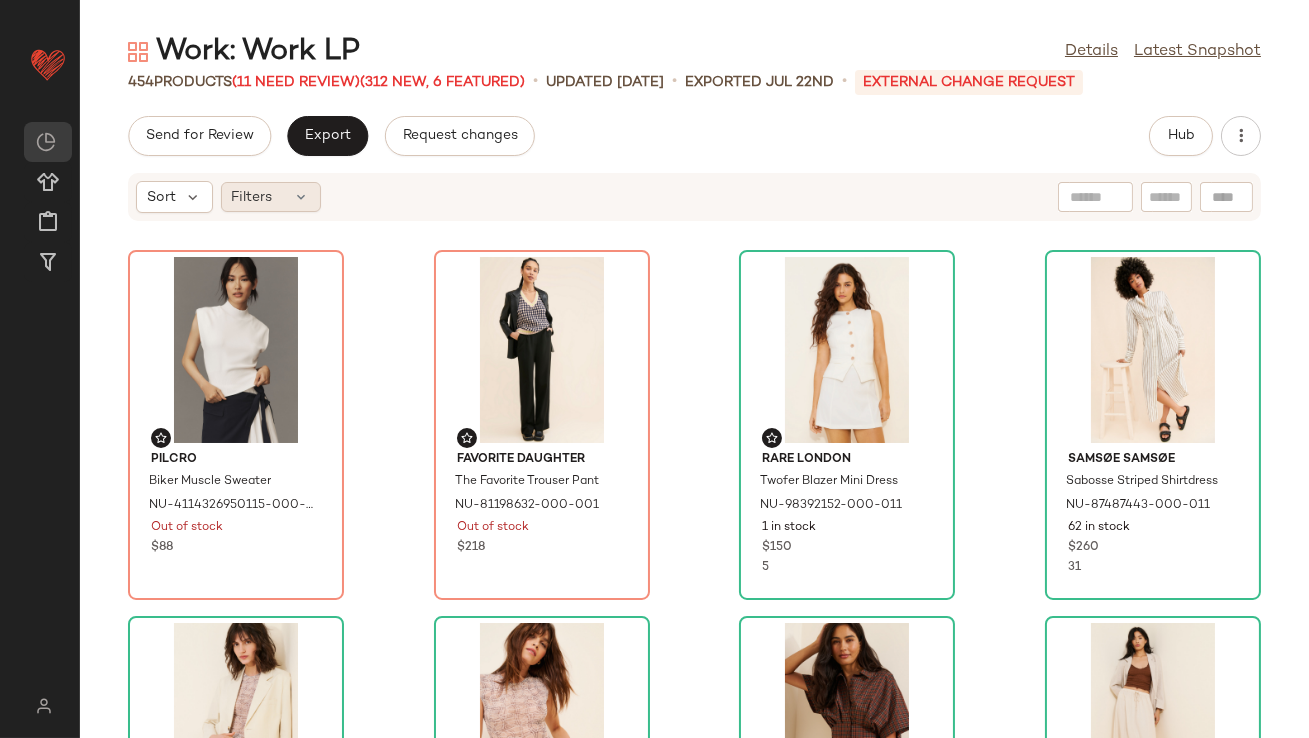 click on "Filters" 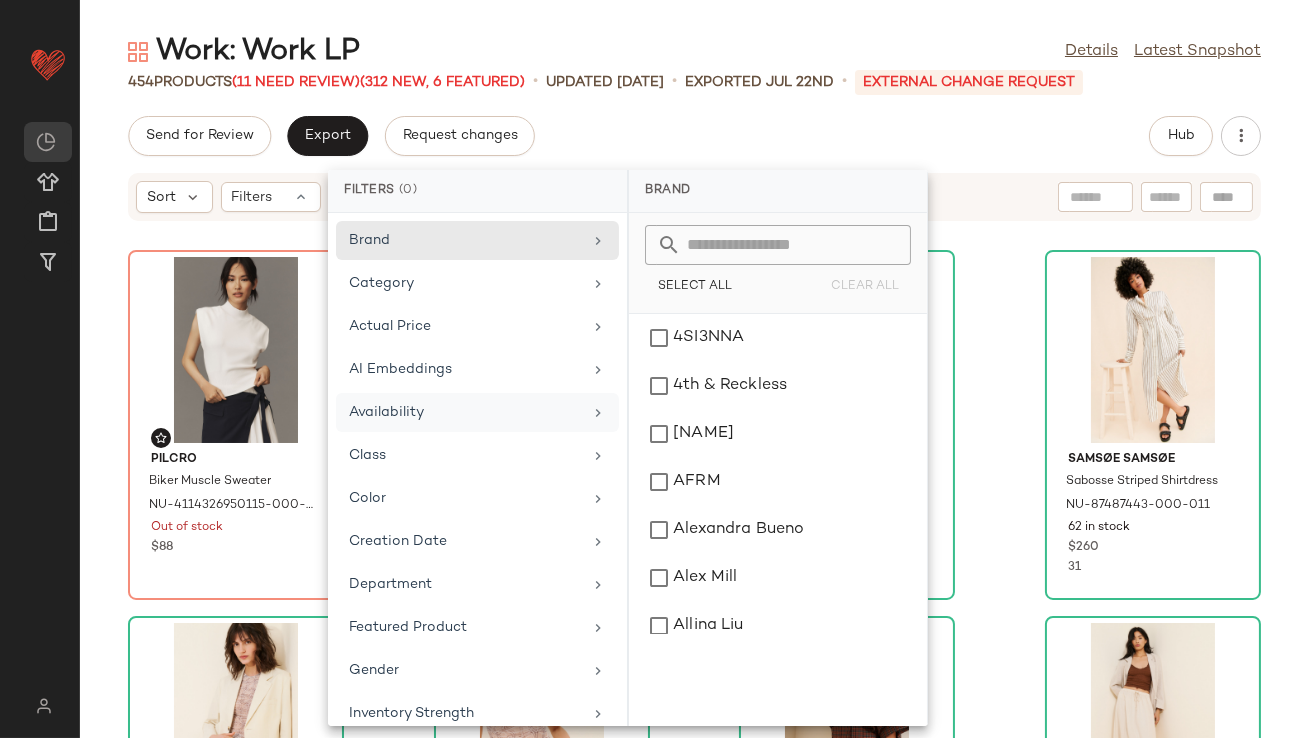 click on "Availability" at bounding box center (465, 412) 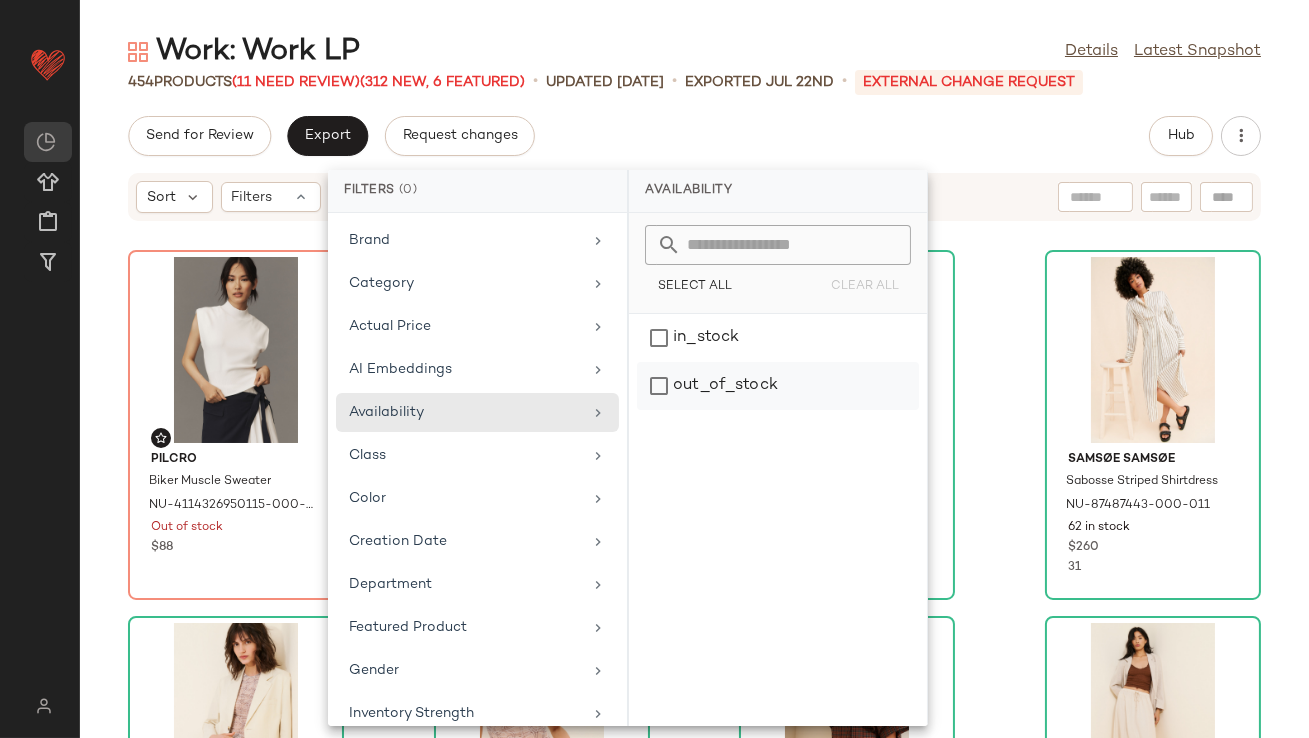 click on "out_of_stock" 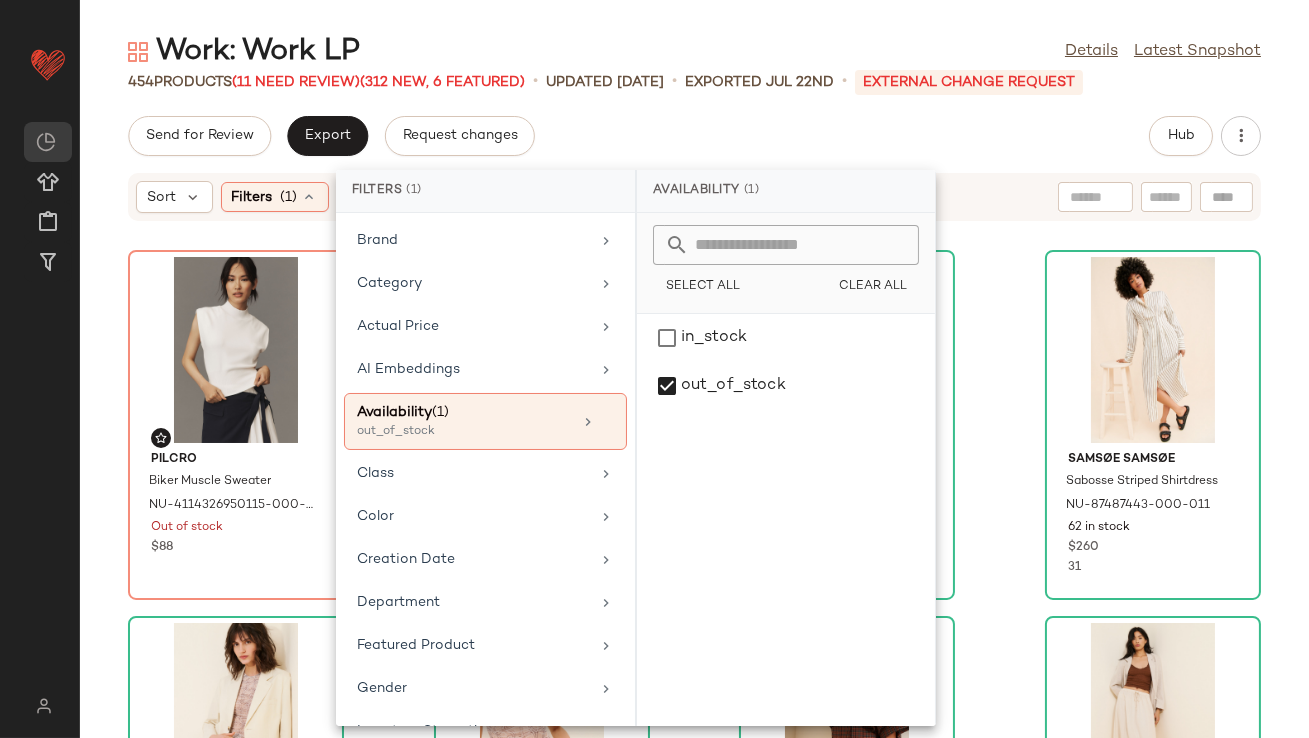 click on "Send for Review   Export   Request changes   Hub" 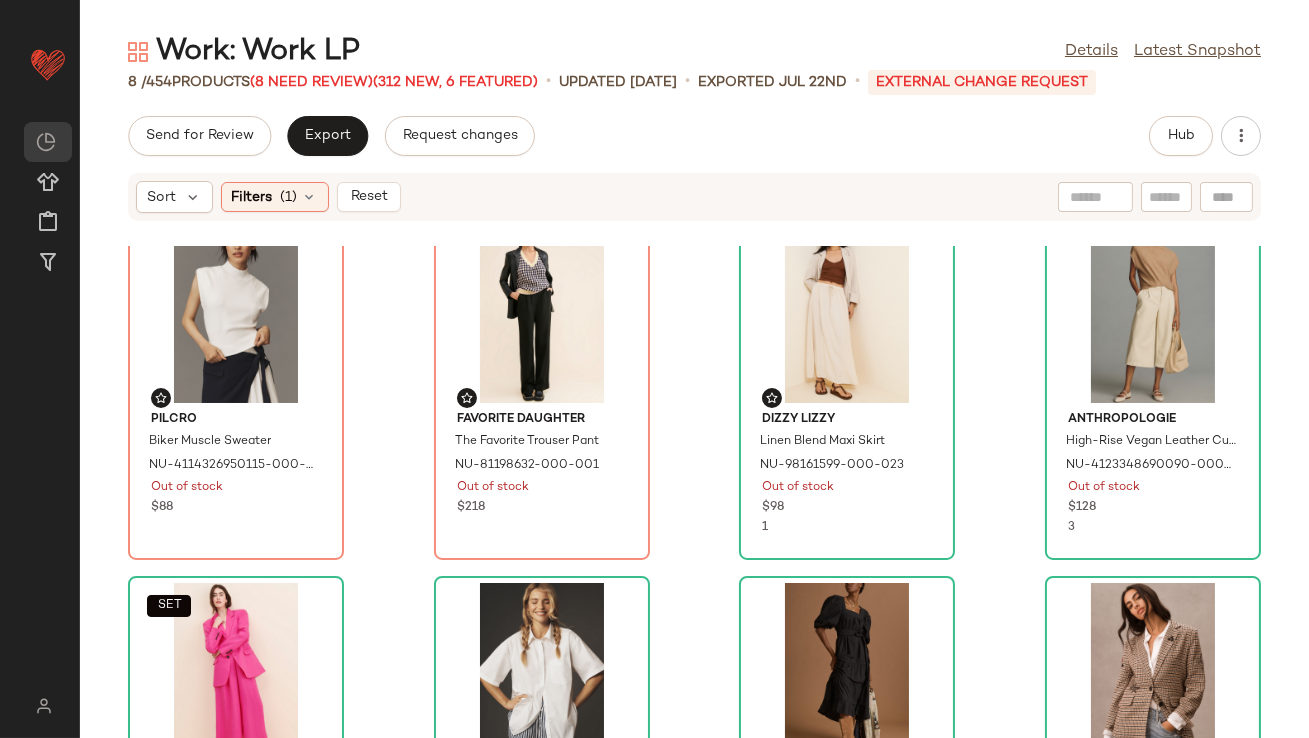scroll, scrollTop: 65, scrollLeft: 0, axis: vertical 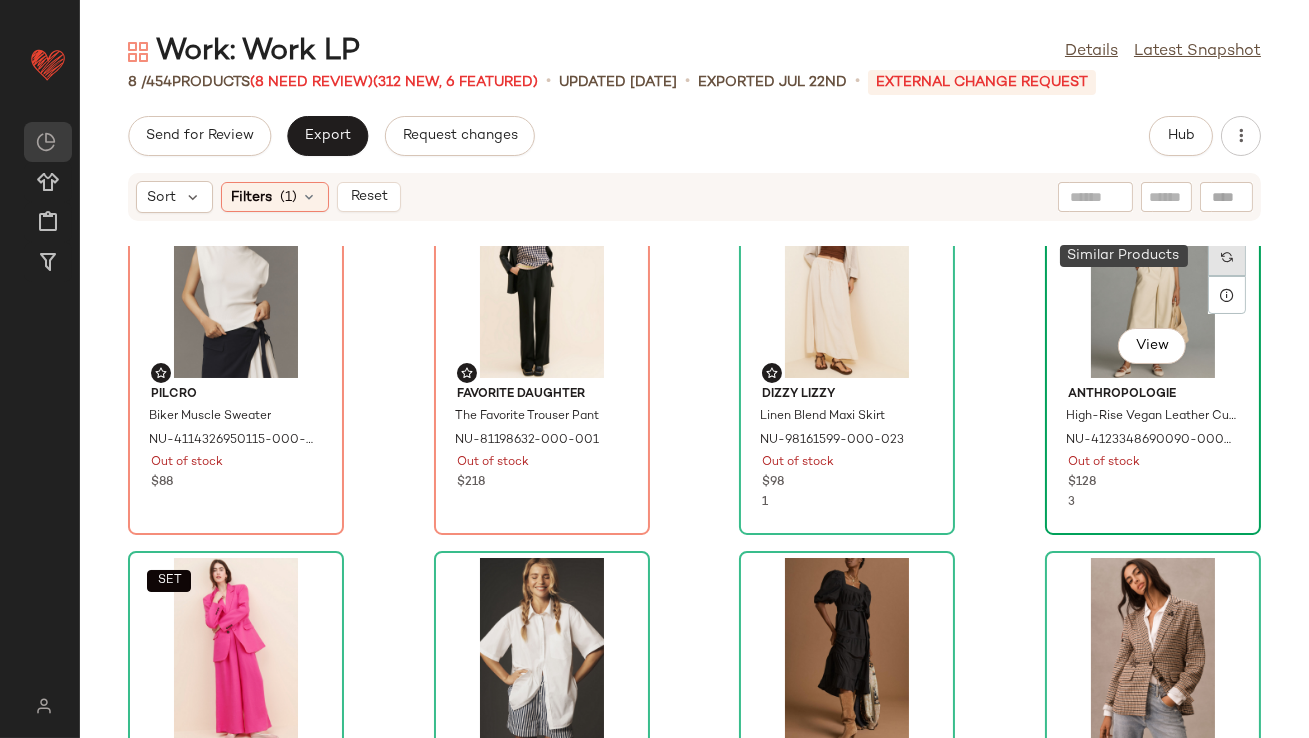 click 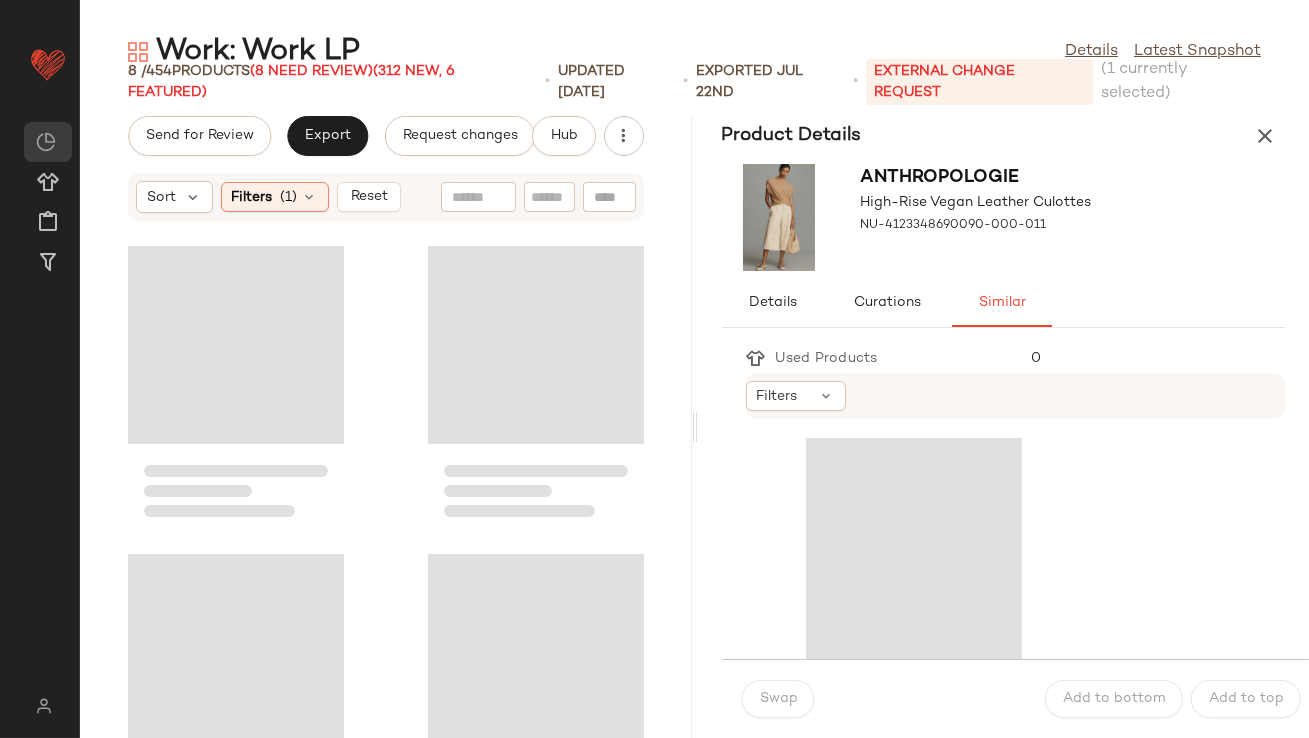 scroll, scrollTop: 381, scrollLeft: 0, axis: vertical 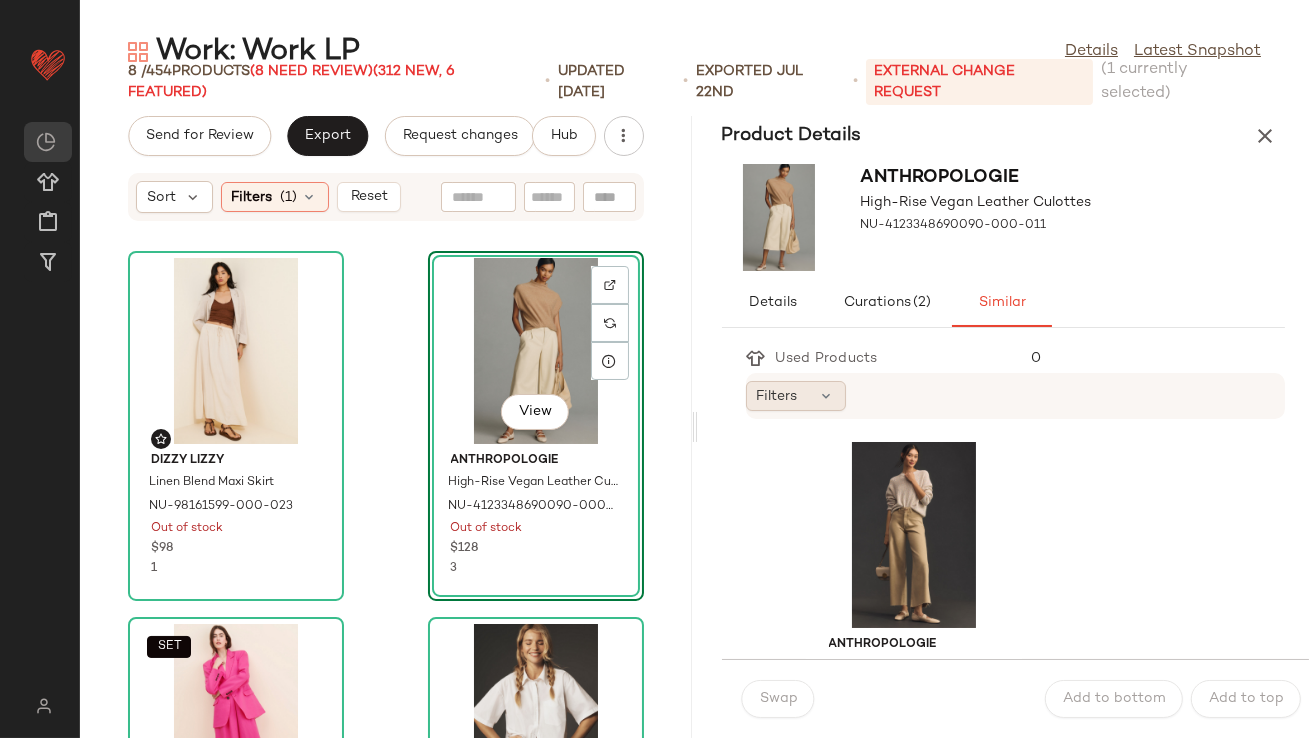 click on "Filters" 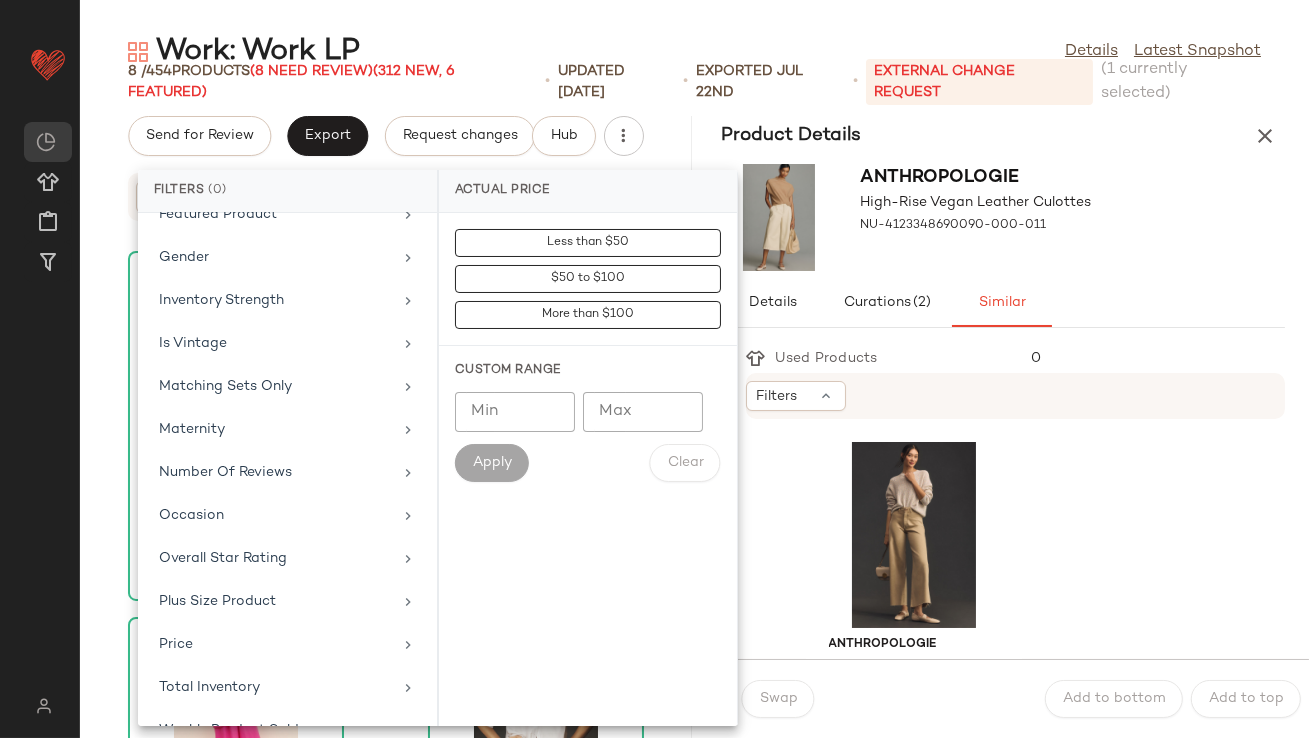 scroll, scrollTop: 444, scrollLeft: 0, axis: vertical 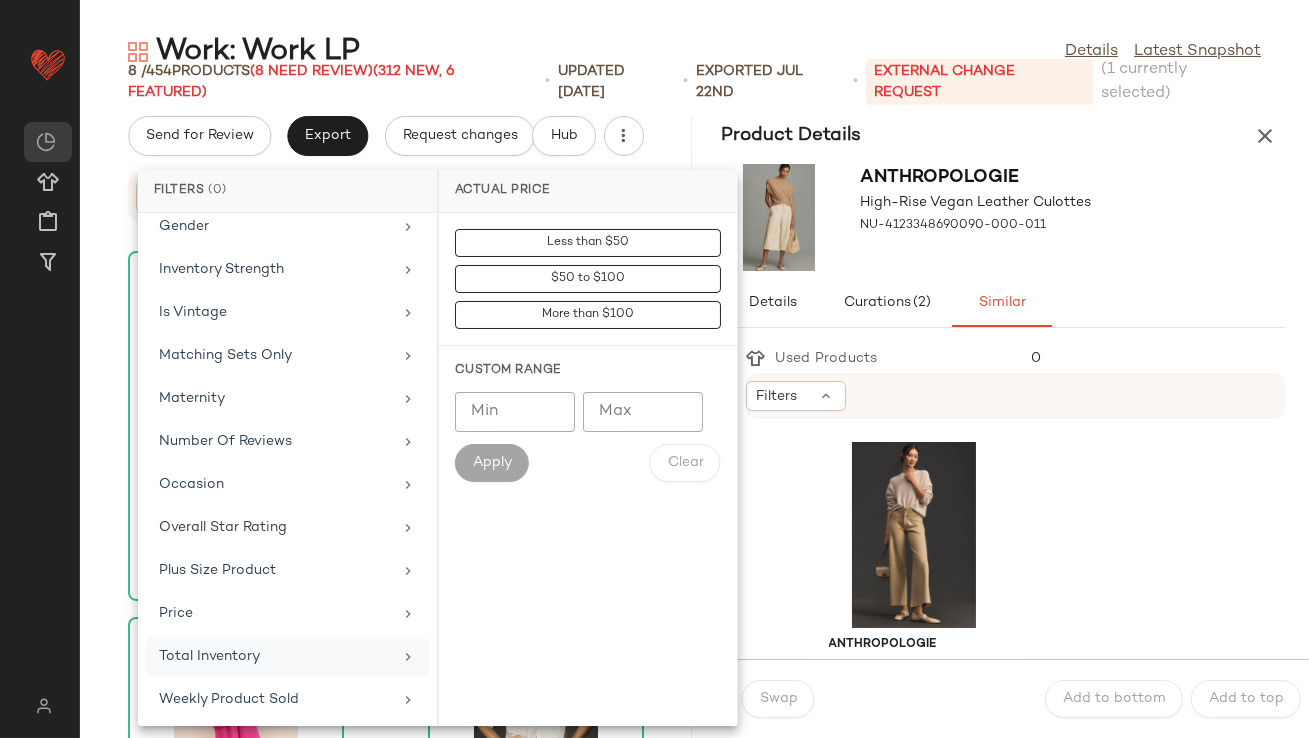click on "Total Inventory" 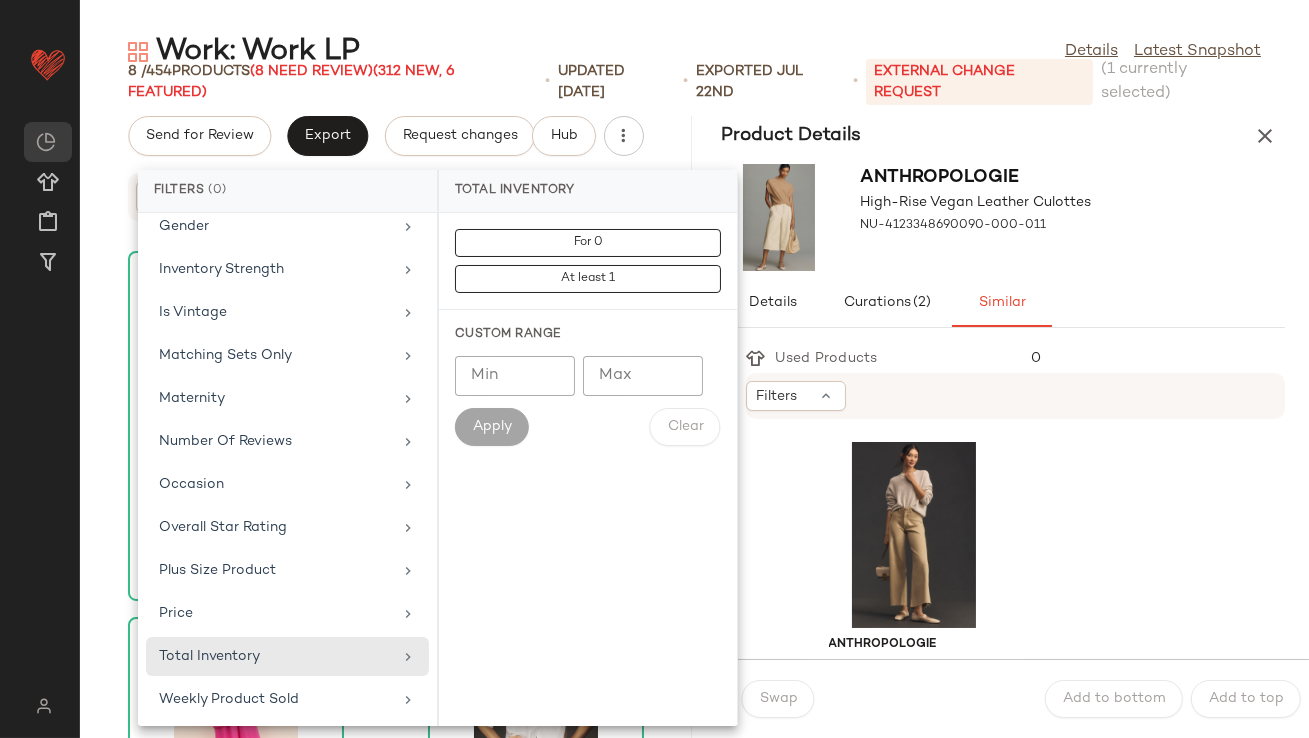 click on "Min" 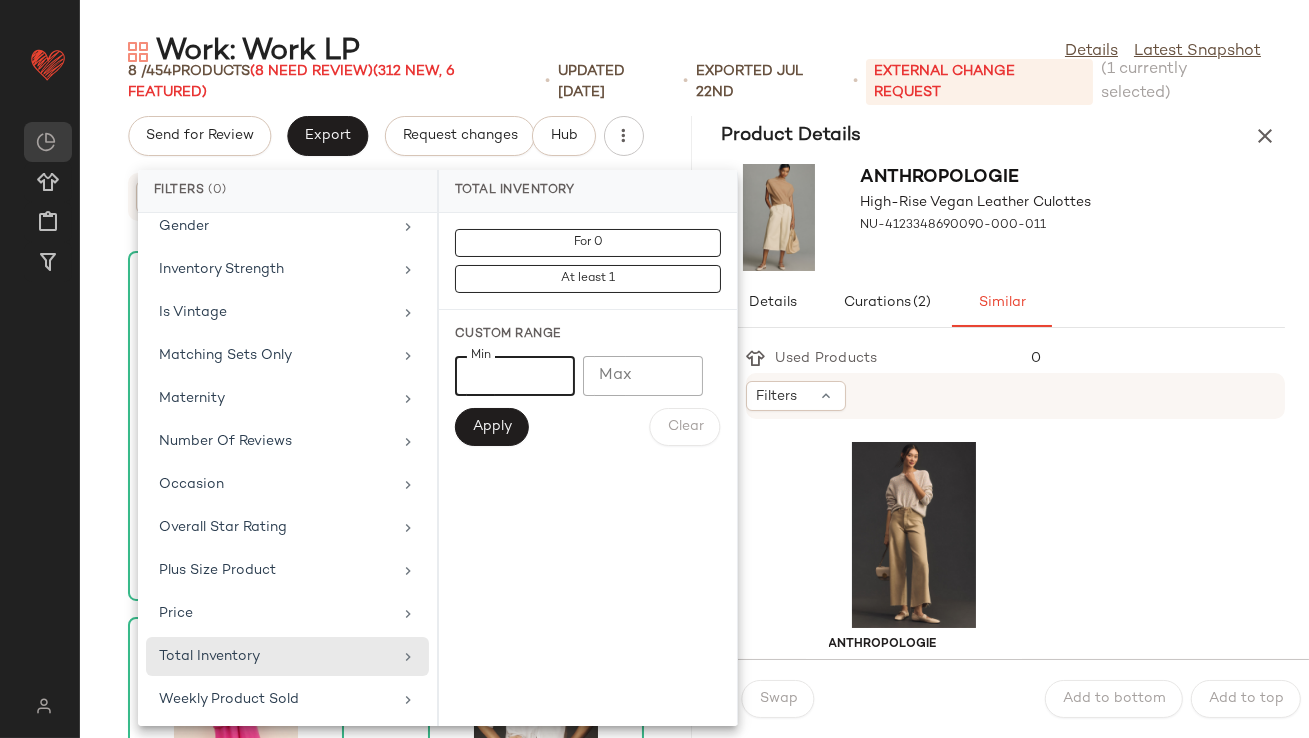 type on "**" 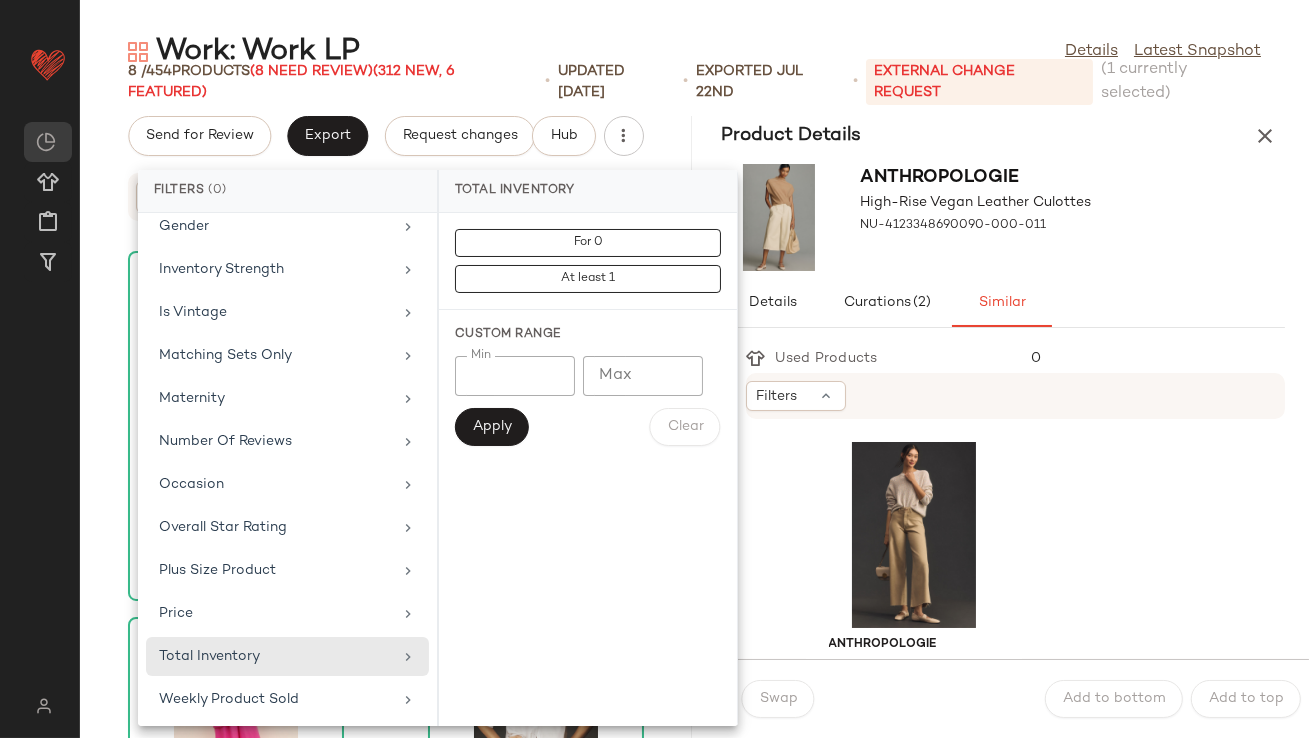 click on "Apply   Clear" at bounding box center [588, 427] 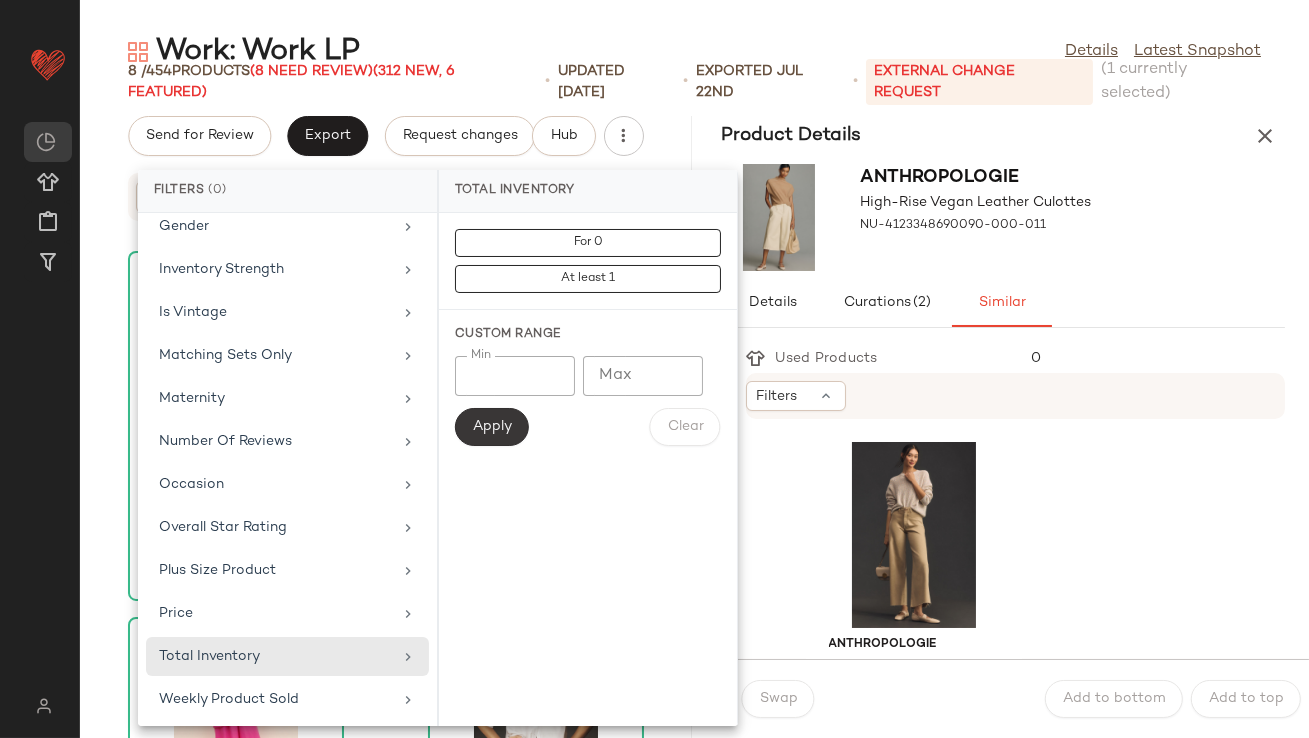 click on "Apply" at bounding box center (492, 427) 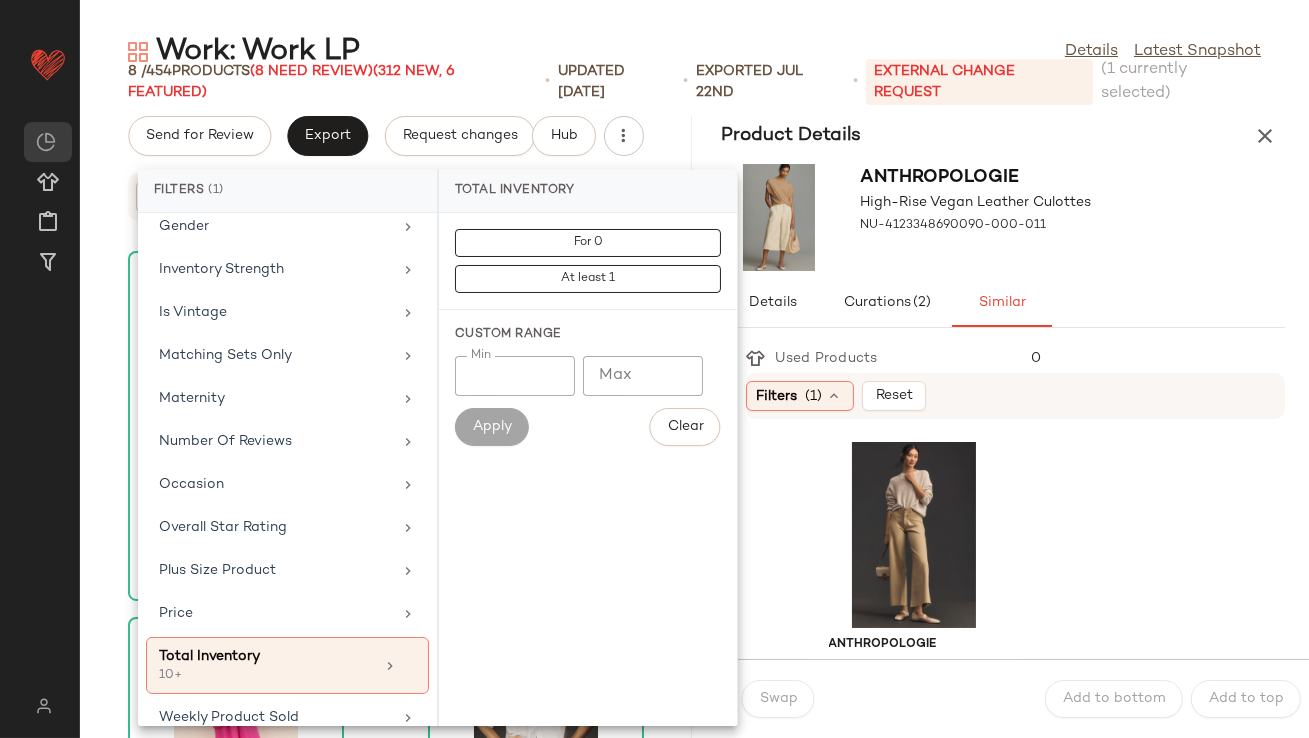 click on "Details   Curations  (2)  Similar" at bounding box center (1004, 303) 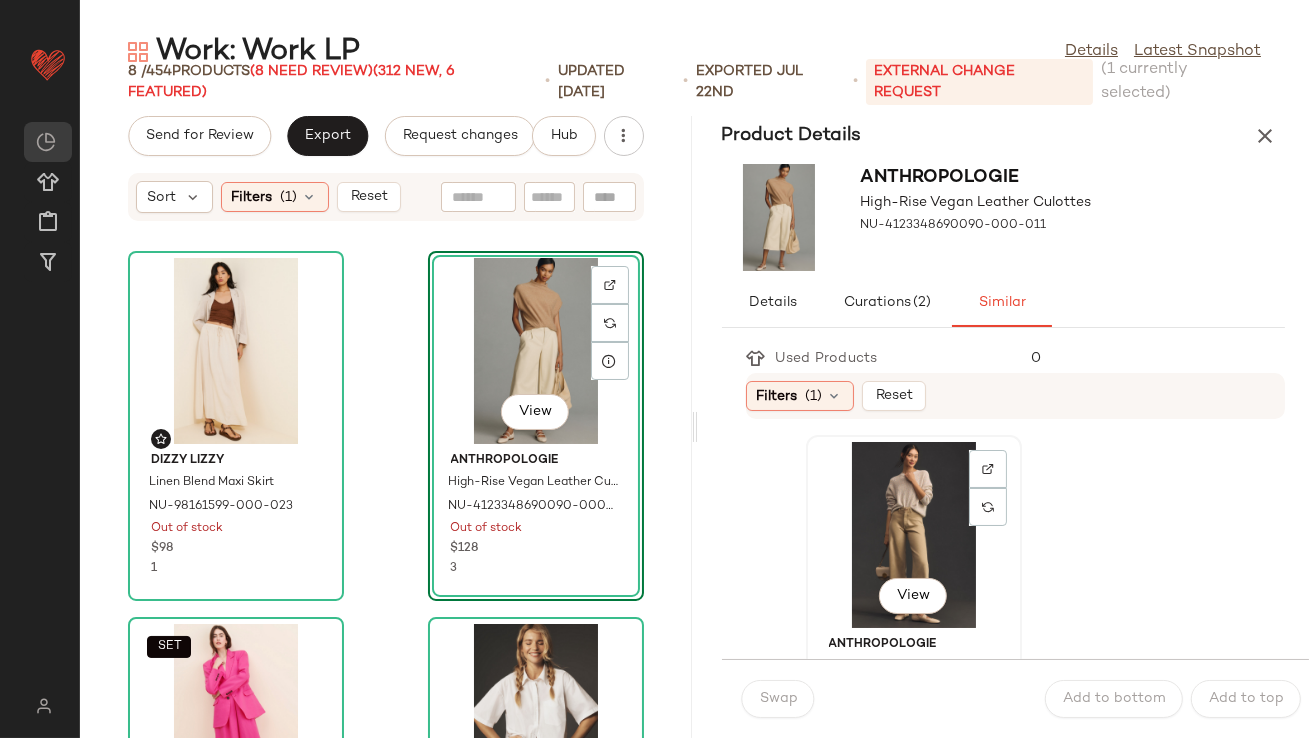 click on "View" 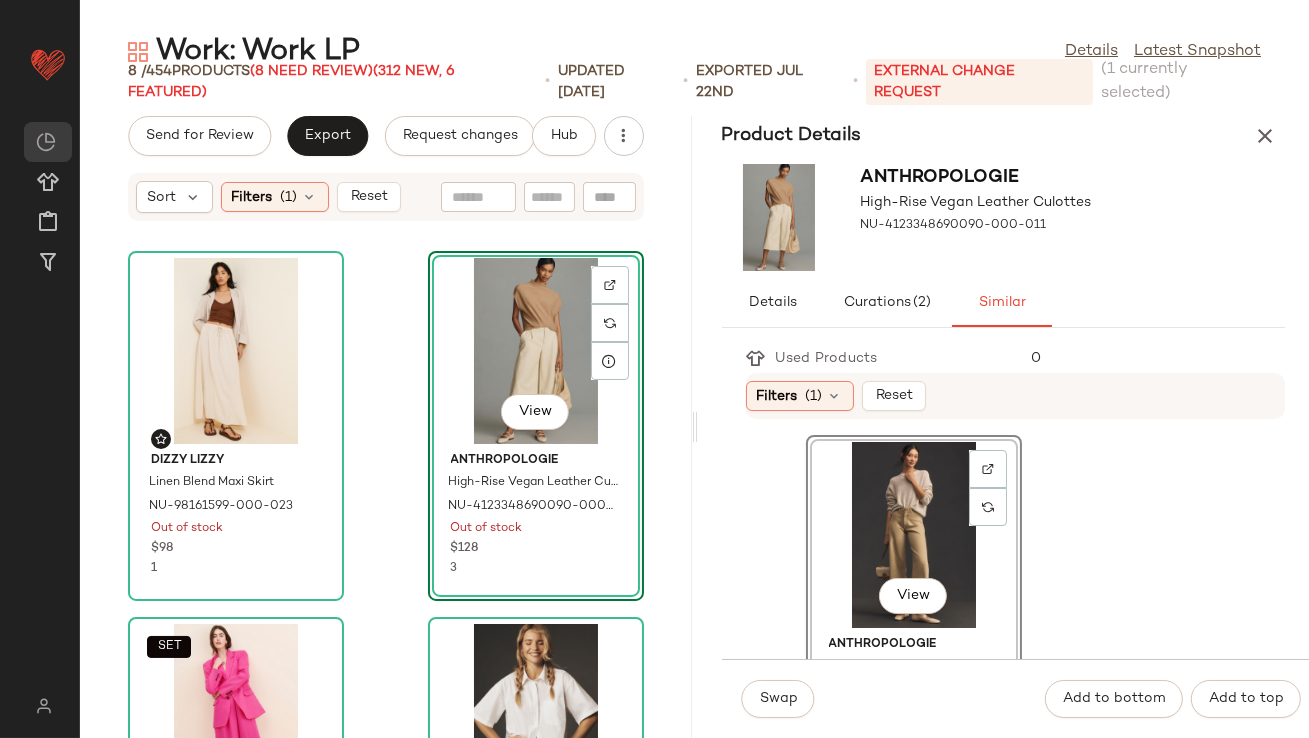scroll, scrollTop: 63, scrollLeft: 0, axis: vertical 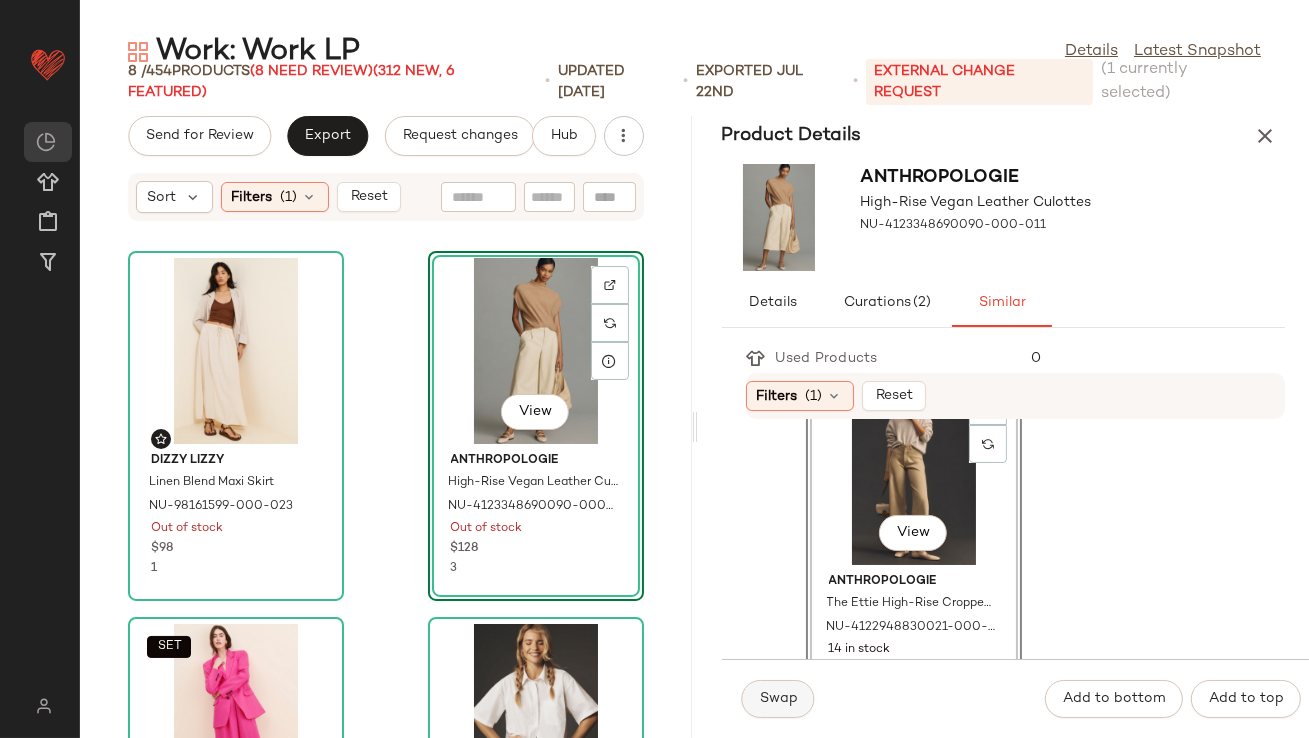 click on "Swap" 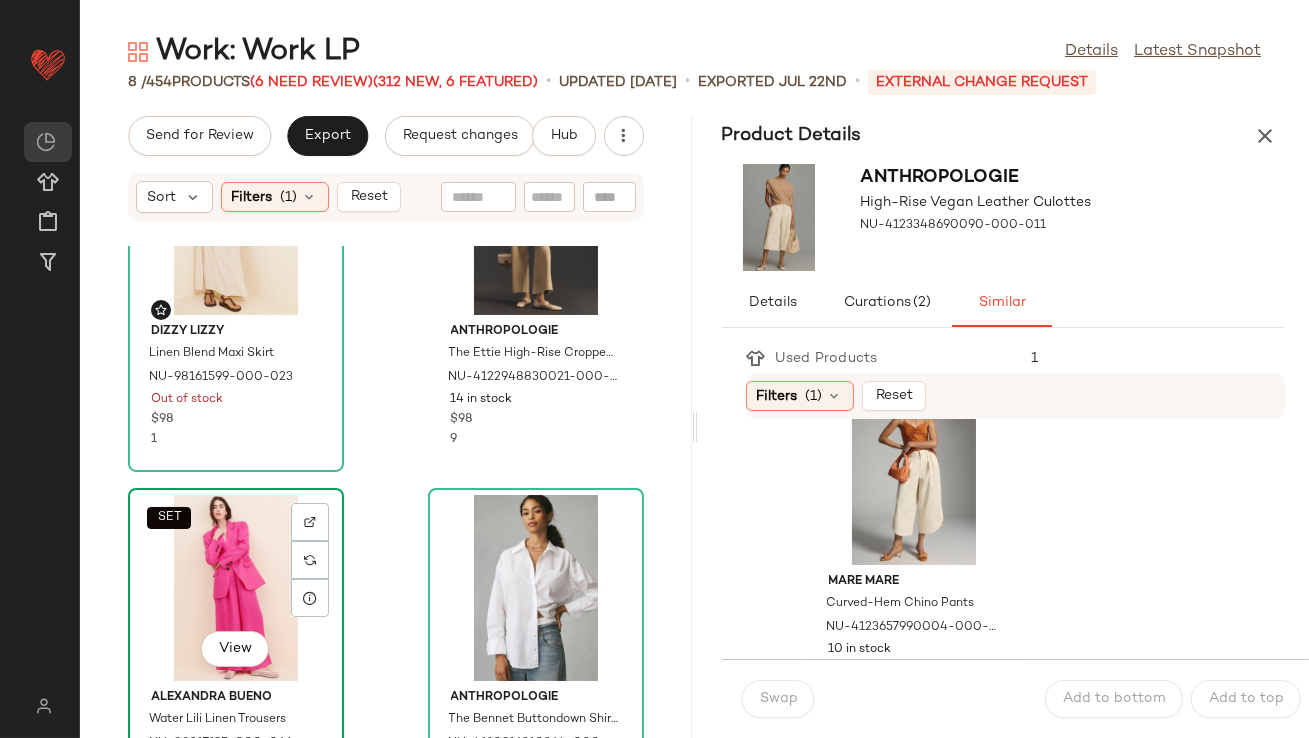 click on "SET   View" 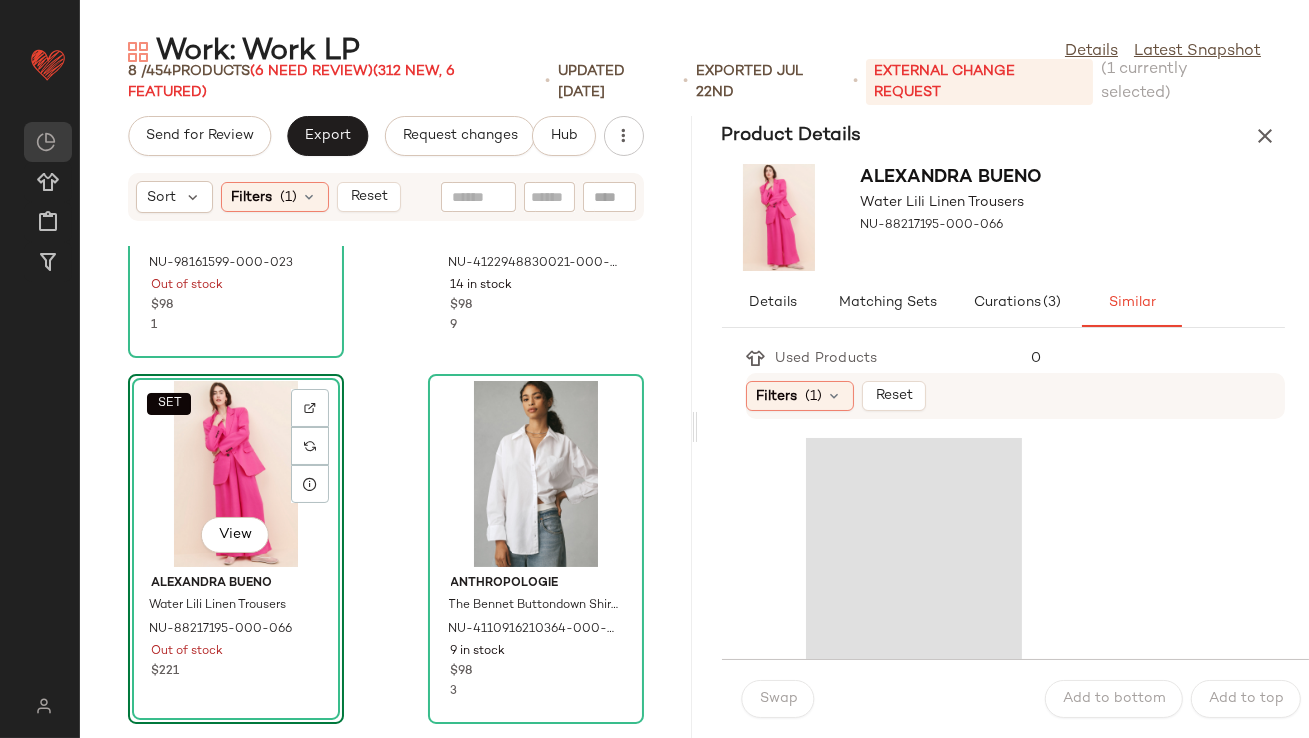 scroll, scrollTop: 687, scrollLeft: 0, axis: vertical 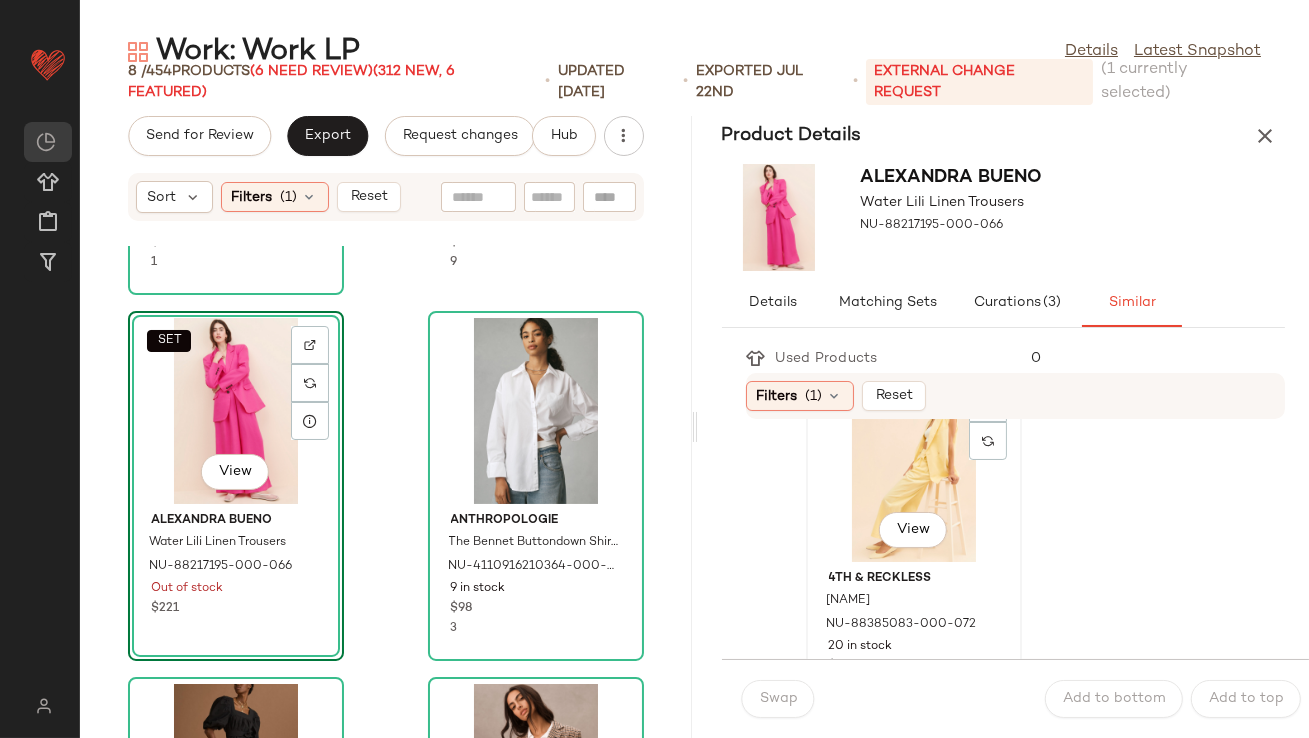 click on "View" 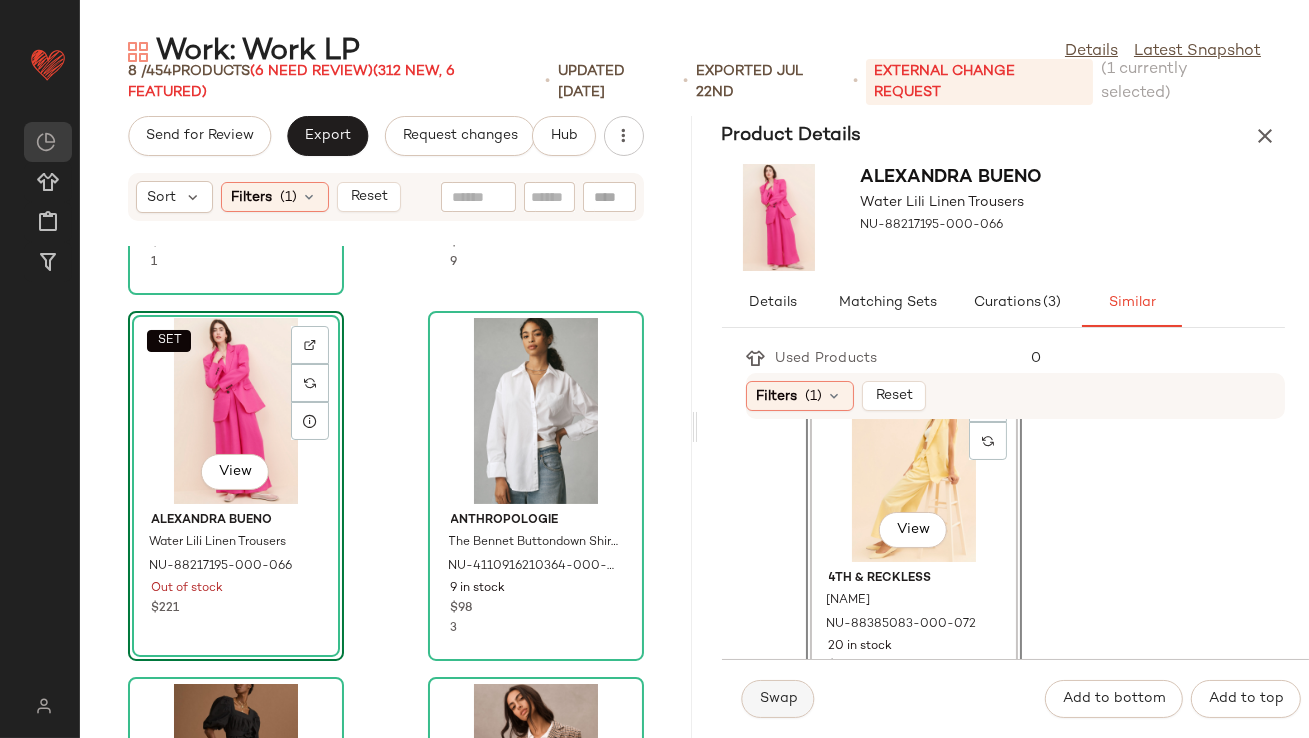 click on "Swap" at bounding box center [778, 699] 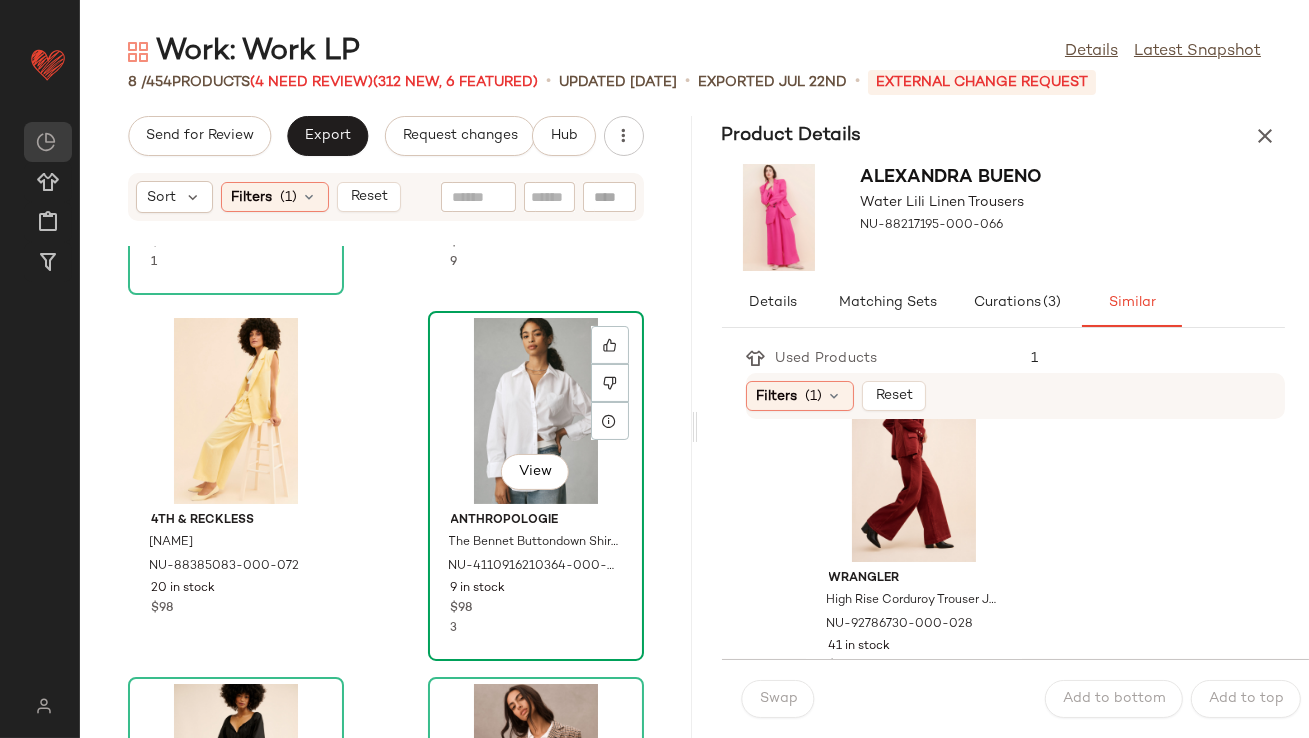 click on "View" 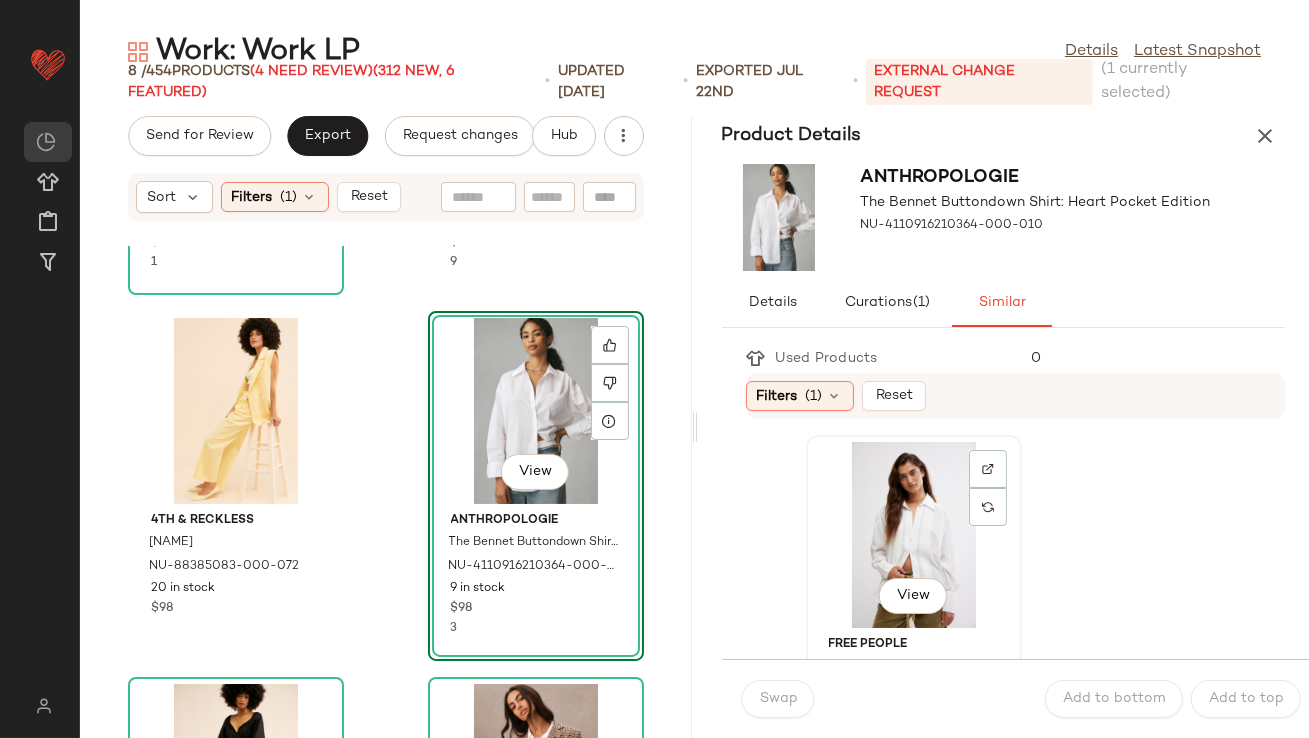 click on "View" 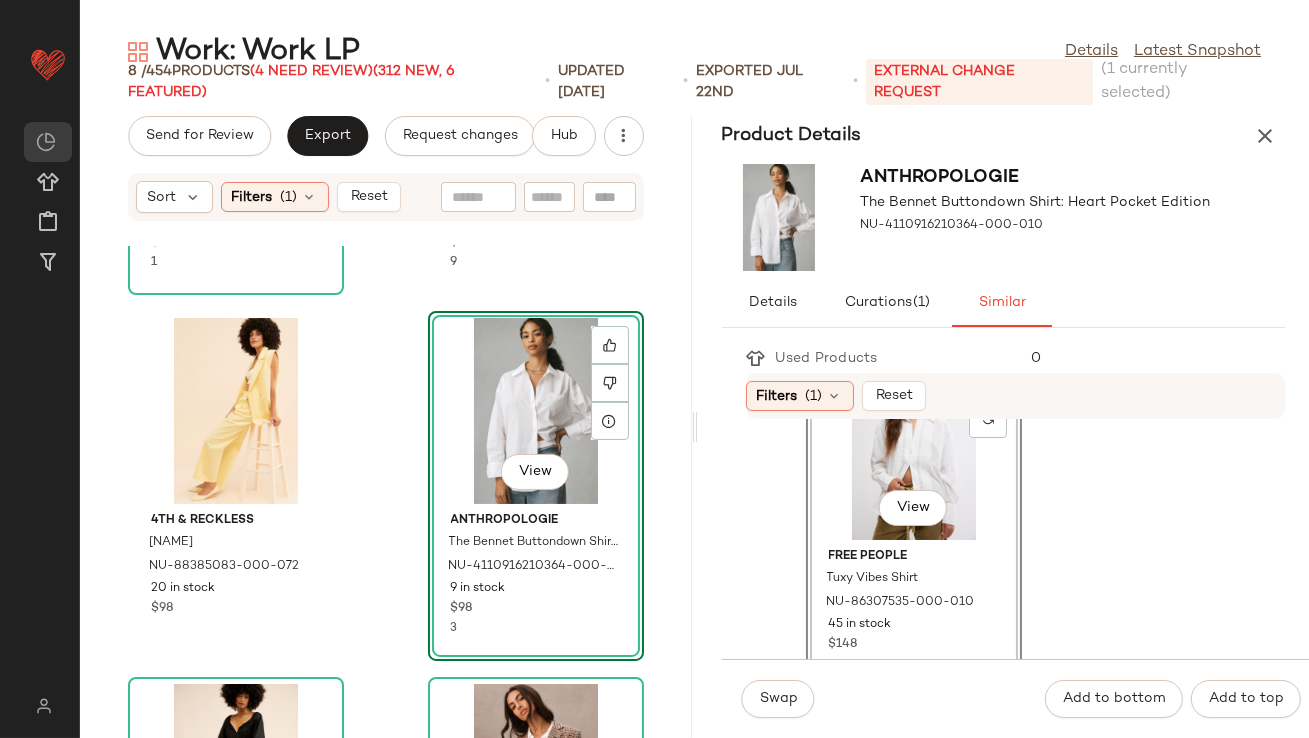 scroll, scrollTop: 90, scrollLeft: 0, axis: vertical 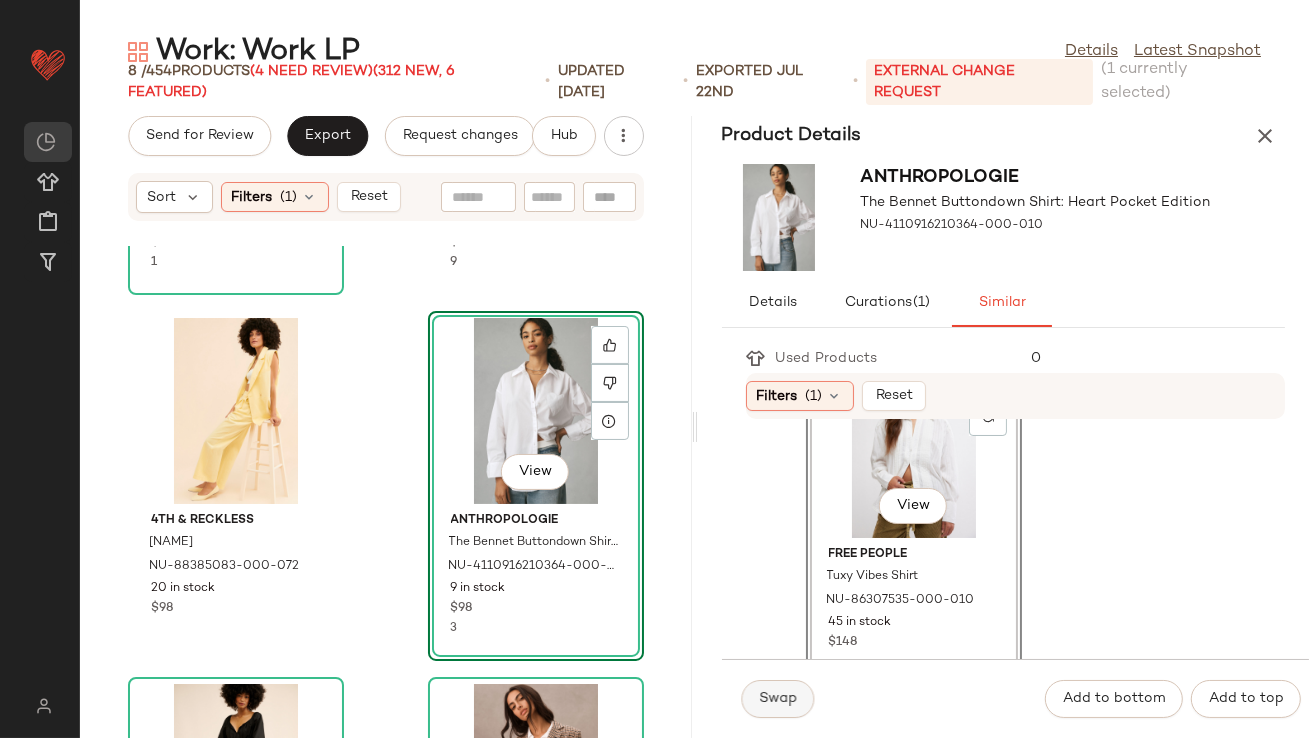 click on "Swap" at bounding box center (778, 699) 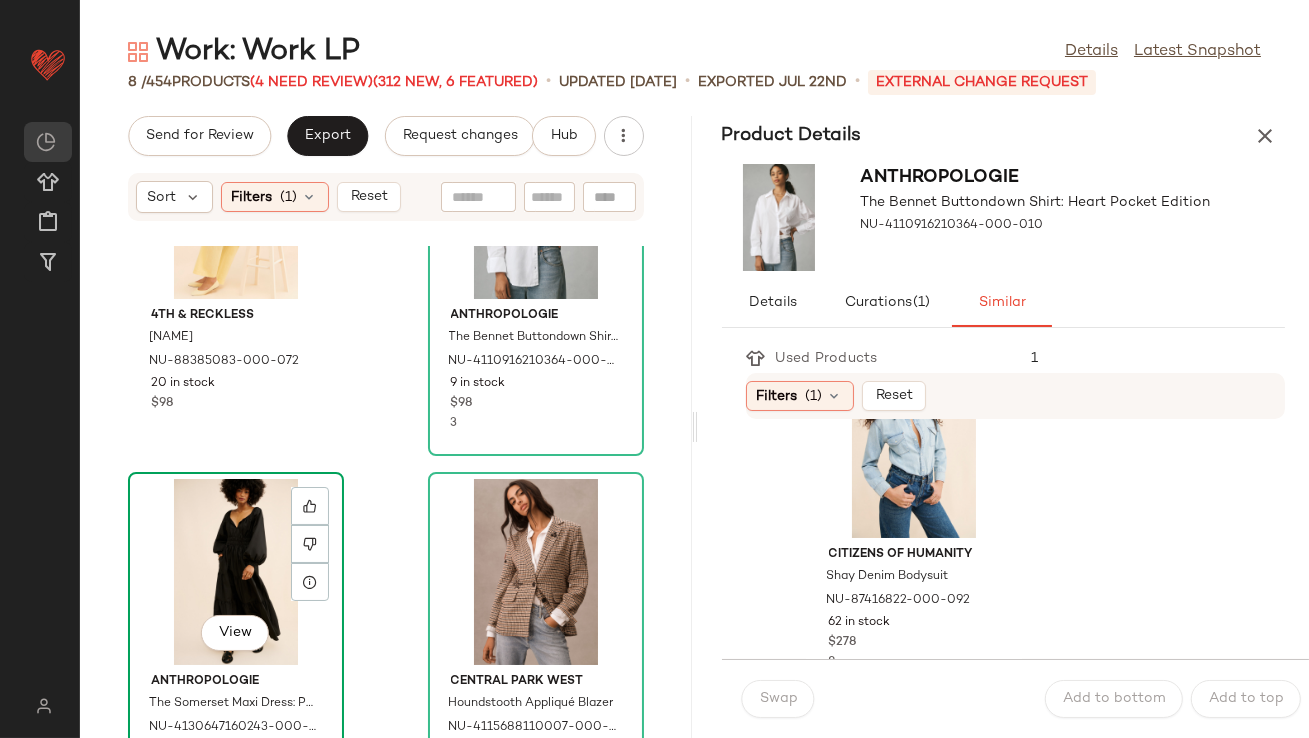 click on "View" 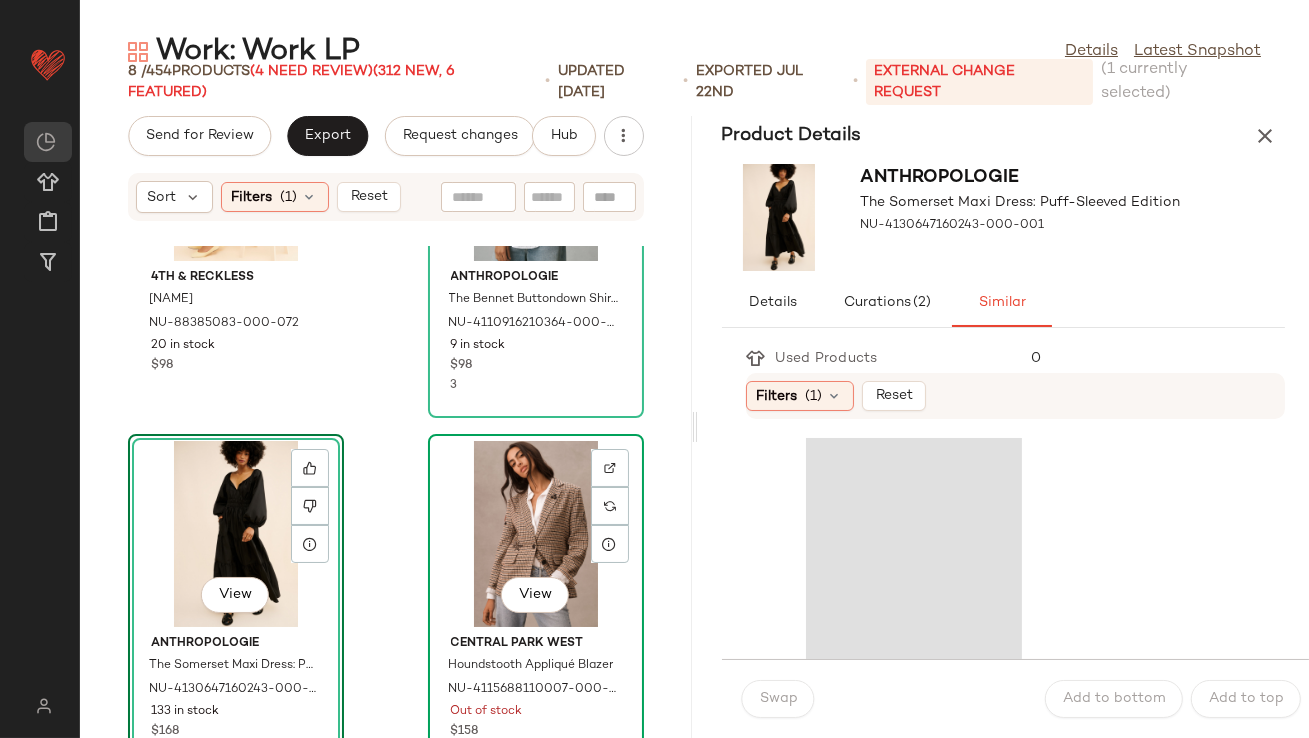 scroll, scrollTop: 975, scrollLeft: 0, axis: vertical 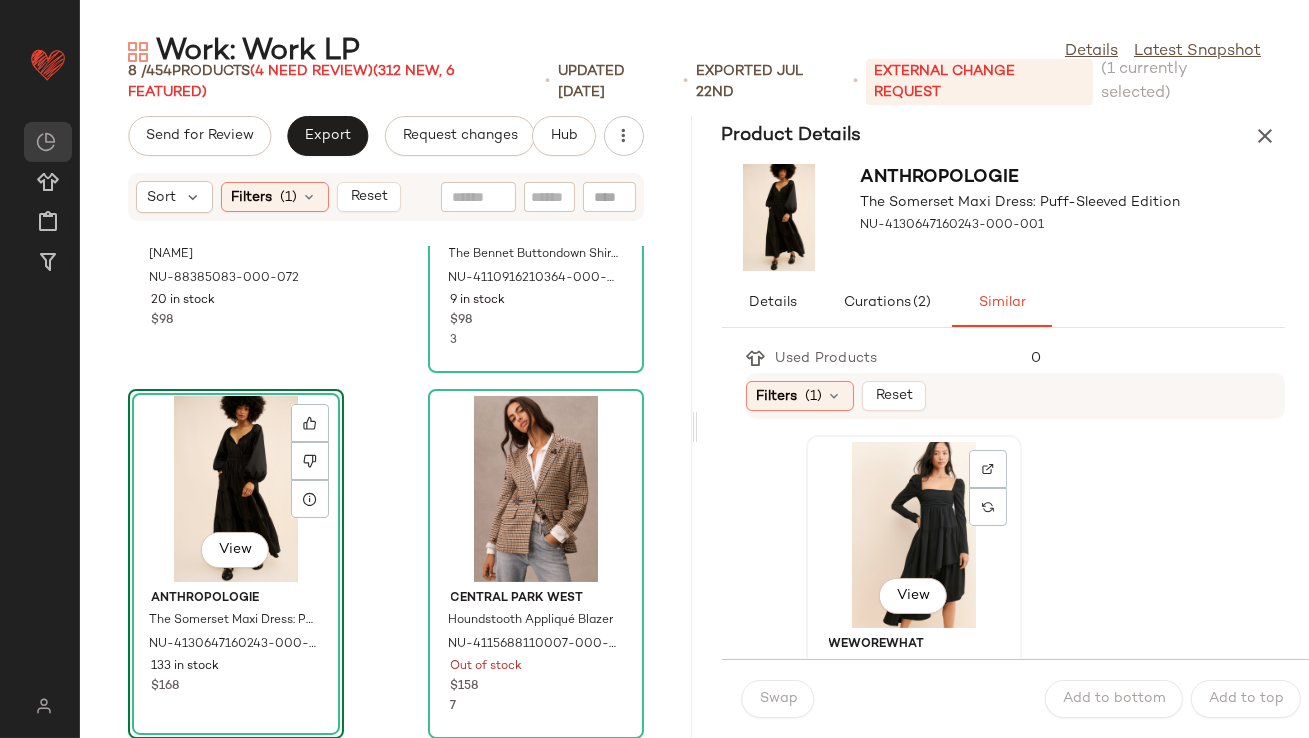 click on "View" 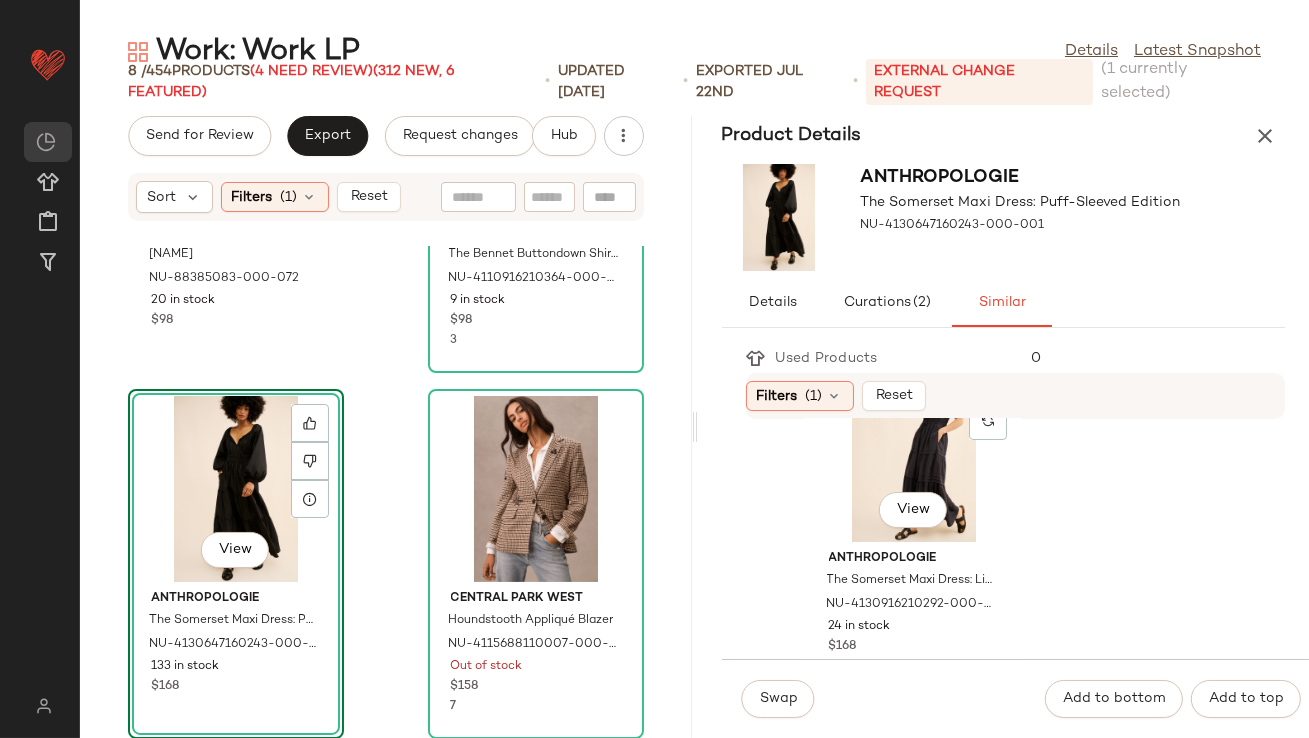 scroll, scrollTop: 474, scrollLeft: 0, axis: vertical 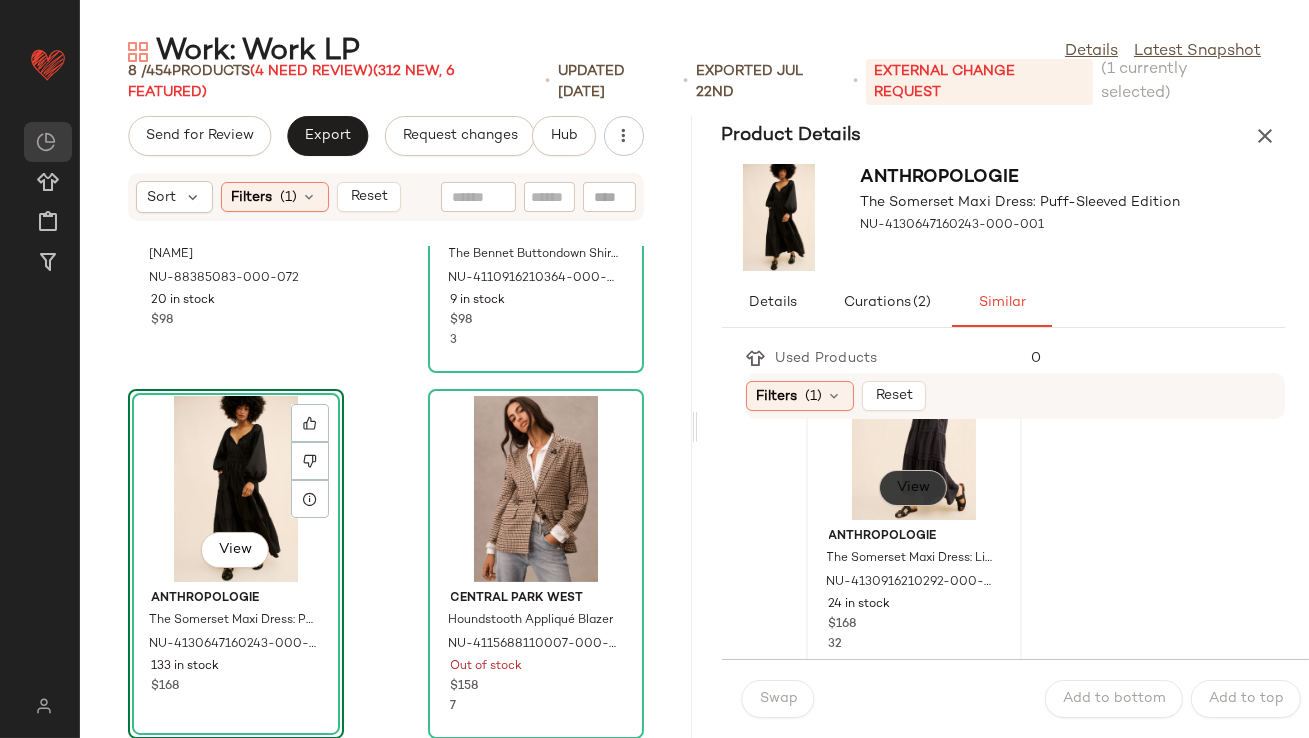 click on "View" at bounding box center (913, 488) 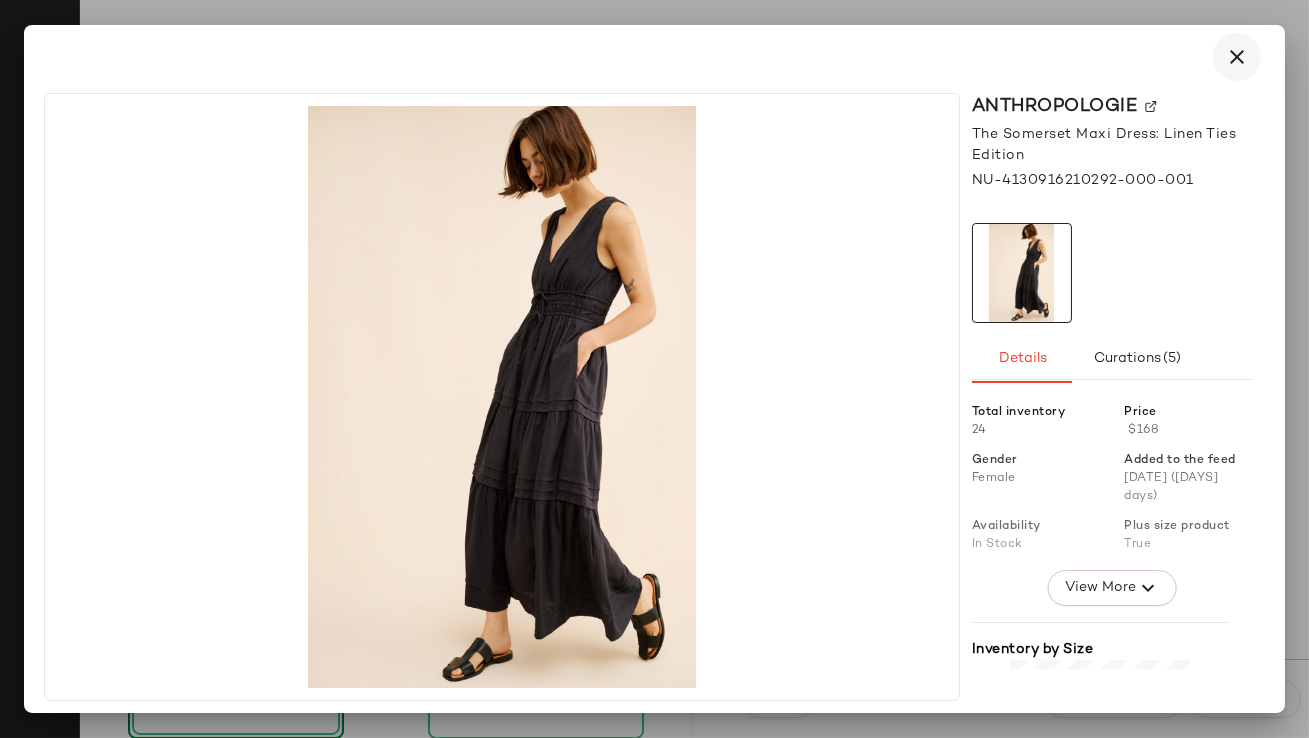 click at bounding box center [1237, 57] 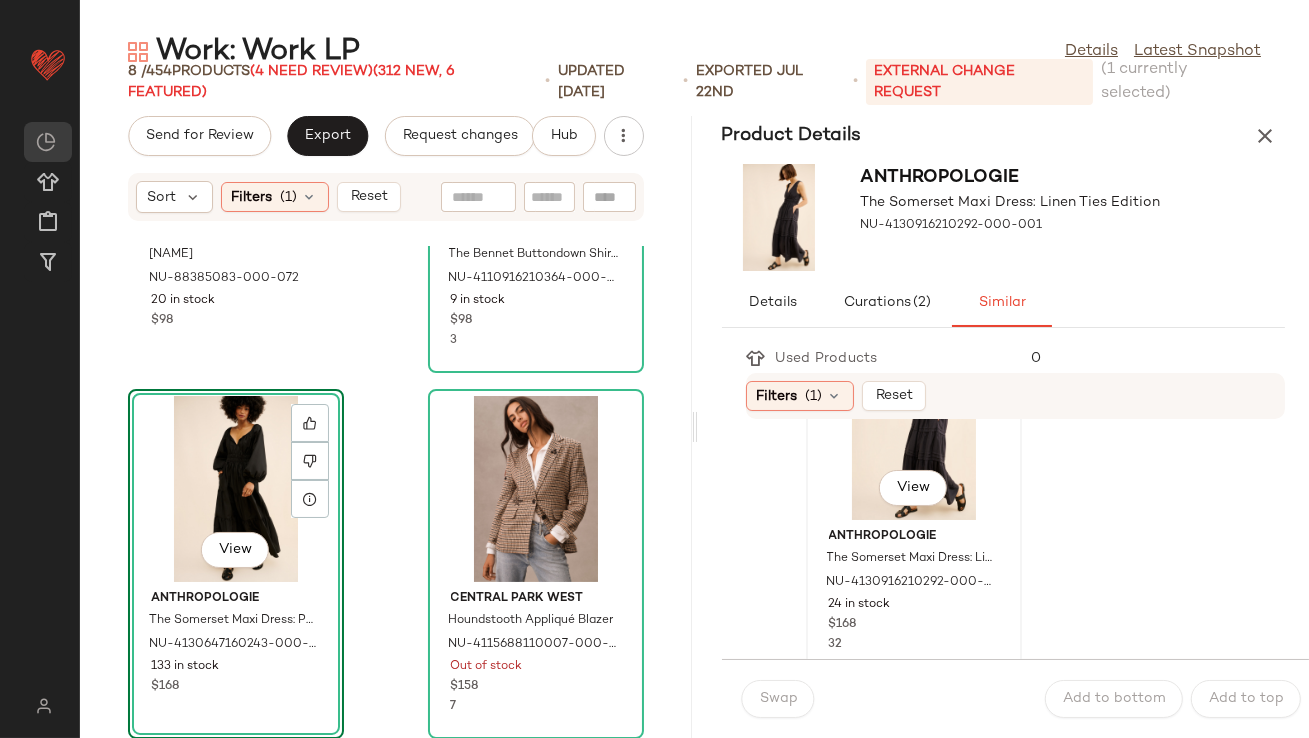 click on "View" 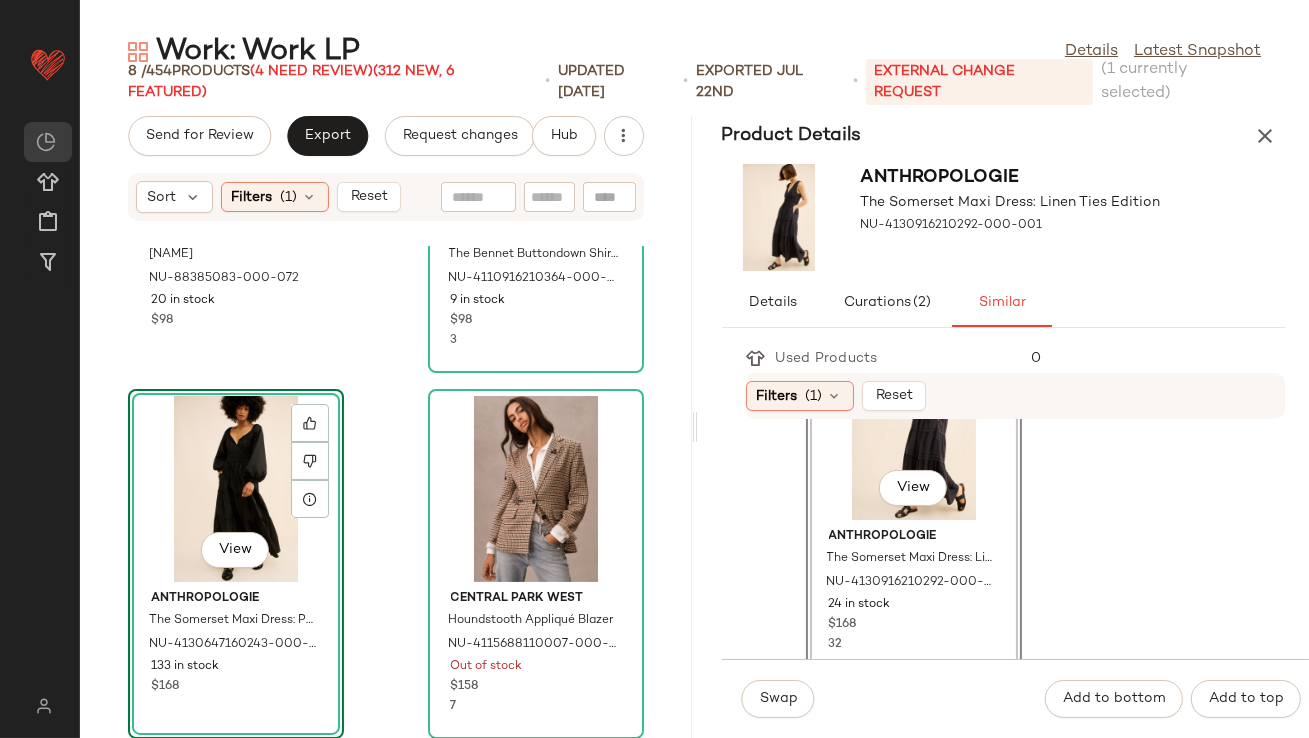 click on "Swap   Add to bottom   Add to top" at bounding box center [1016, 698] 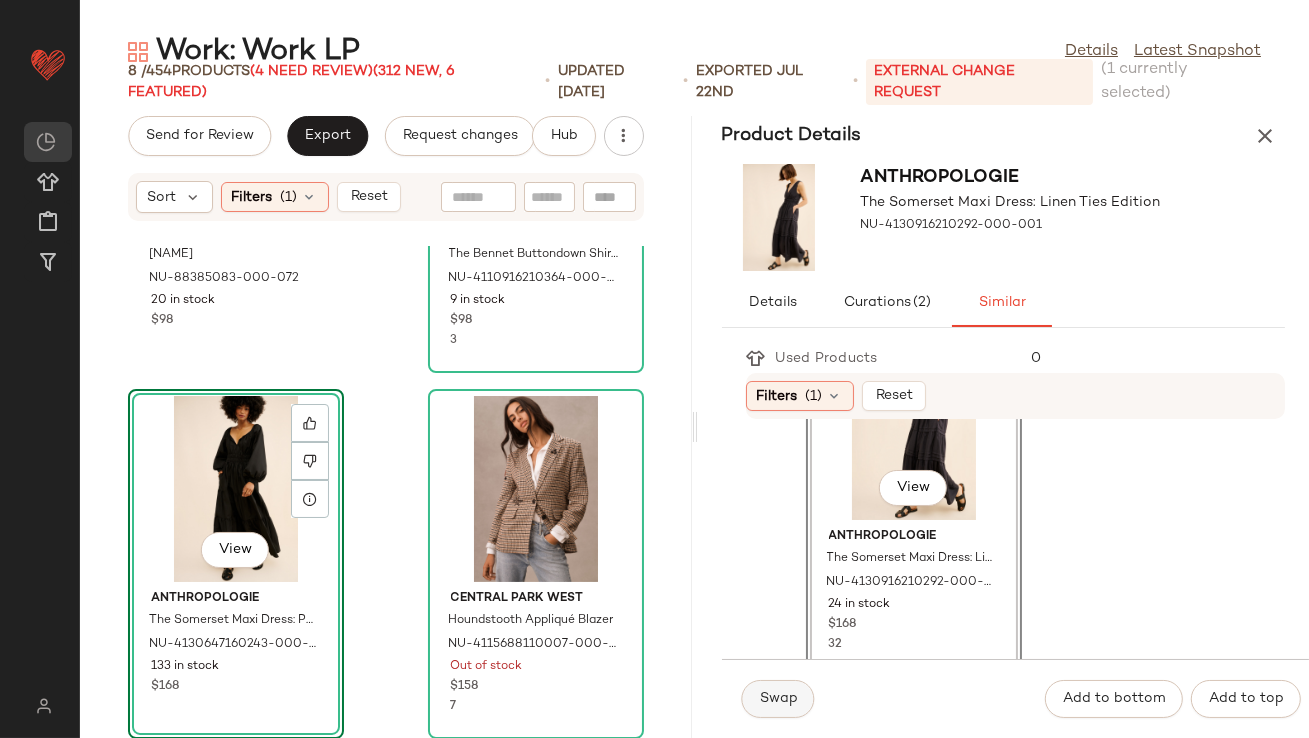 click on "Swap" 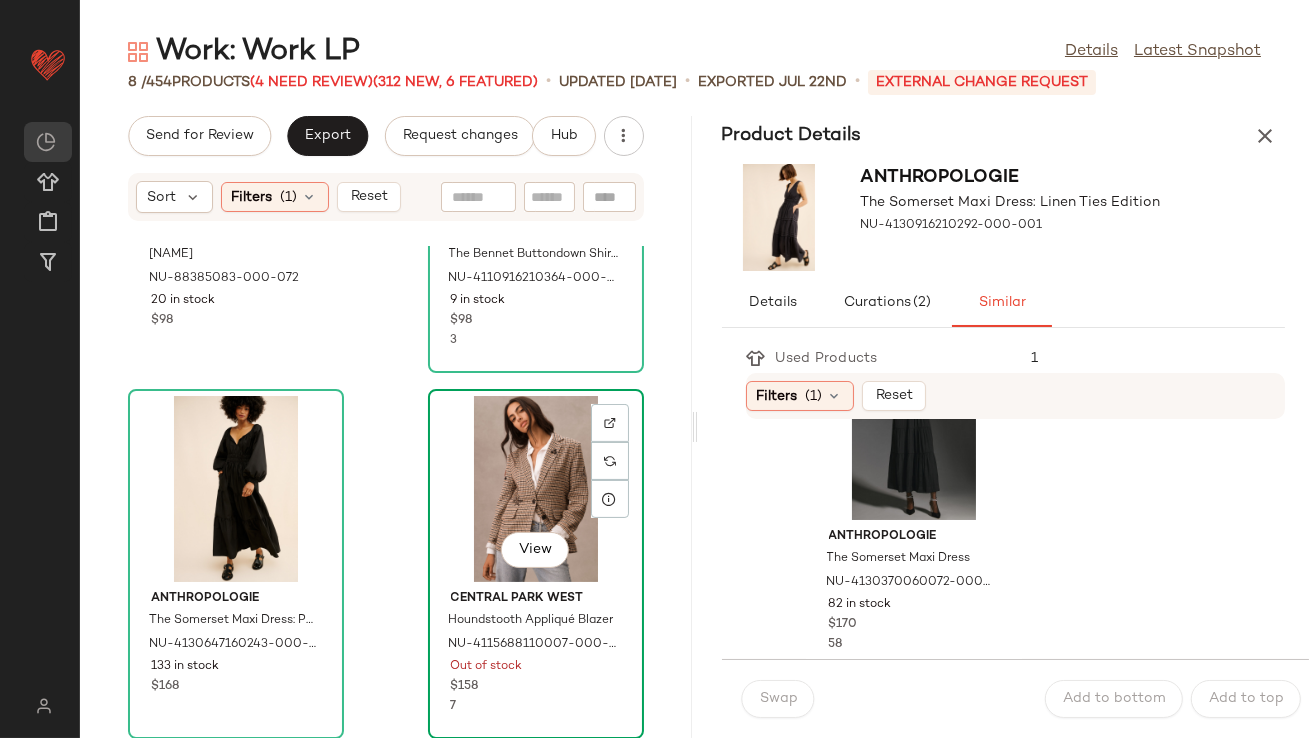 click on "View" 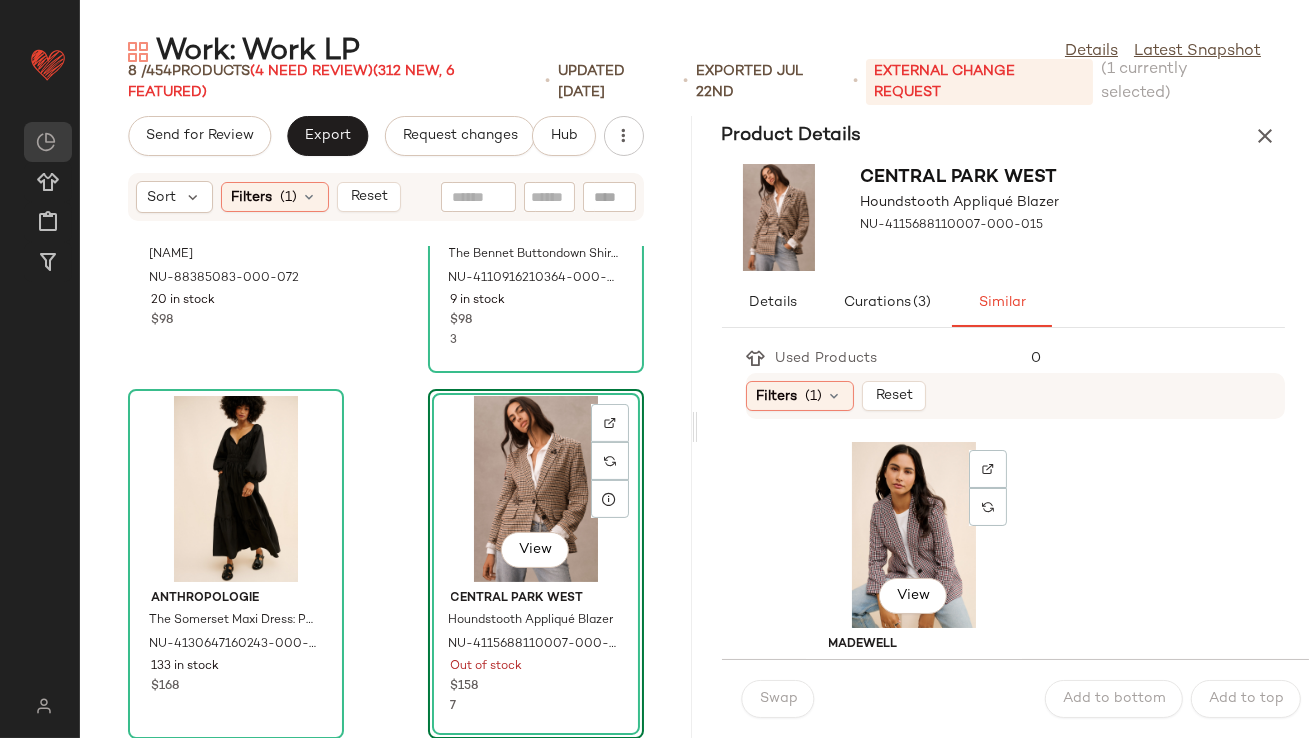 click on "View" 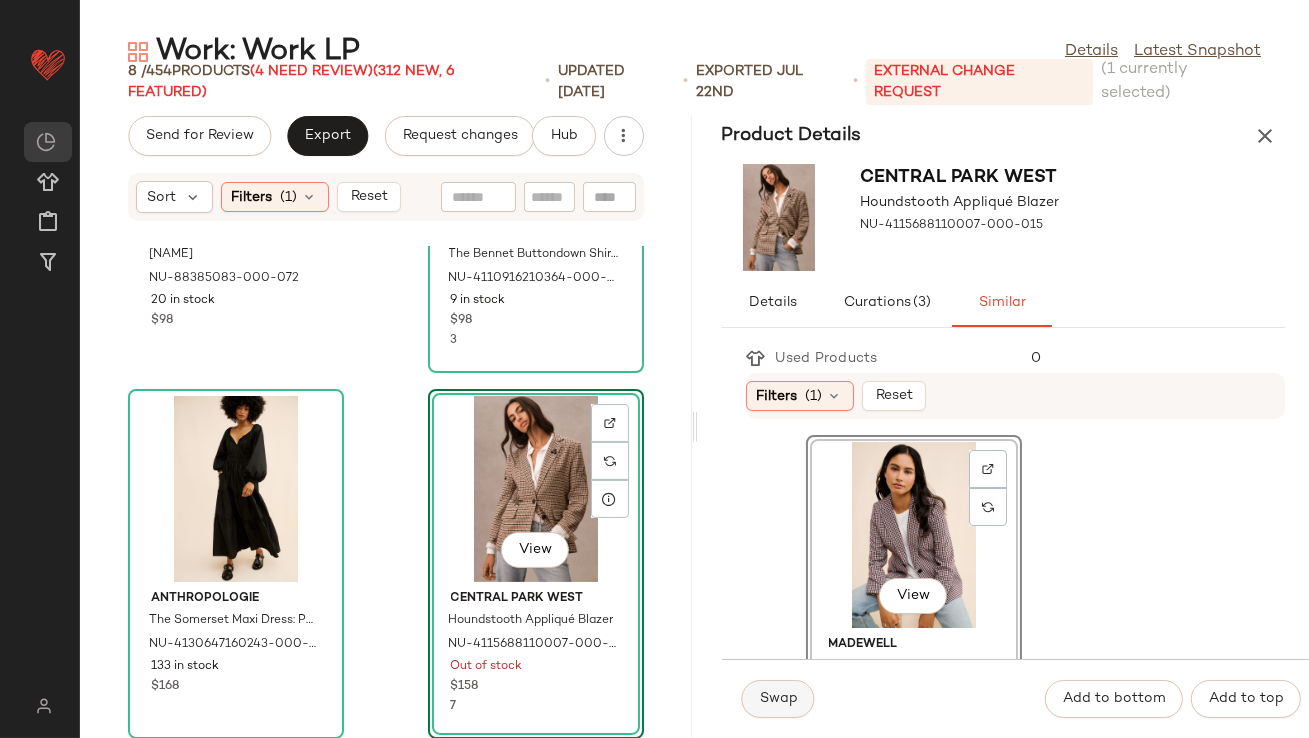 click on "Swap" at bounding box center (778, 699) 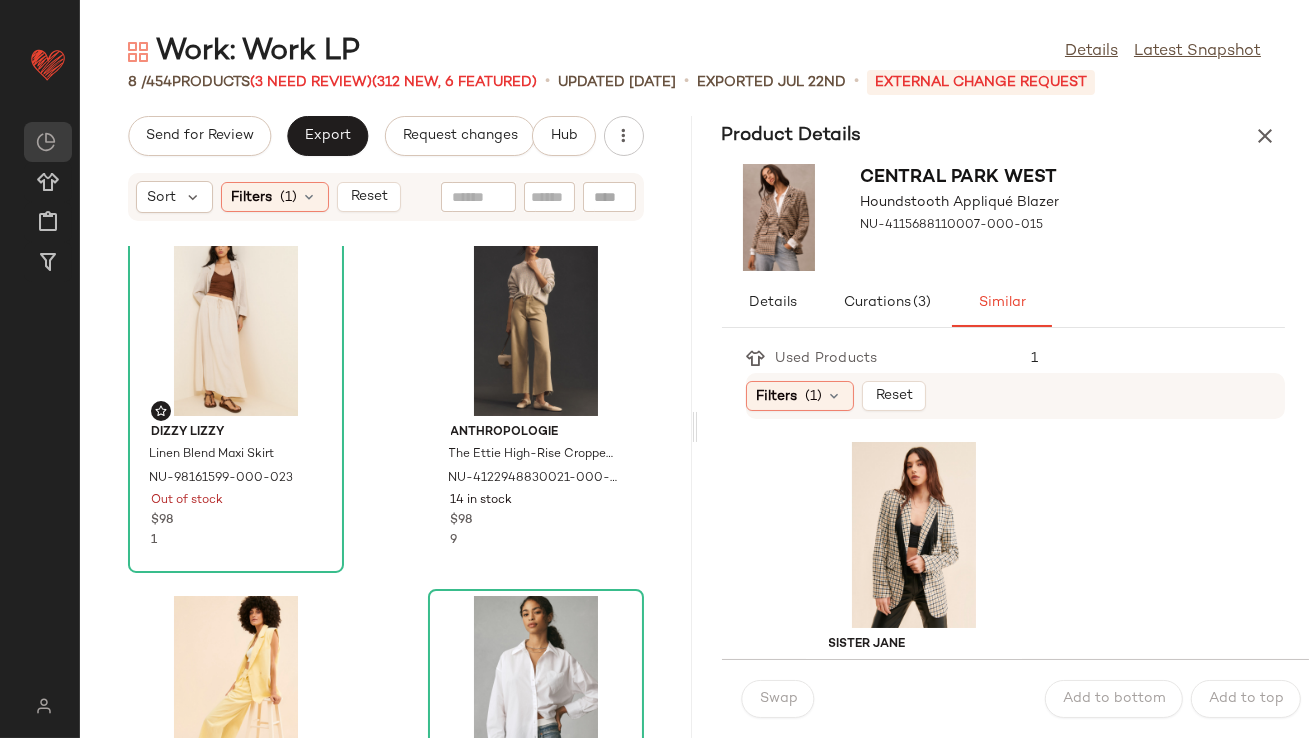 scroll, scrollTop: 400, scrollLeft: 0, axis: vertical 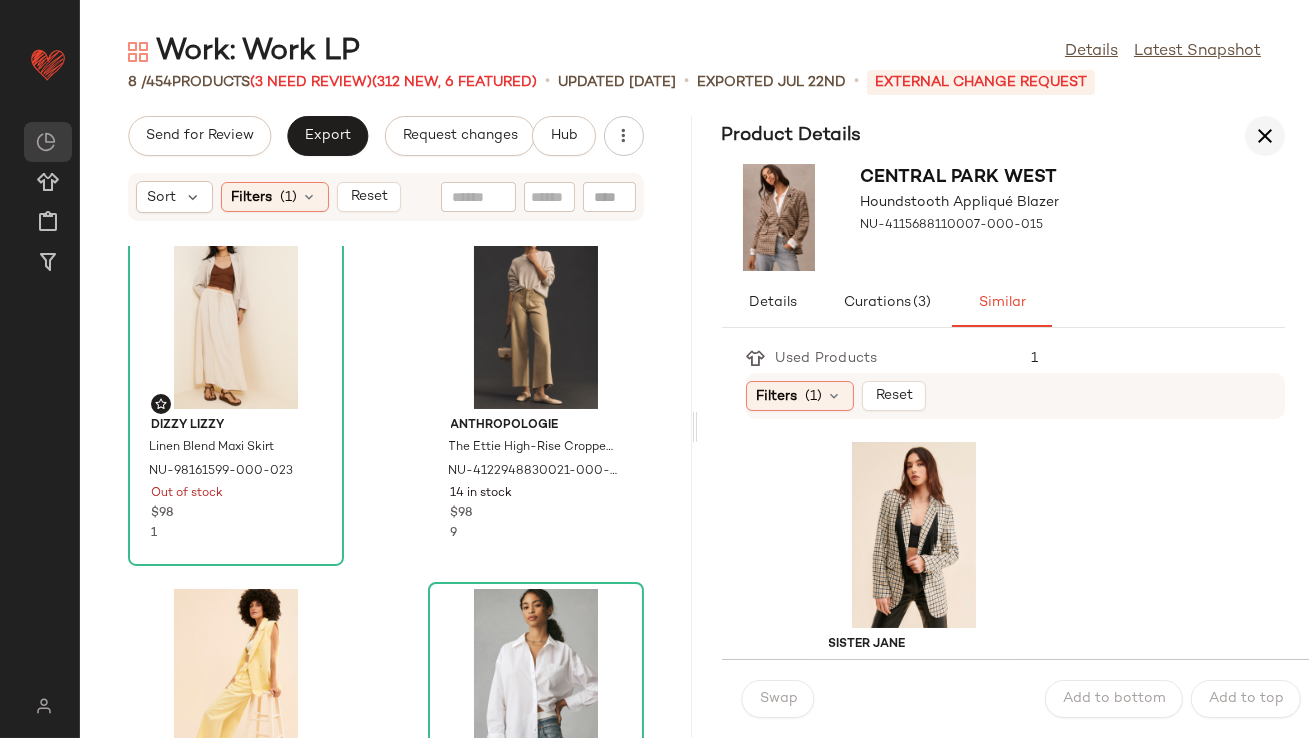 click at bounding box center [1265, 136] 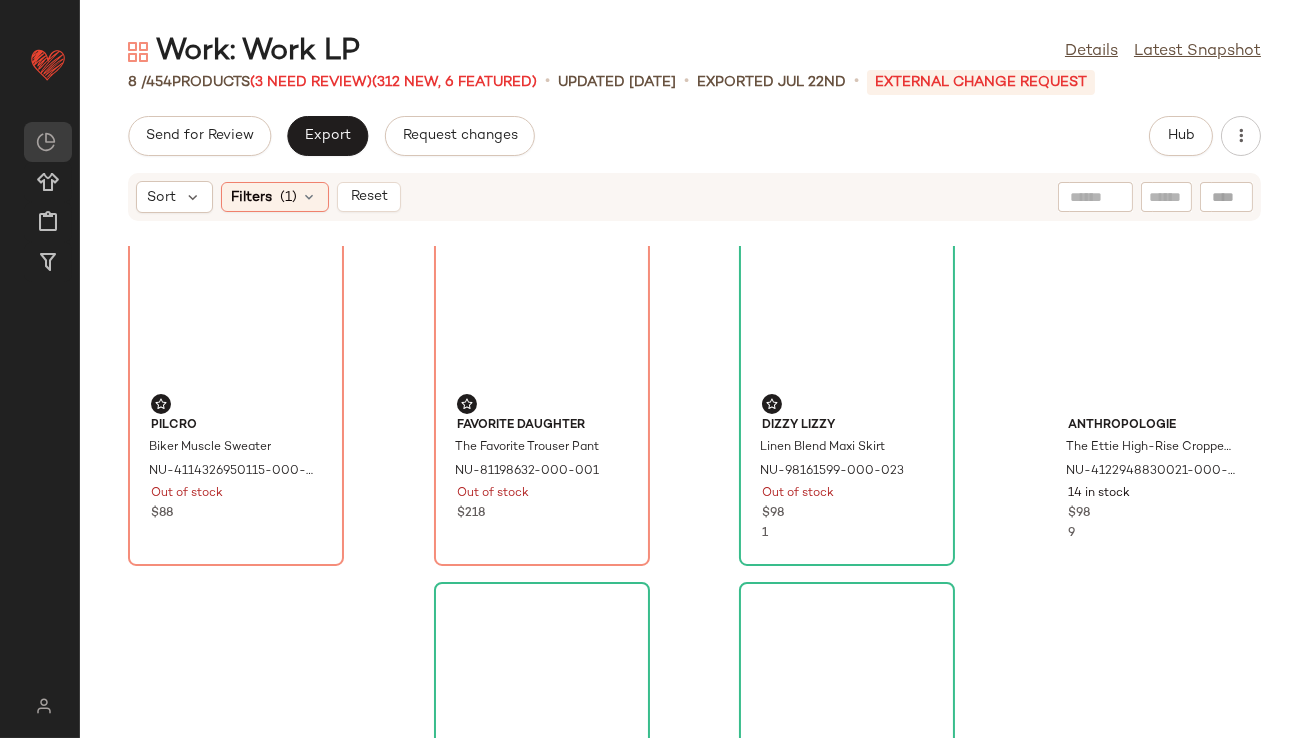 scroll, scrollTop: 0, scrollLeft: 0, axis: both 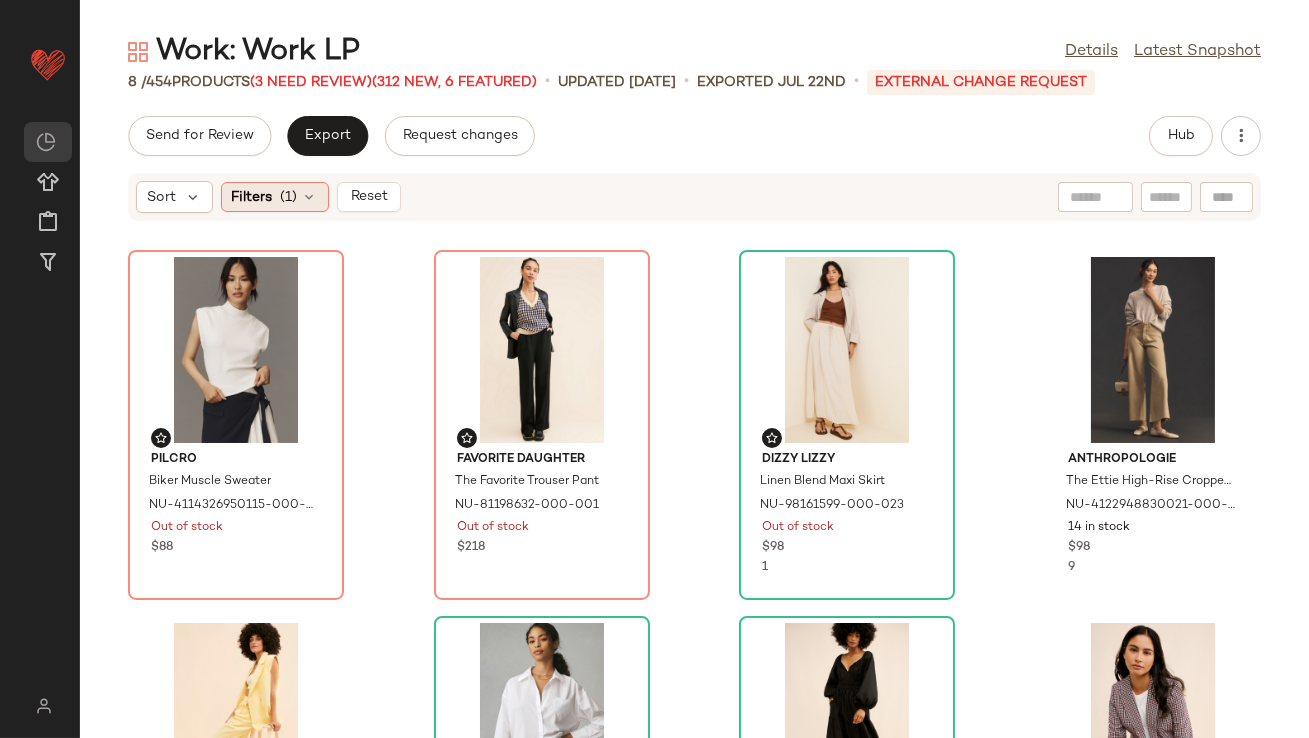 click at bounding box center [310, 197] 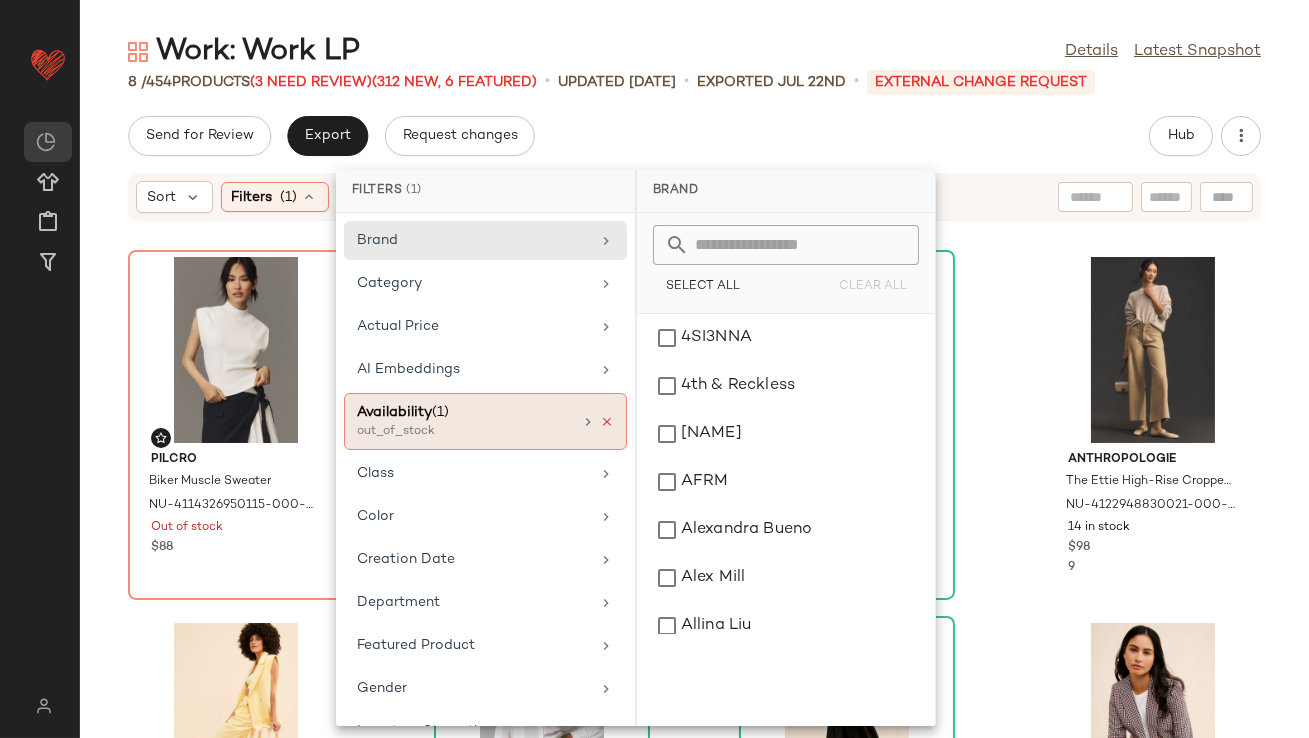 click at bounding box center [607, 422] 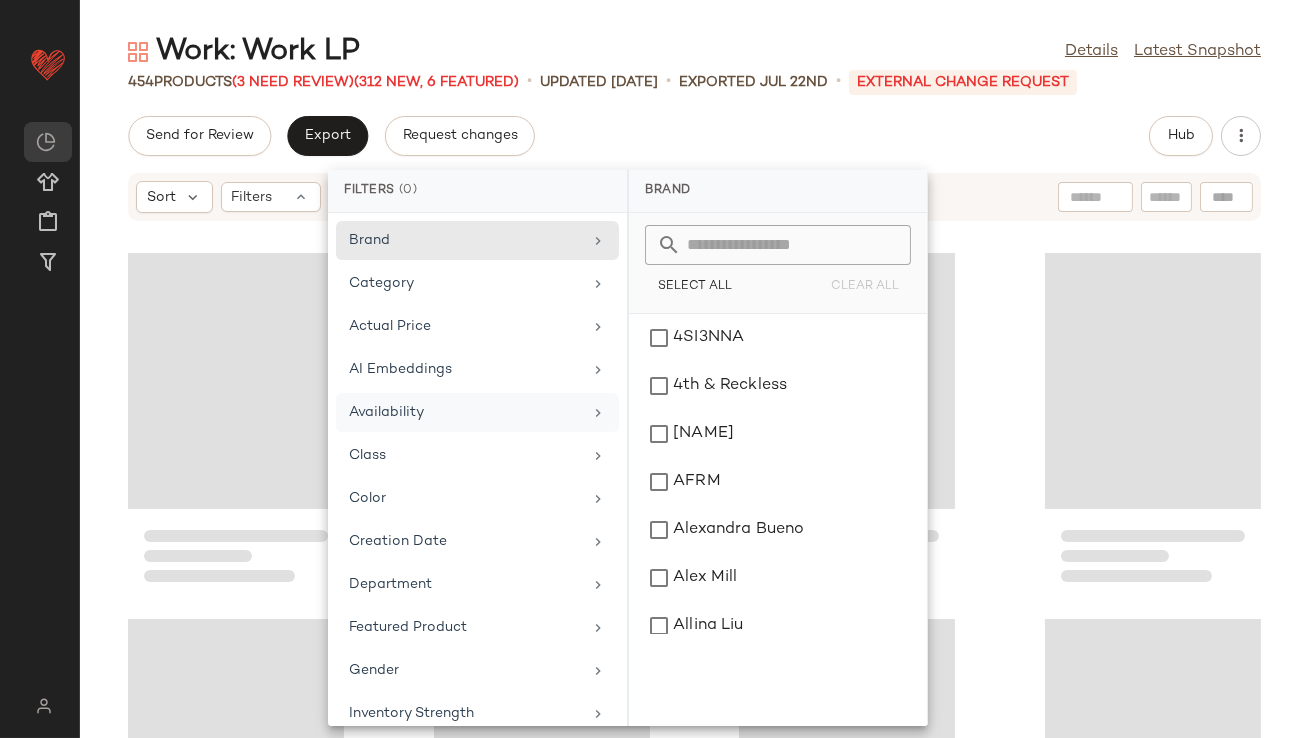 click on "Send for Review   Export   Request changes   Hub" 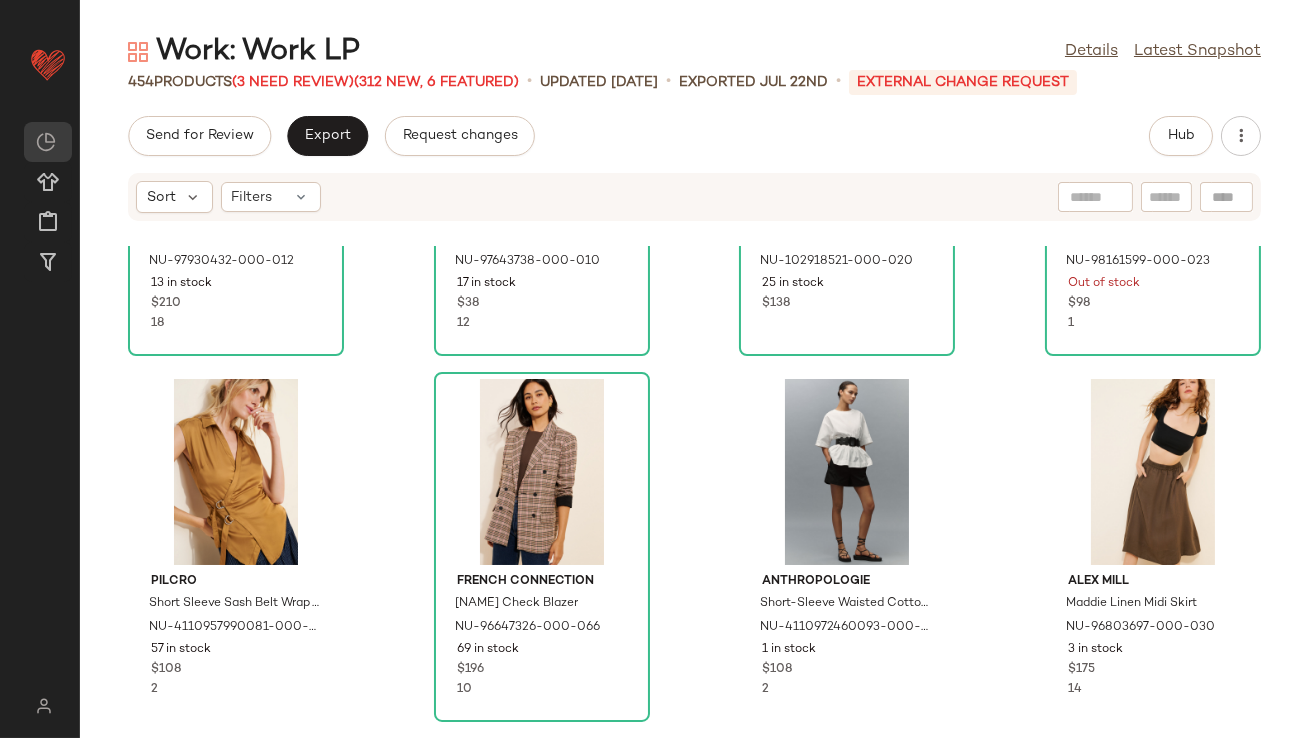 scroll, scrollTop: 381, scrollLeft: 0, axis: vertical 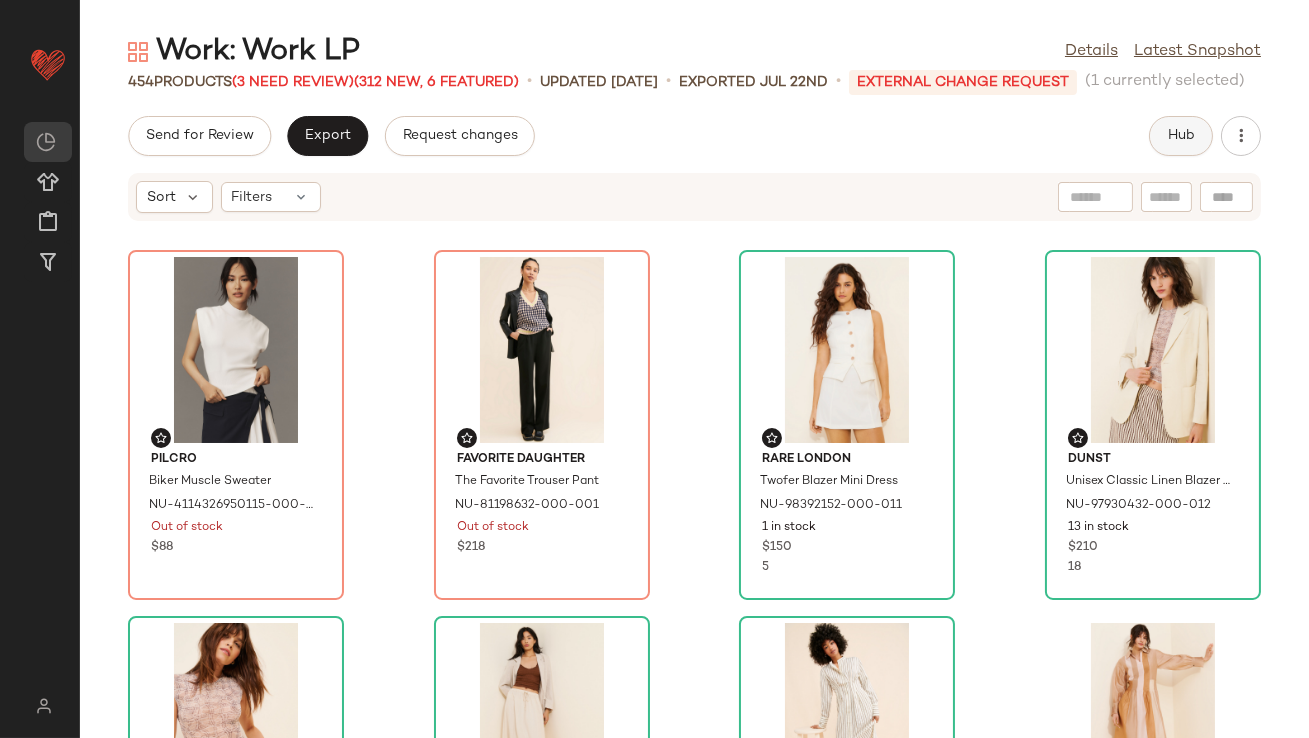 click on "Hub" at bounding box center (1181, 136) 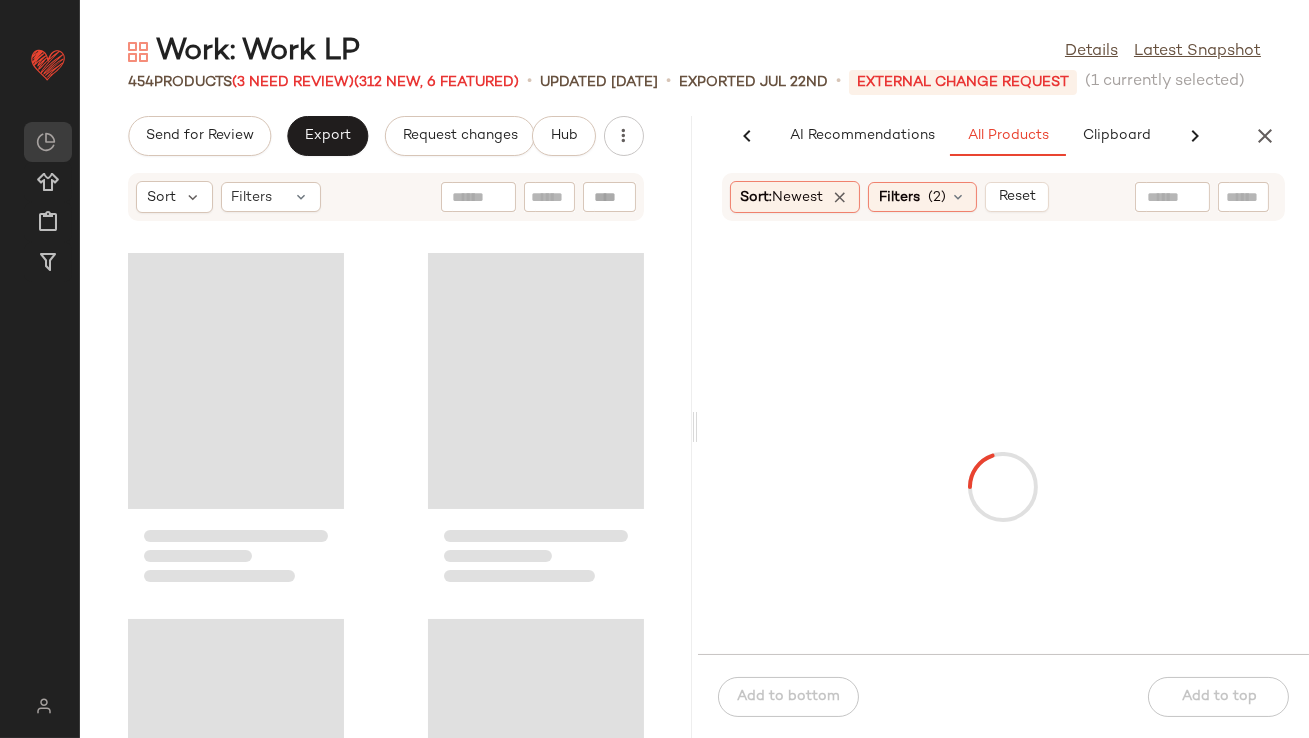 scroll, scrollTop: 0, scrollLeft: 112, axis: horizontal 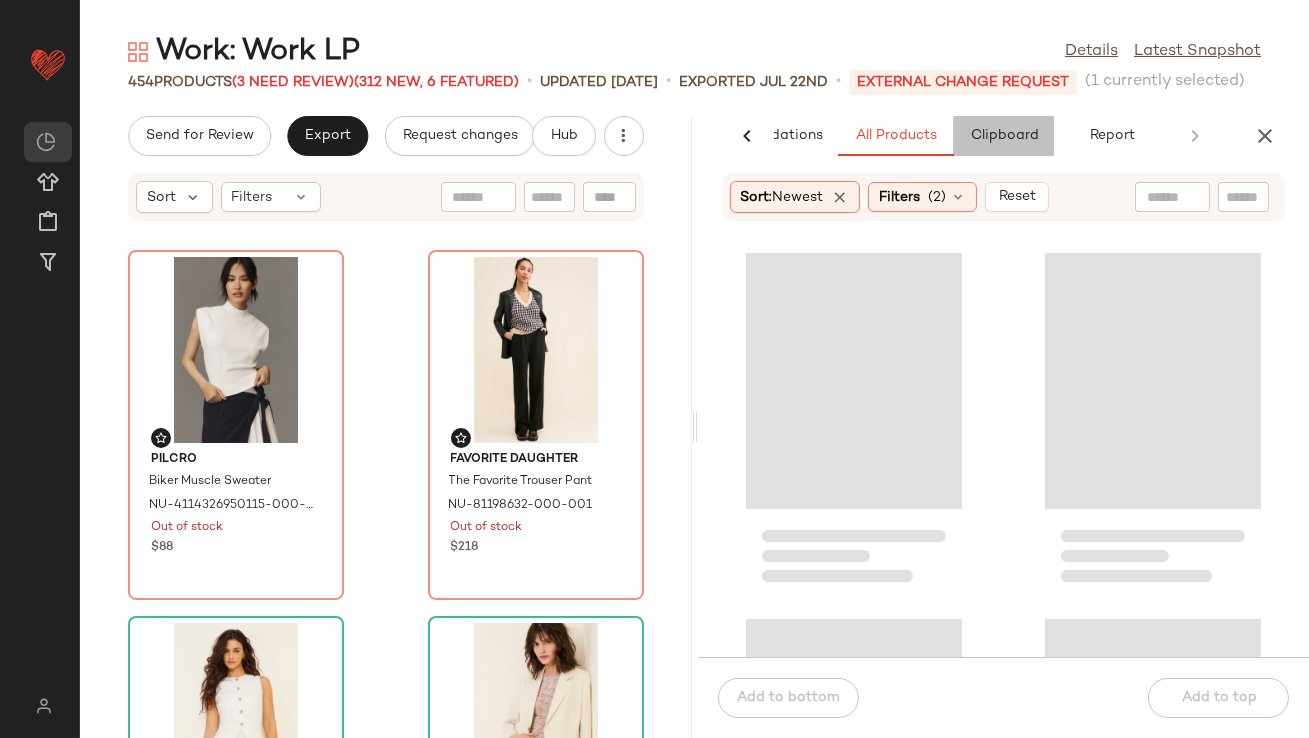 click on "Clipboard" 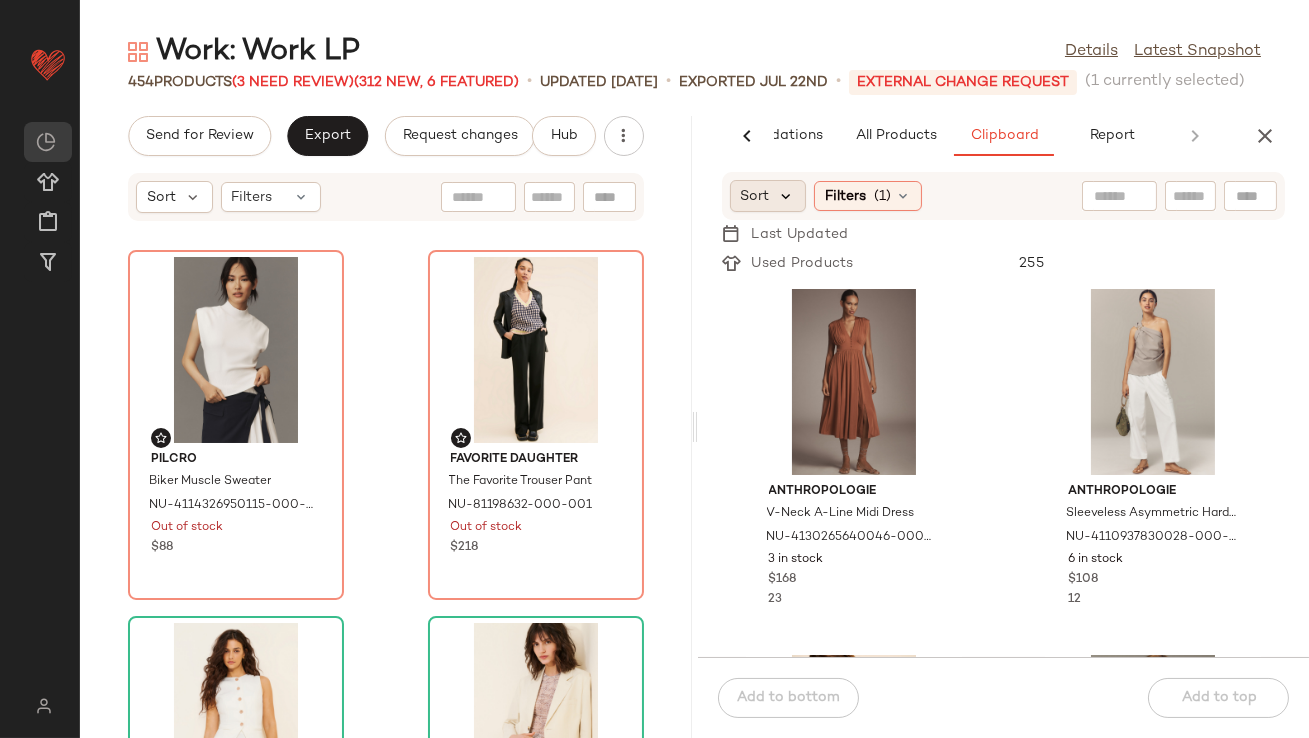 click at bounding box center (787, 196) 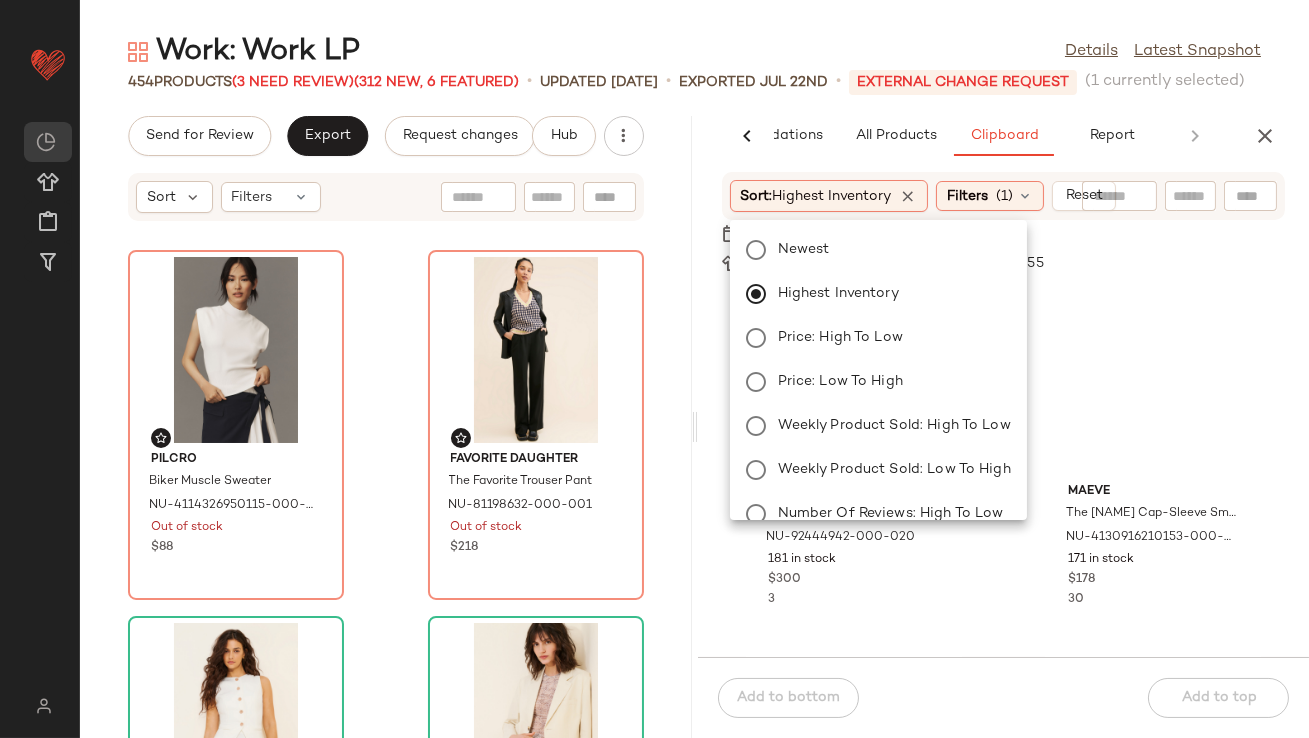 click on "Work: Work LP Details Latest Snapshot 454 Products (3 Need Review) (312 New, 6 Featured) • updated [DATE] • Exported [DATE] • External Change Request (1 currently selected) Send for Review Export Request changes Hub Sort Filters [BRAND] The [NAME] Fit & Flare Midi Skirt [PRODUCT_ID] Out of stock $88 Favorite Daughter The Favorite Trouser Pant [PRODUCT_ID] Out of stock $218 Rare London Twofer Blazer Mini Dress [PRODUCT_ID] 1 in stock $150 5 Dunst Unisex Classic Linen Blazer Jacket [PRODUCT_ID] 13 in stock $210 18 AFRM Nina Lace Plaid Top [PRODUCT_ID] 17 in stock $38 12 Dizzy Lizzy Linen Blend Maxi Skirt [PRODUCT_ID] Out of stock $98 1 Samsøe Samsøe Sabosse Striped Shirtdress [PRODUCT_ID] 62 in stock $260 31 SWGT Stripe Pleated Shirt Dress [PRODUCT_ID] 98 in stock $230 28 AI Recommendations All Products Clipboard Report Sort: Newest Filters (2) Reset Free People Good Feels Ruched Mini Dress 59 in stock $50" 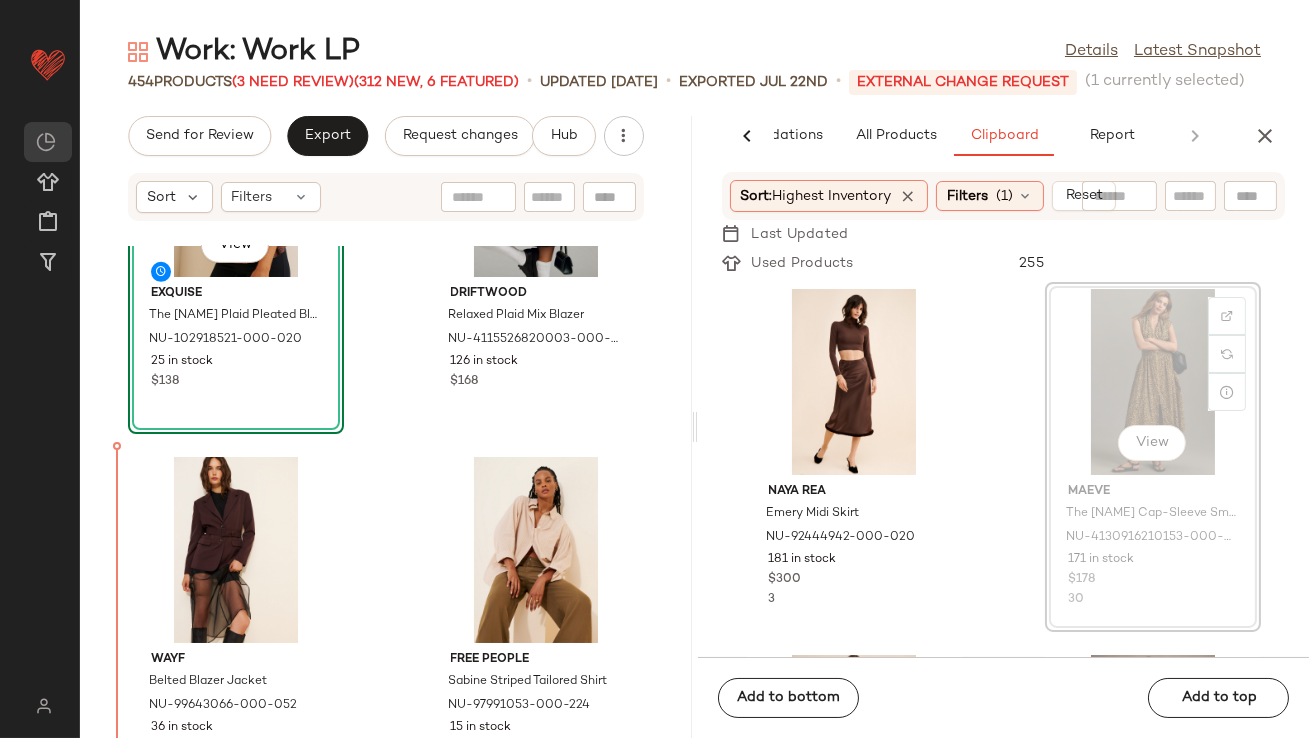 scroll, scrollTop: 2466, scrollLeft: 0, axis: vertical 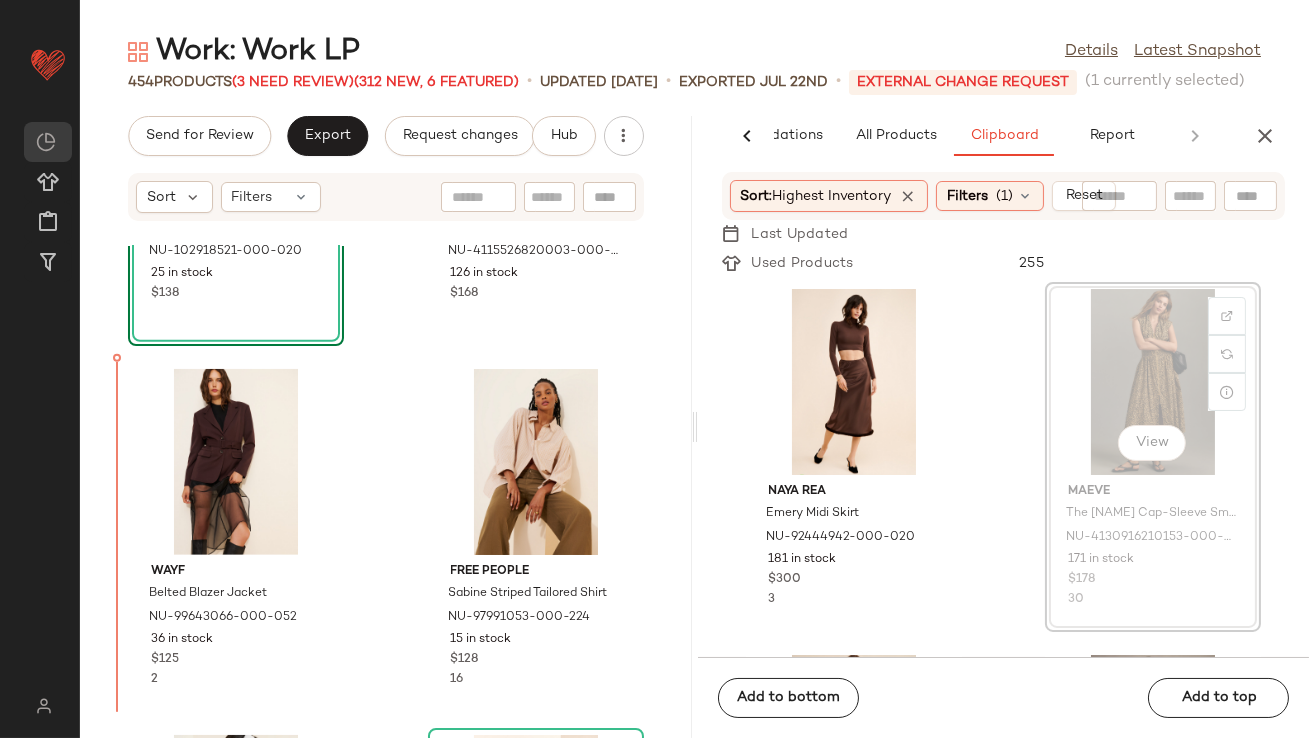 drag, startPoint x: 1111, startPoint y: 395, endPoint x: 1099, endPoint y: 396, distance: 12.0415945 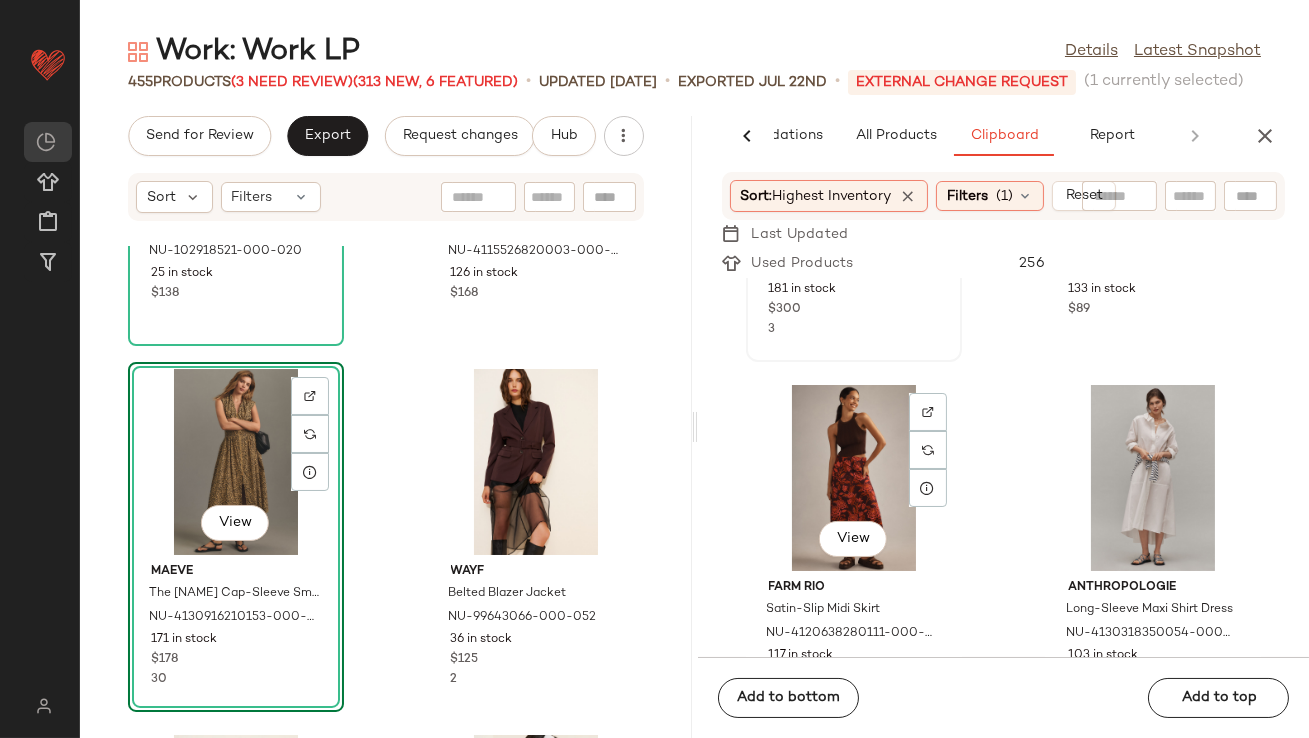 scroll, scrollTop: 291, scrollLeft: 0, axis: vertical 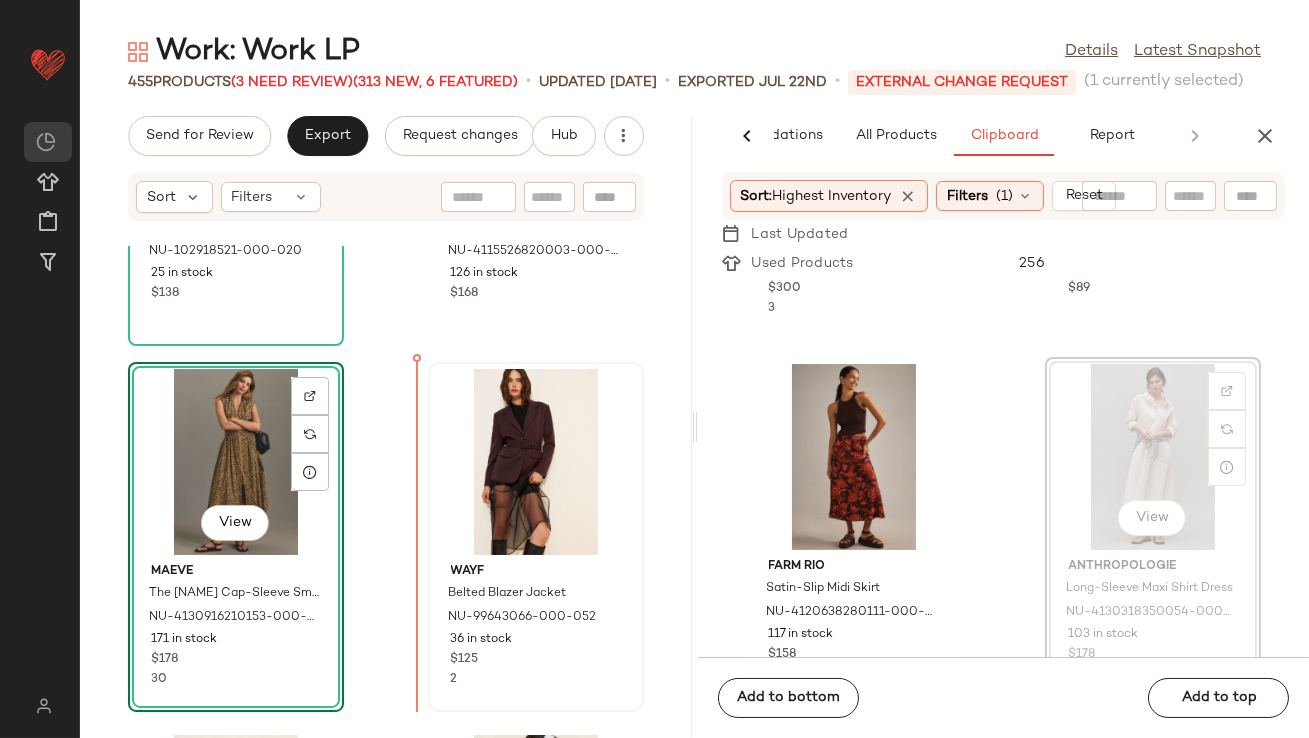 drag, startPoint x: 1134, startPoint y: 443, endPoint x: 453, endPoint y: 480, distance: 682.0044 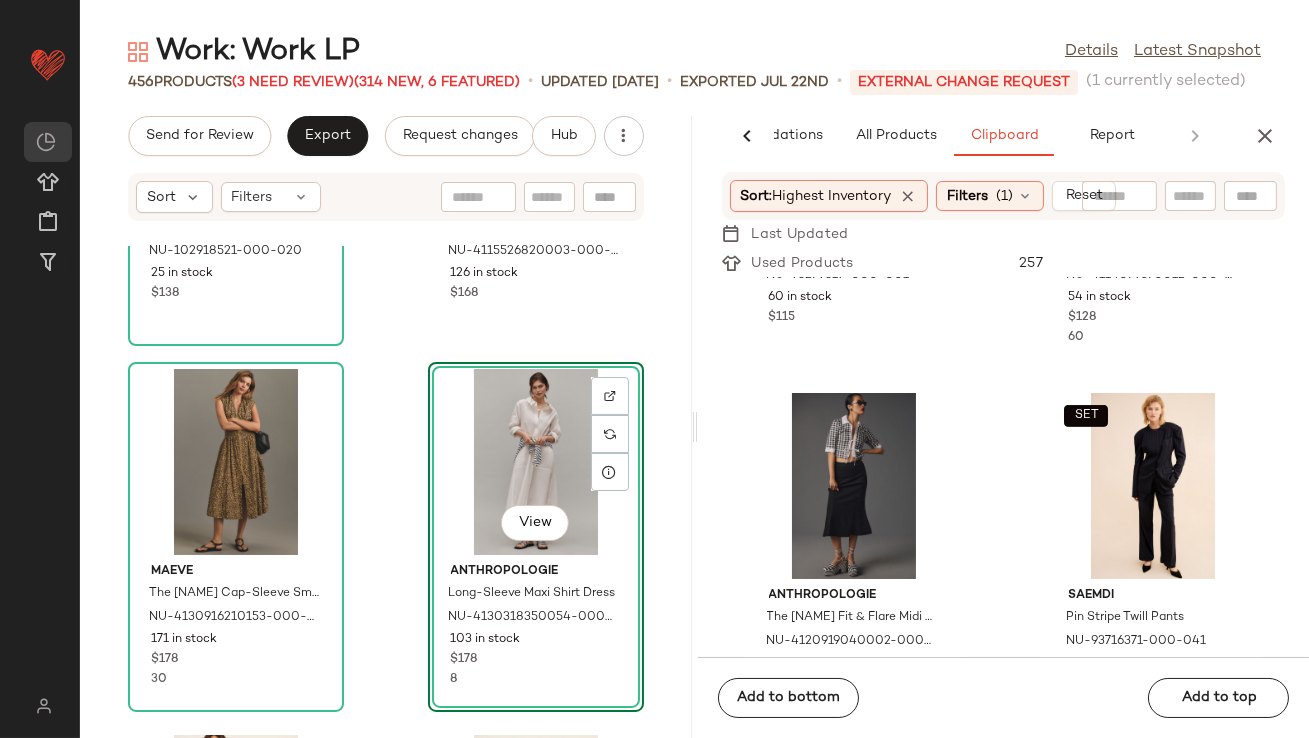 scroll, scrollTop: 1386, scrollLeft: 0, axis: vertical 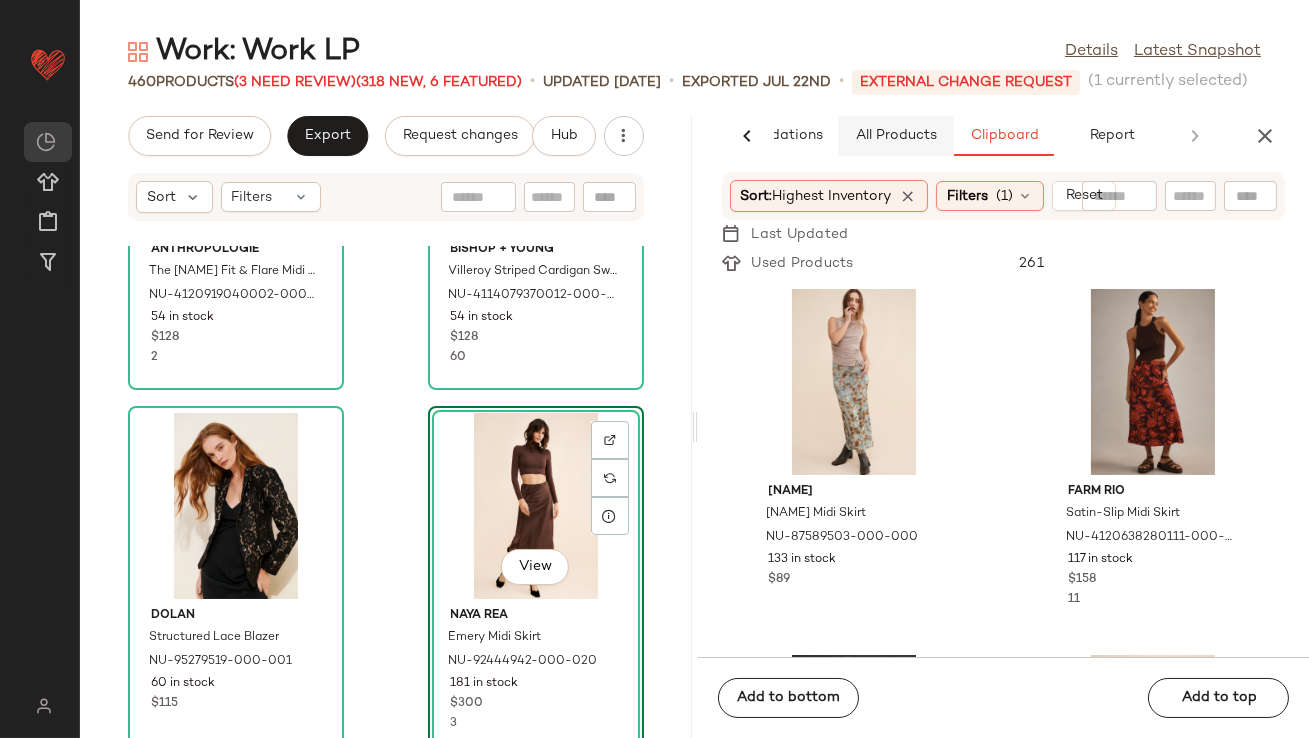 click on "All Products" 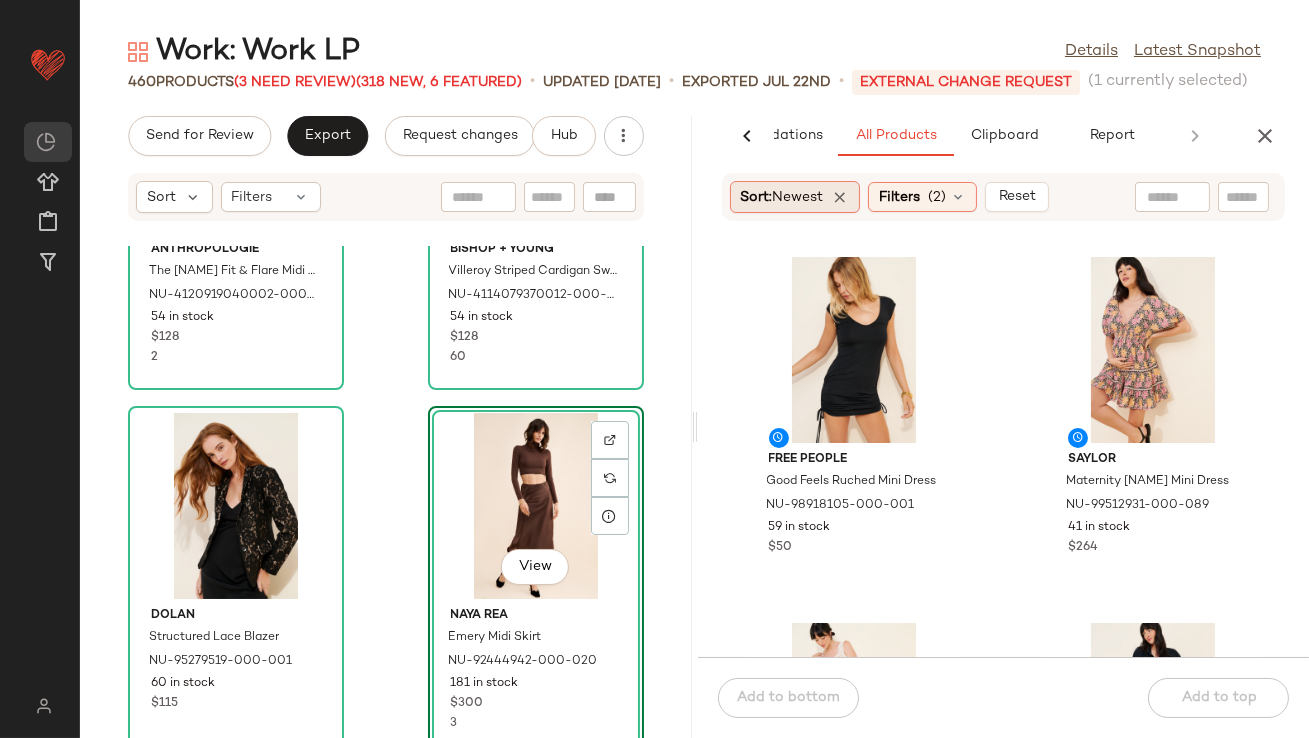 click on "Newest" at bounding box center (798, 197) 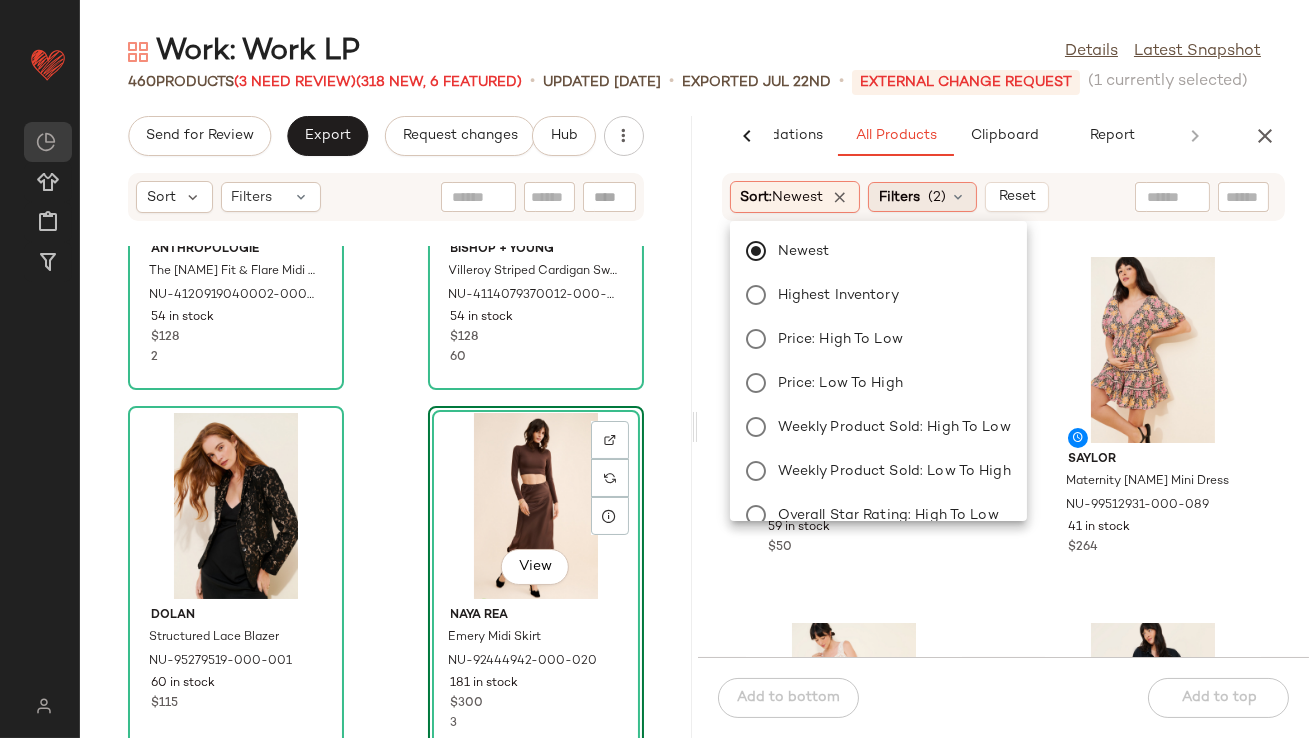 click on "Filters" at bounding box center [899, 197] 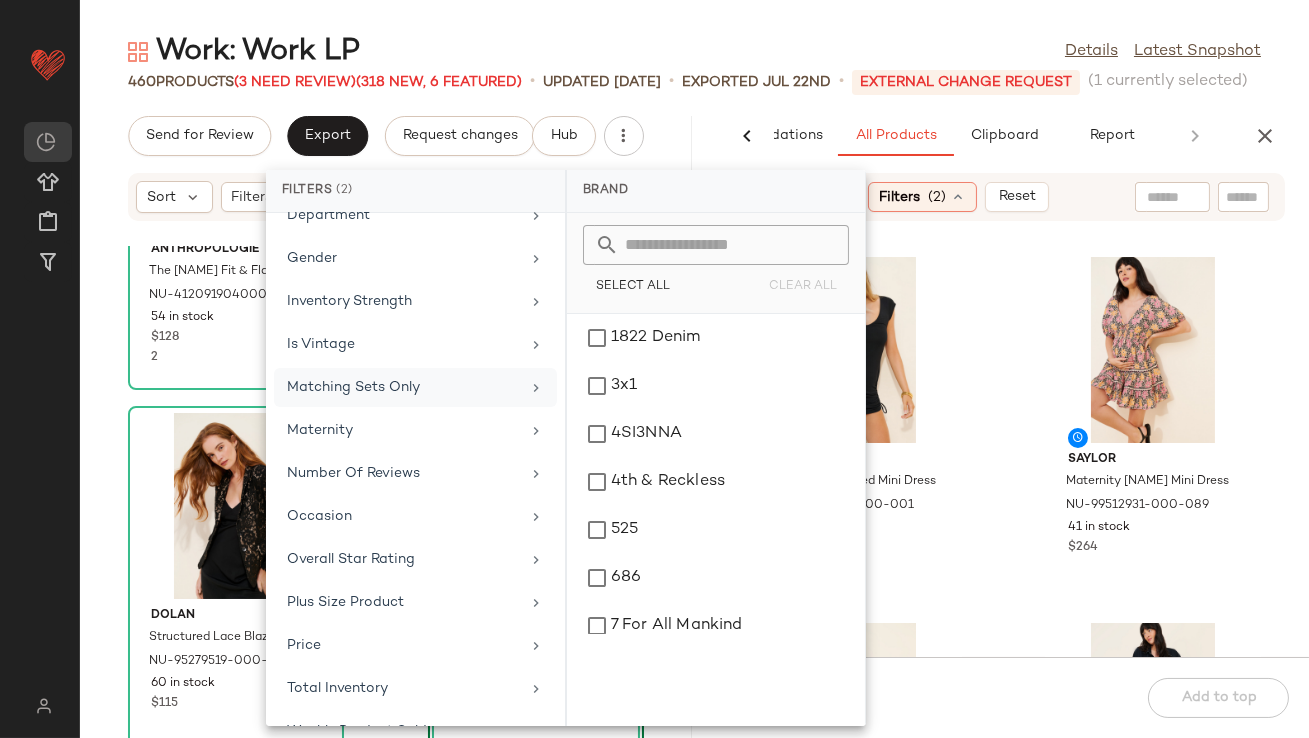 scroll, scrollTop: 465, scrollLeft: 0, axis: vertical 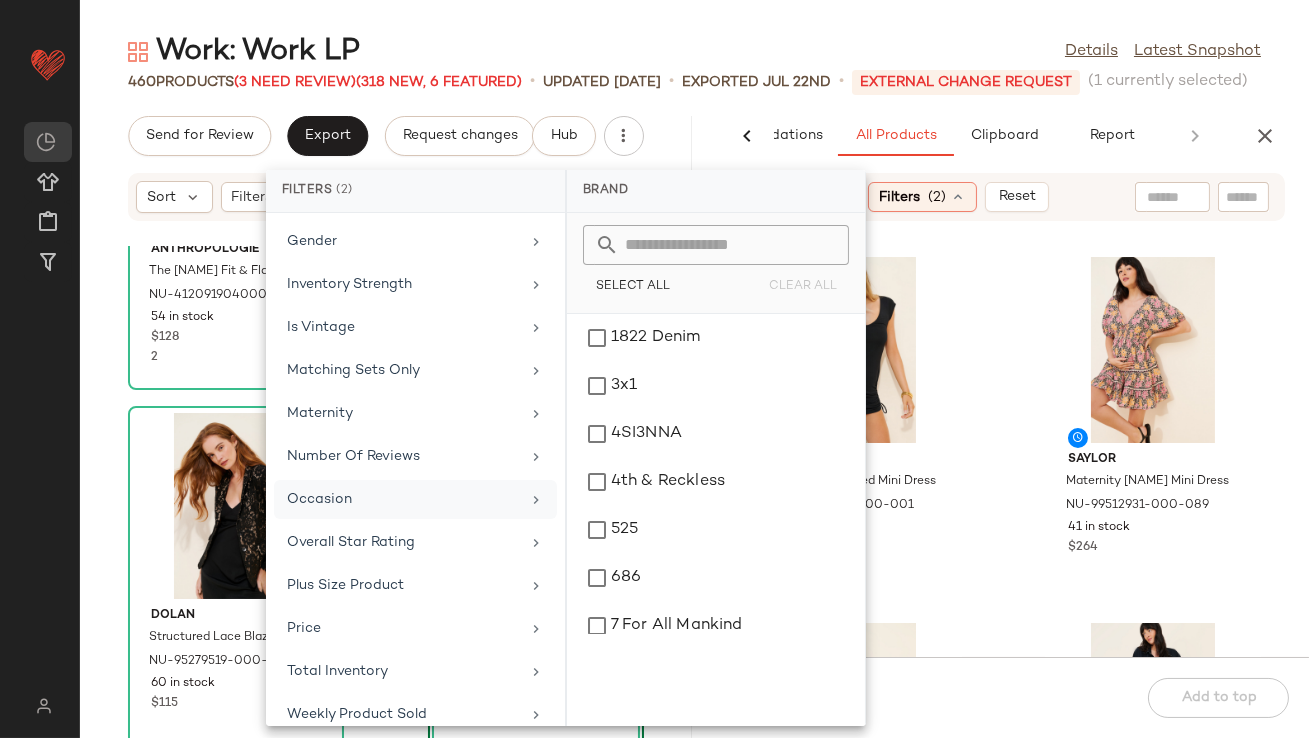 click on "Occasion" at bounding box center (403, 499) 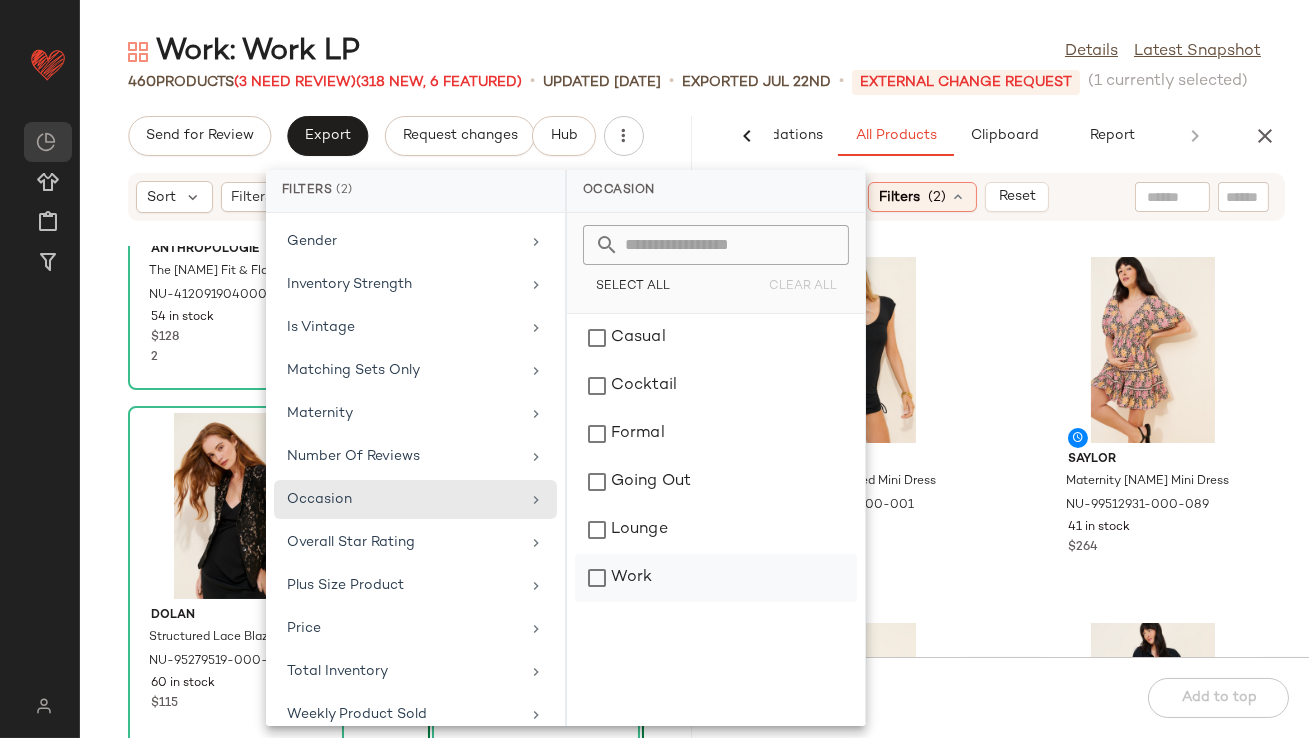 click on "Work" 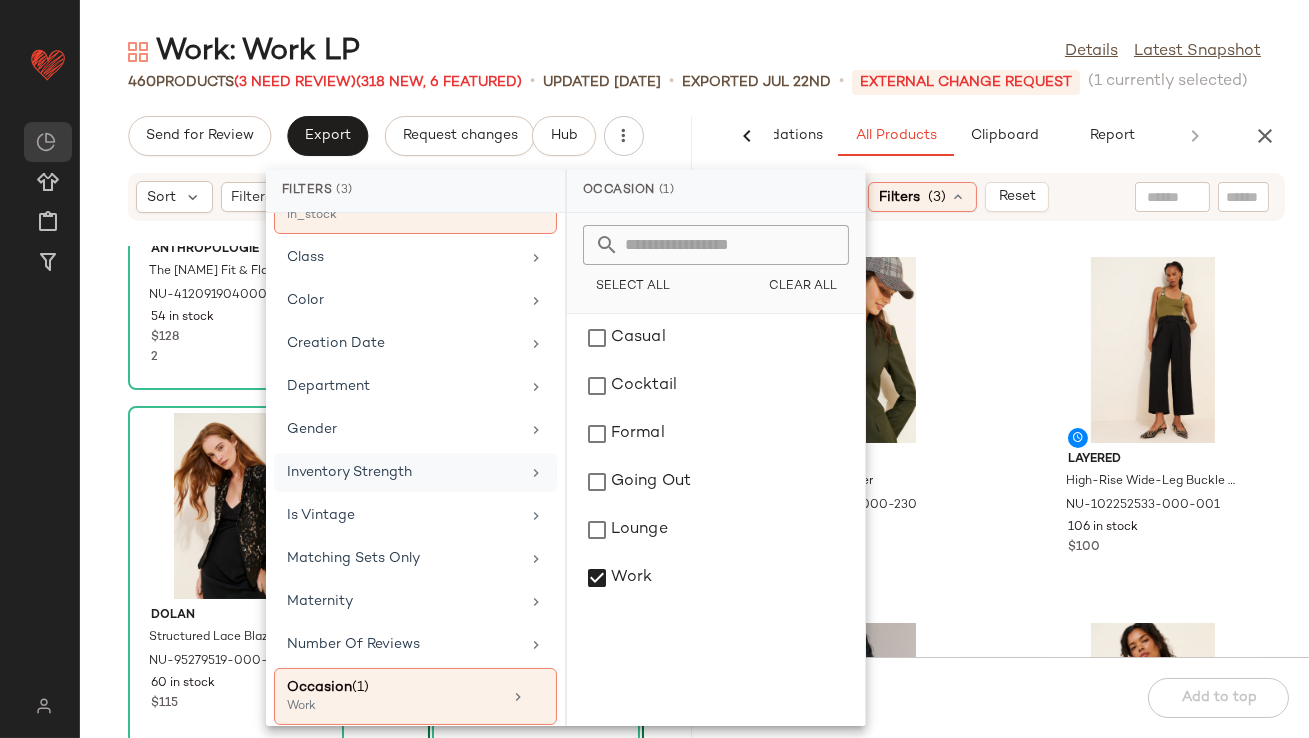 scroll, scrollTop: 258, scrollLeft: 0, axis: vertical 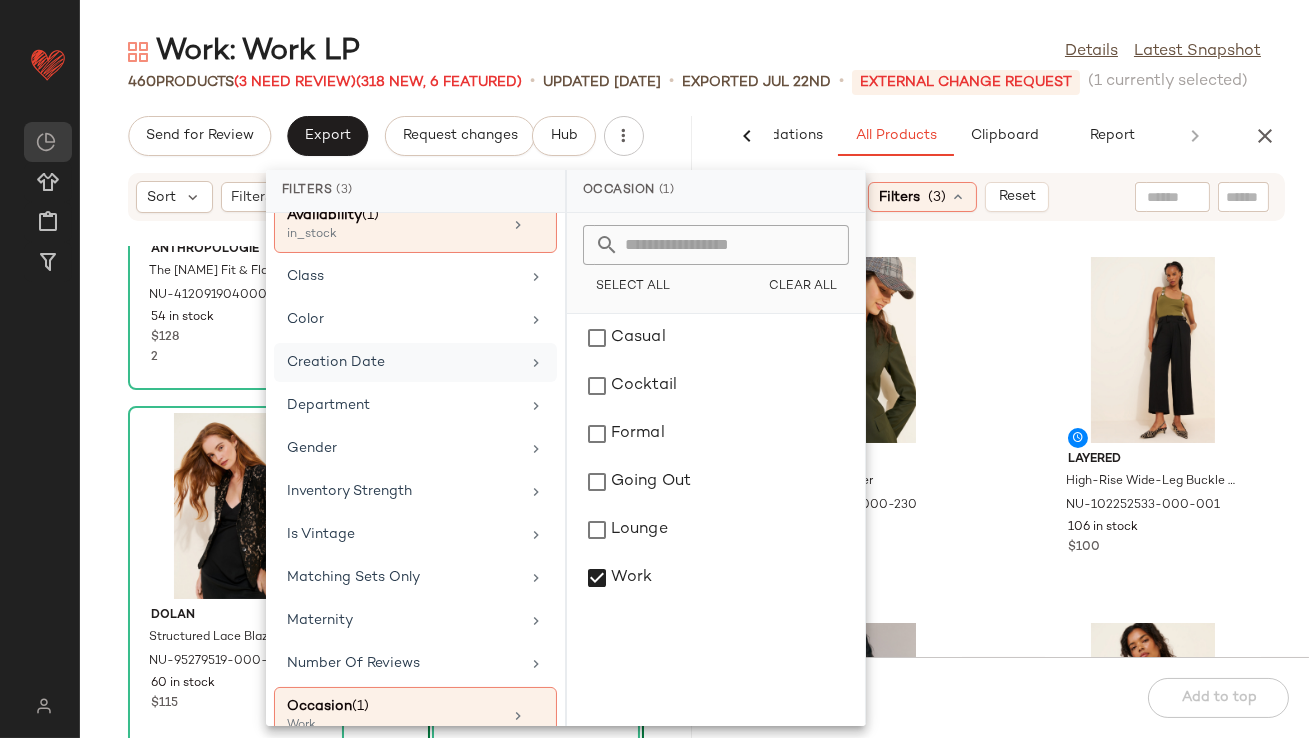 click on "Creation Date" at bounding box center [403, 362] 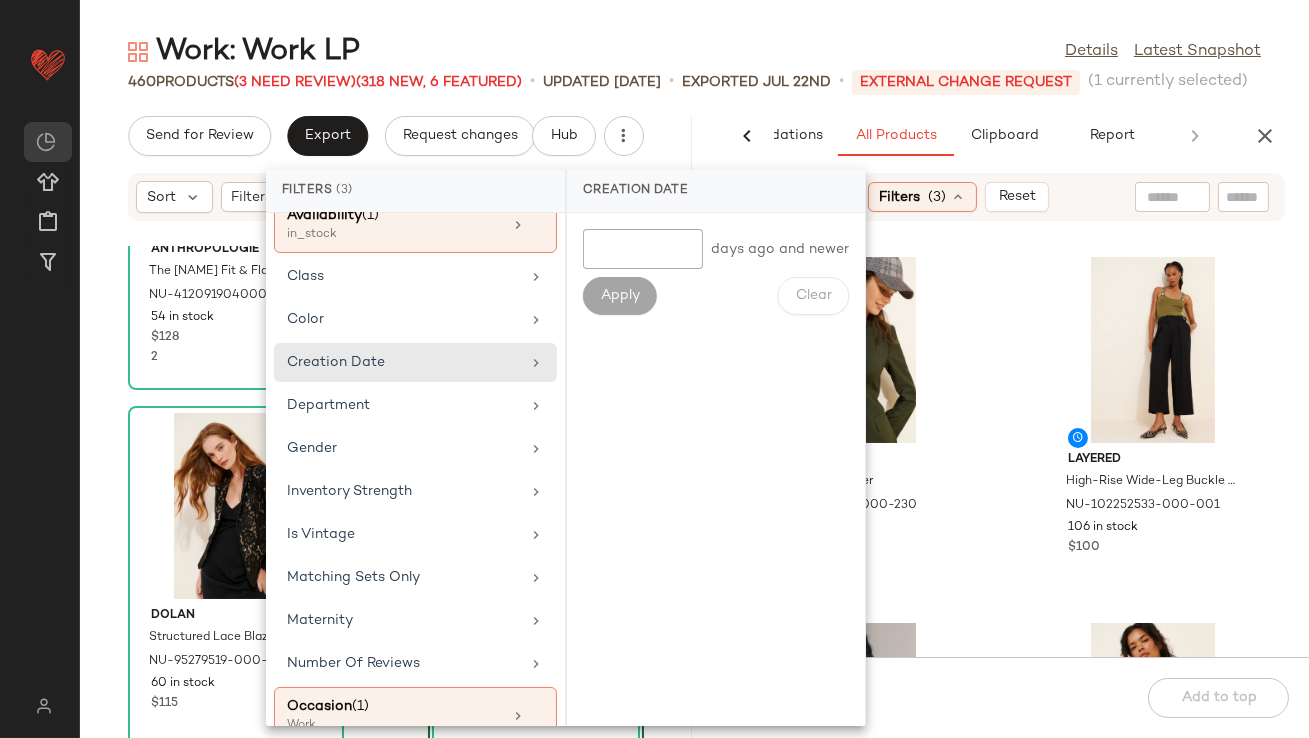 click 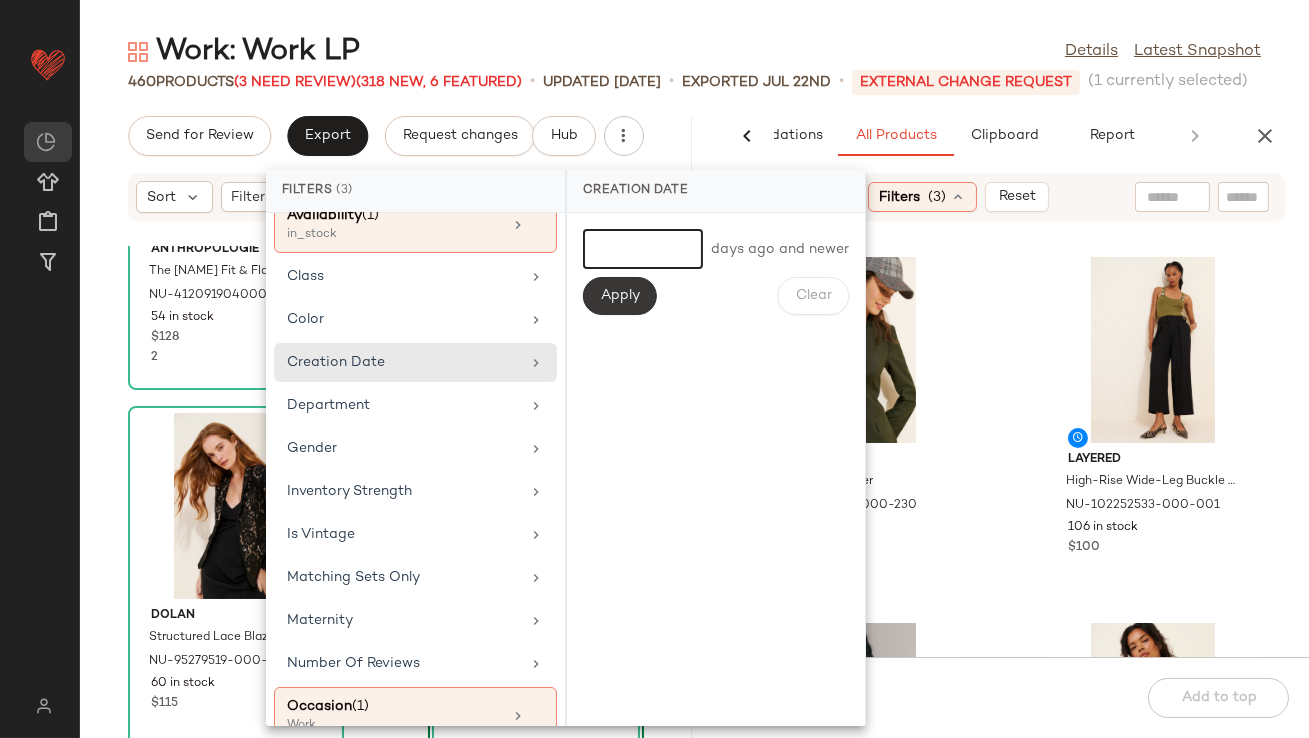 type on "*" 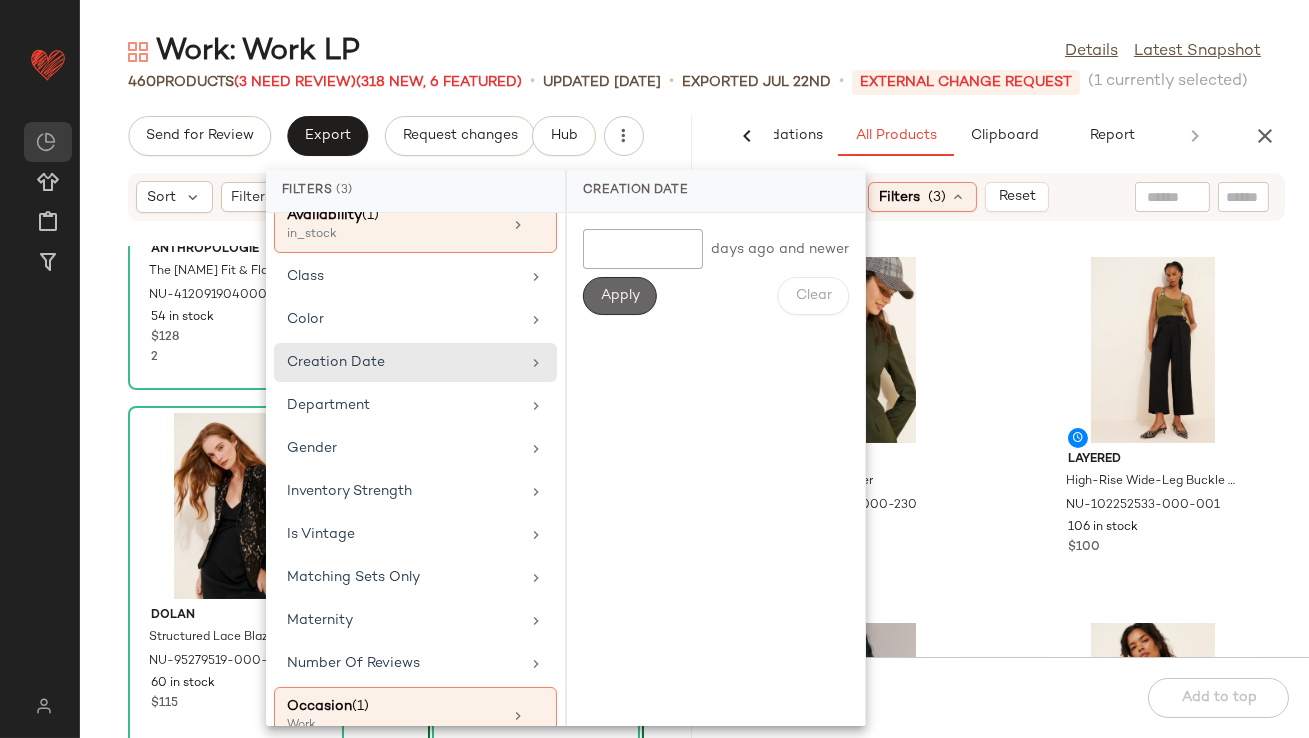 click on "Apply" at bounding box center (620, 296) 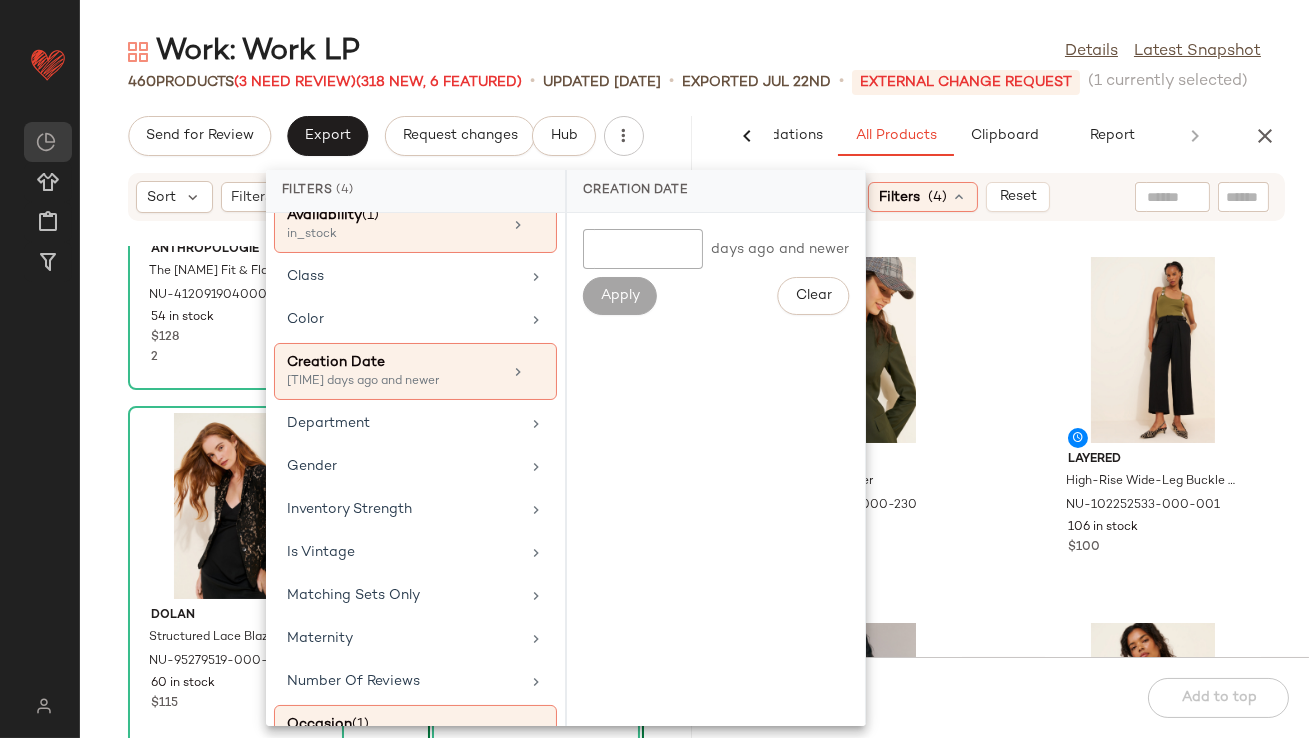 click on "Work: Work LP Details Latest Snapshot 460 Products (3 Need Review) (318 New, 6 Featured) • updated [DATE] • Exported [DATE] • External Change Request (1 currently selected) Send for Review Export Request changes Hub Sort Filters [BRAND] The [NAME] Fit & Flare Midi Skirt [PRODUCT_ID] 54 in stock $128 2 Bishop + Young Villeroy Striped Cardigan Sweater [PRODUCT_ID] 54 in stock $128 60 Dolan Structured Lace Blazer [PRODUCT_ID] 60 in stock $115 View Naya Rea Emery Midi Skirt [PRODUCT_ID] 181 in stock $300 3 WAYF Belted Blazer Jacket [PRODUCT_ID] 36 in stock $125 2 Free People Sabine Striped Tailored Shirt [PRODUCT_ID] 15 in stock $128 16 WAYF Peplum Blazer Jacket [PRODUCT_ID] 8 in stock $108 10 Rita Row Wassliy Pencil Skirt [PRODUCT_ID] 97 in stock $208 6 AI Recommendations All Products Clipboard Report Sort: Newest Filters (4) Reset Extro Vert Scoop Neck Blazer [PRODUCT_ID] 2 4" 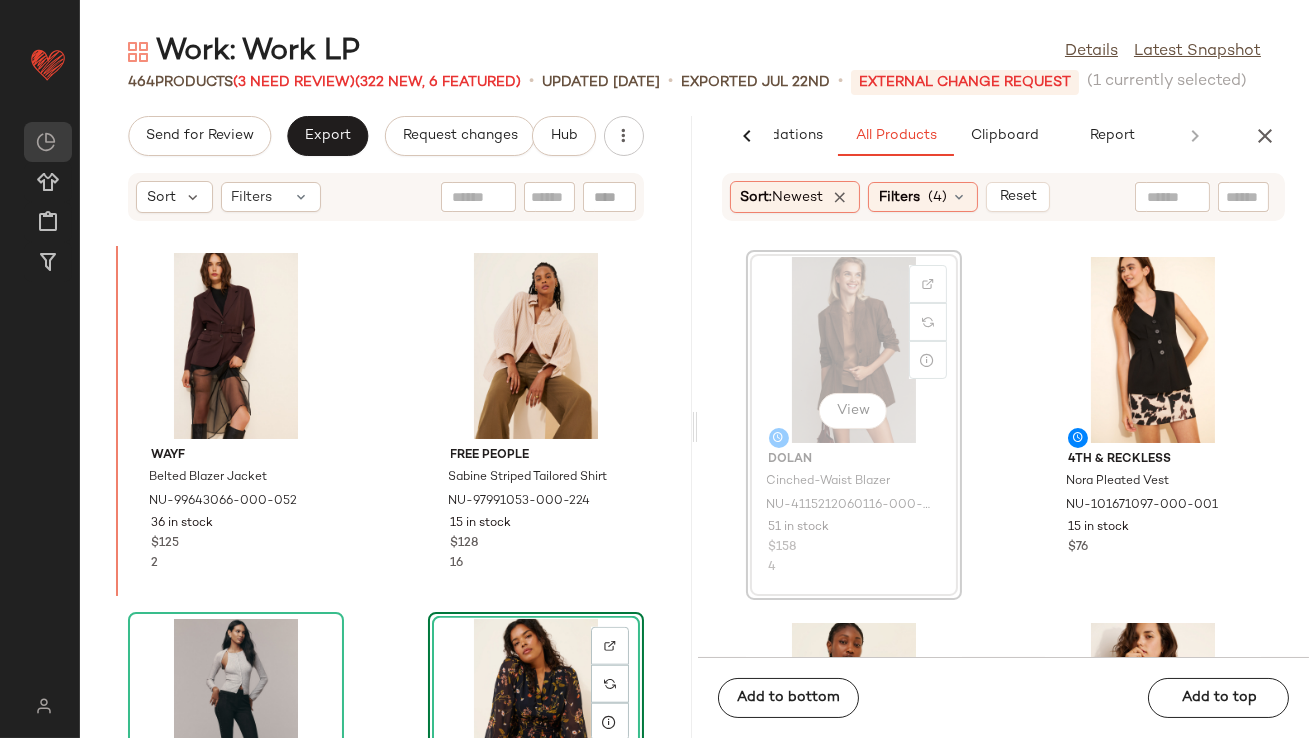 scroll, scrollTop: 3655, scrollLeft: 0, axis: vertical 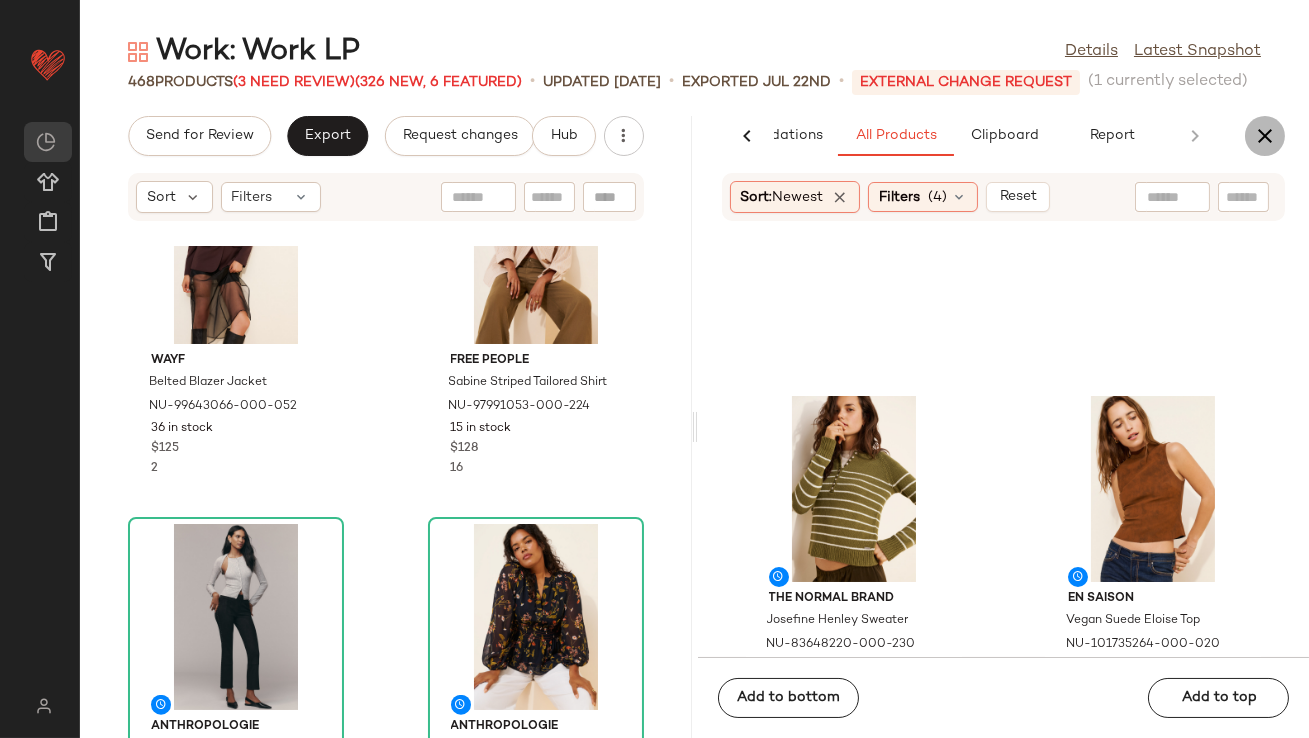 click at bounding box center (1265, 136) 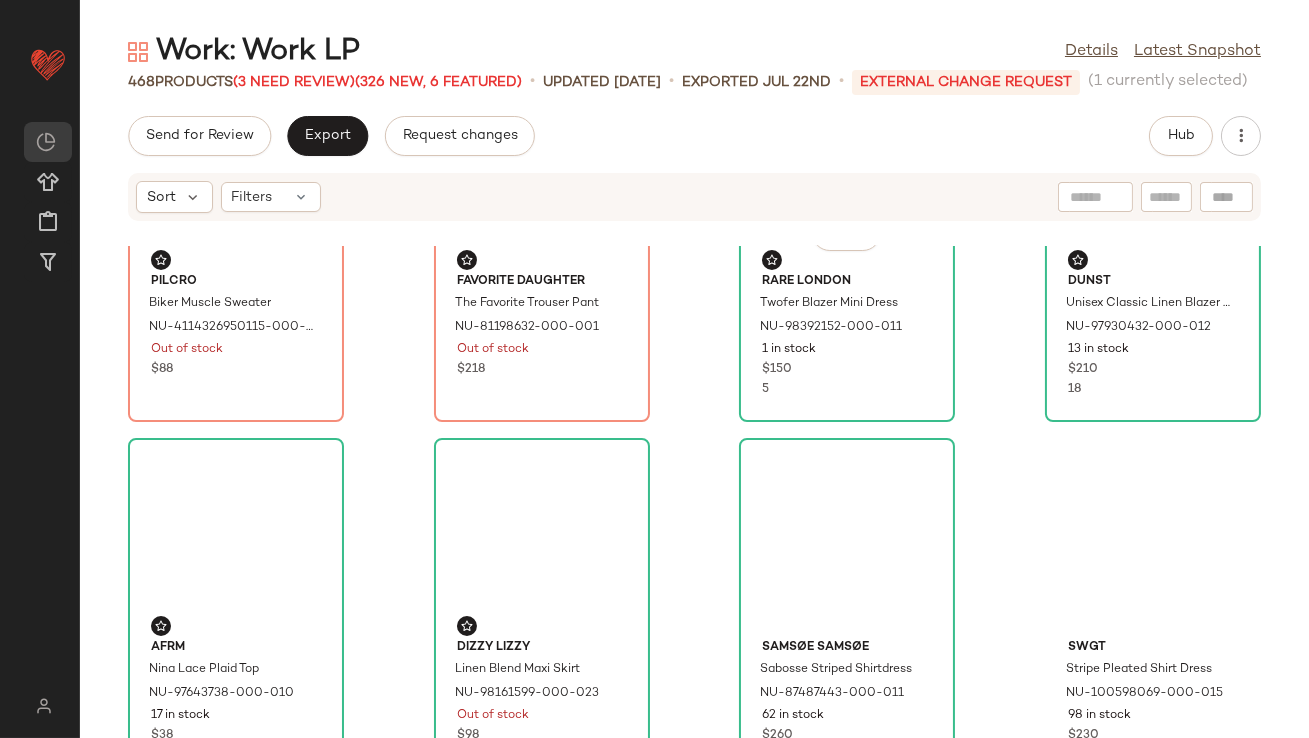 scroll, scrollTop: 0, scrollLeft: 0, axis: both 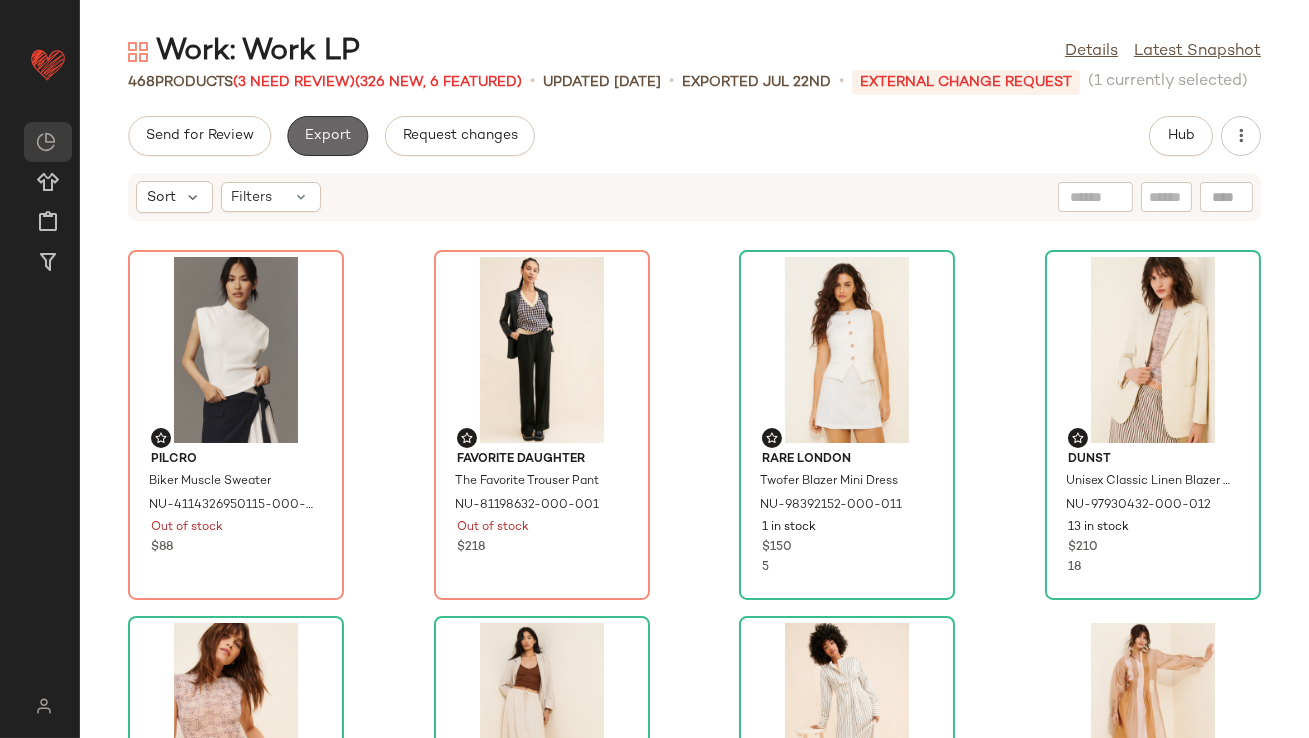 click on "Export" at bounding box center (327, 136) 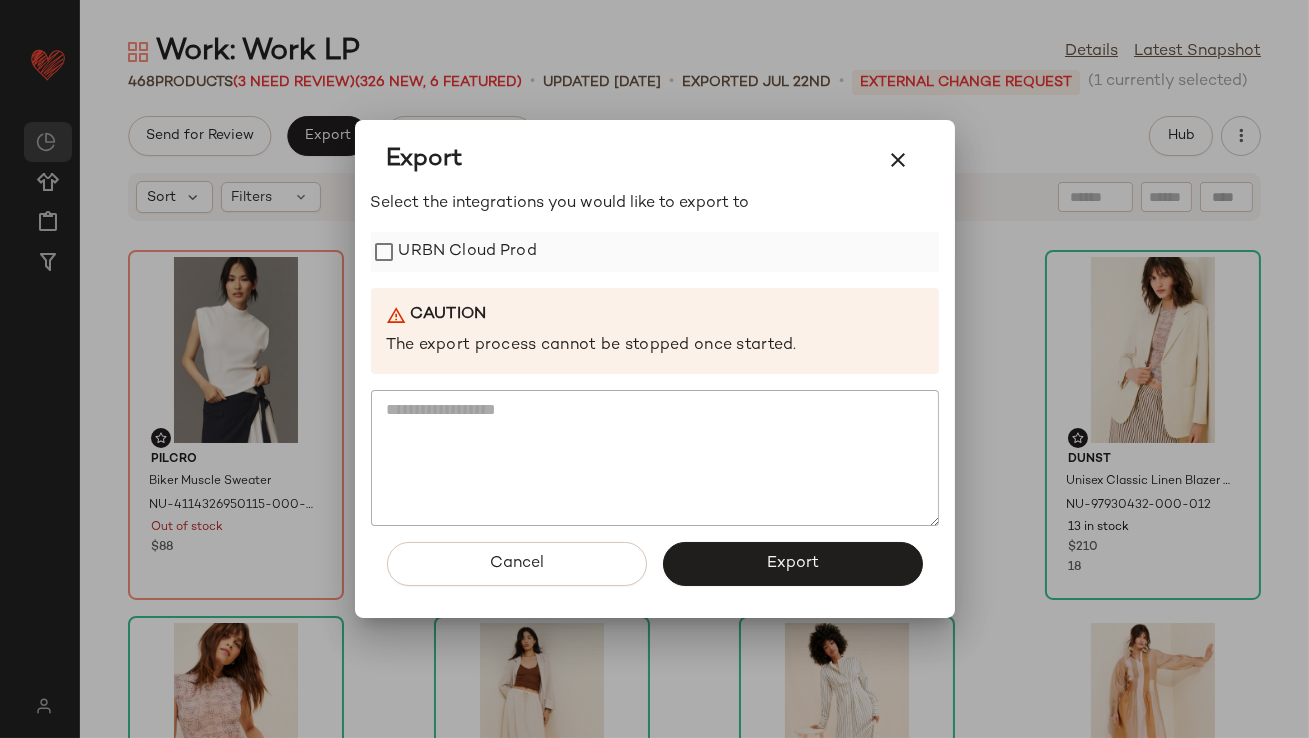 click on "URBN Cloud Prod" at bounding box center [468, 252] 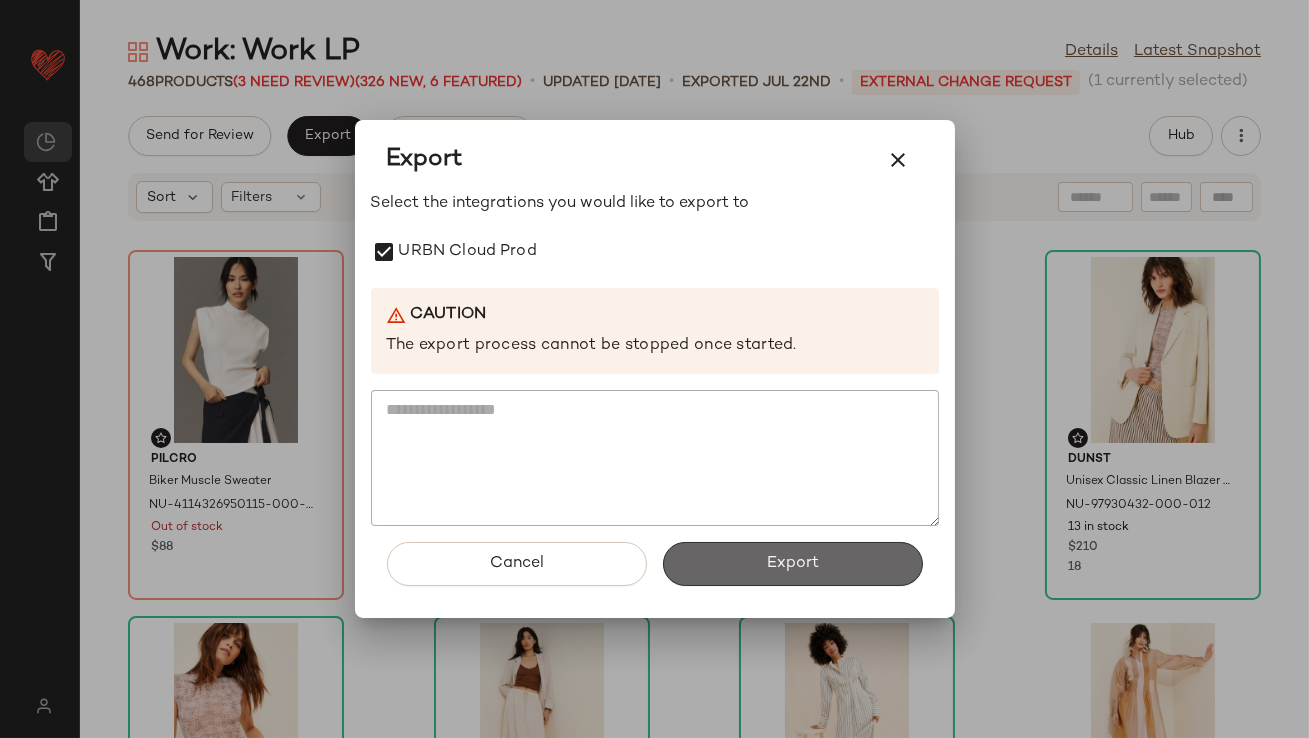 click on "Export" at bounding box center [793, 564] 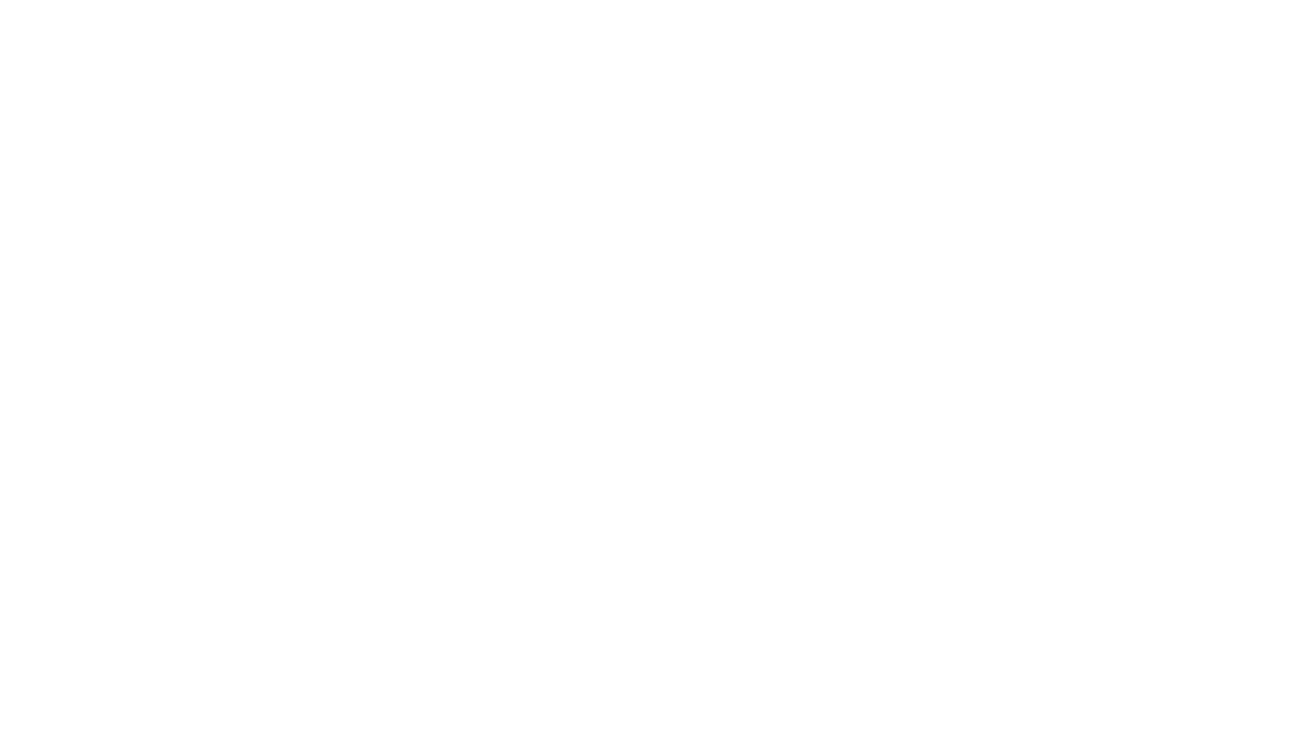 scroll, scrollTop: 0, scrollLeft: 0, axis: both 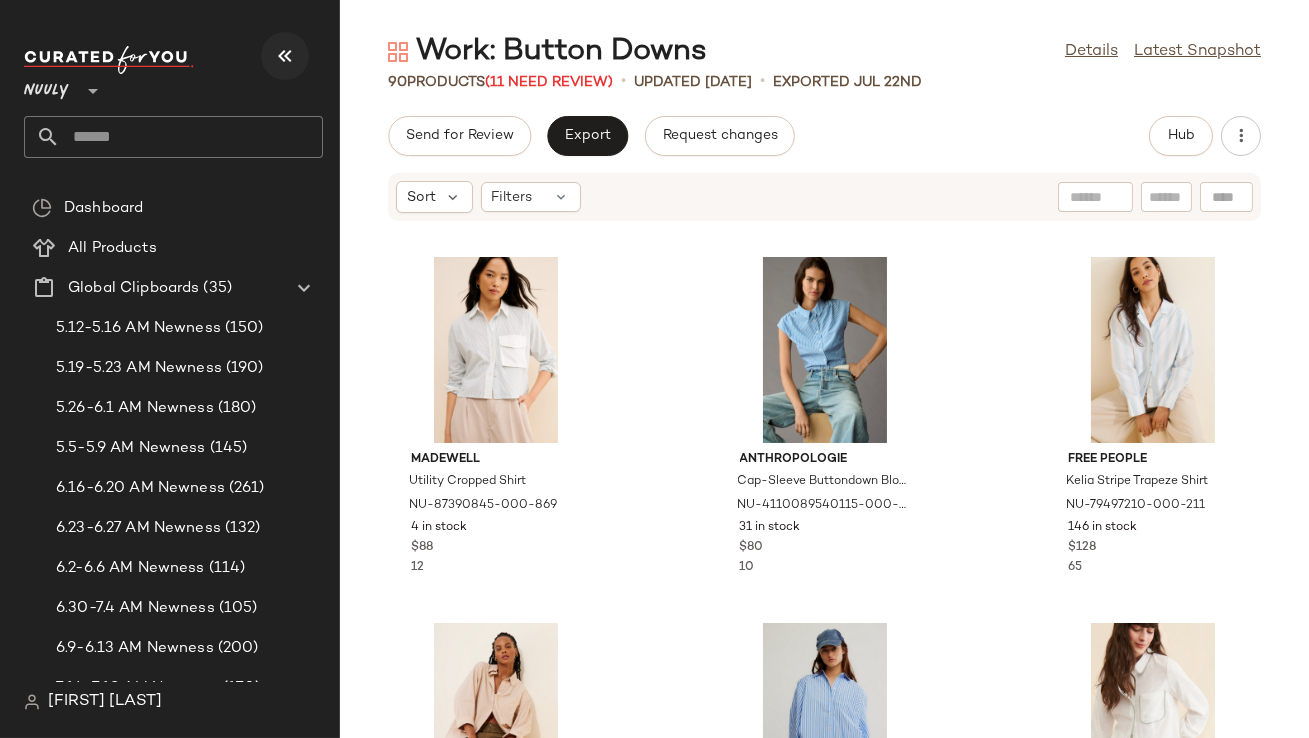 click at bounding box center [285, 56] 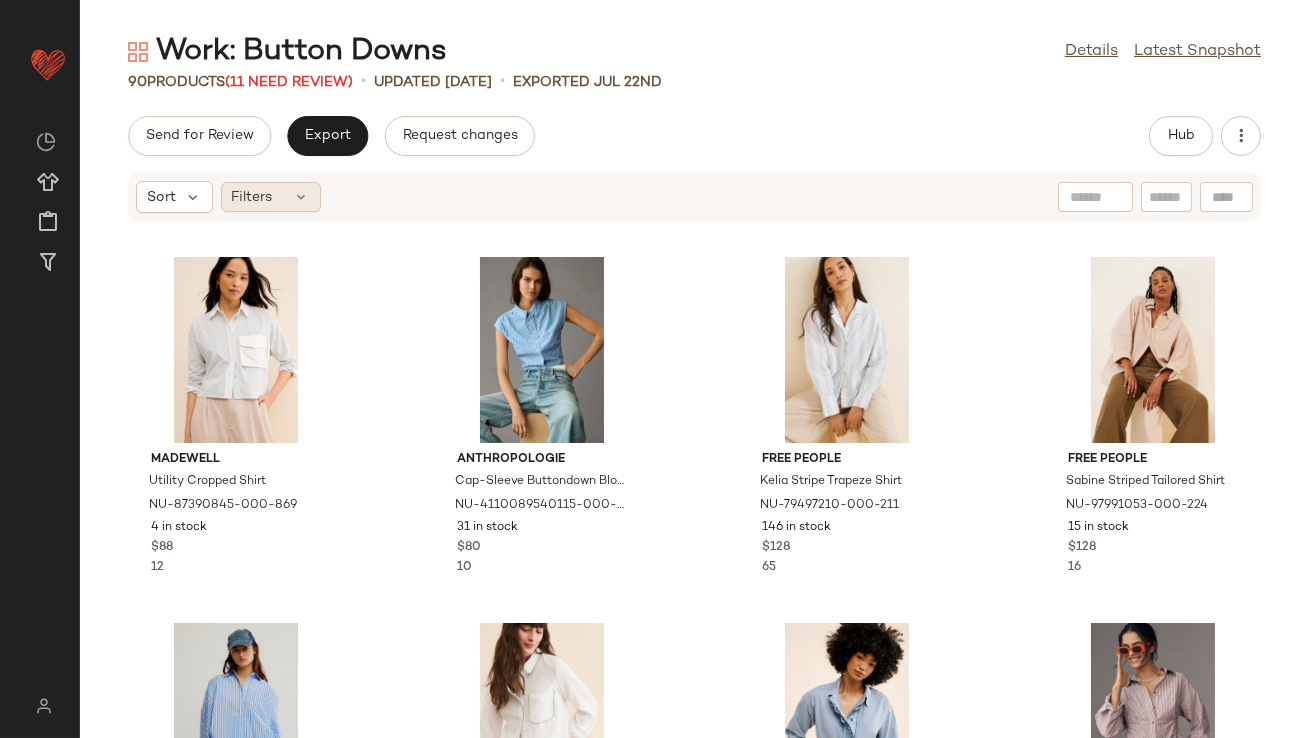 click on "Filters" 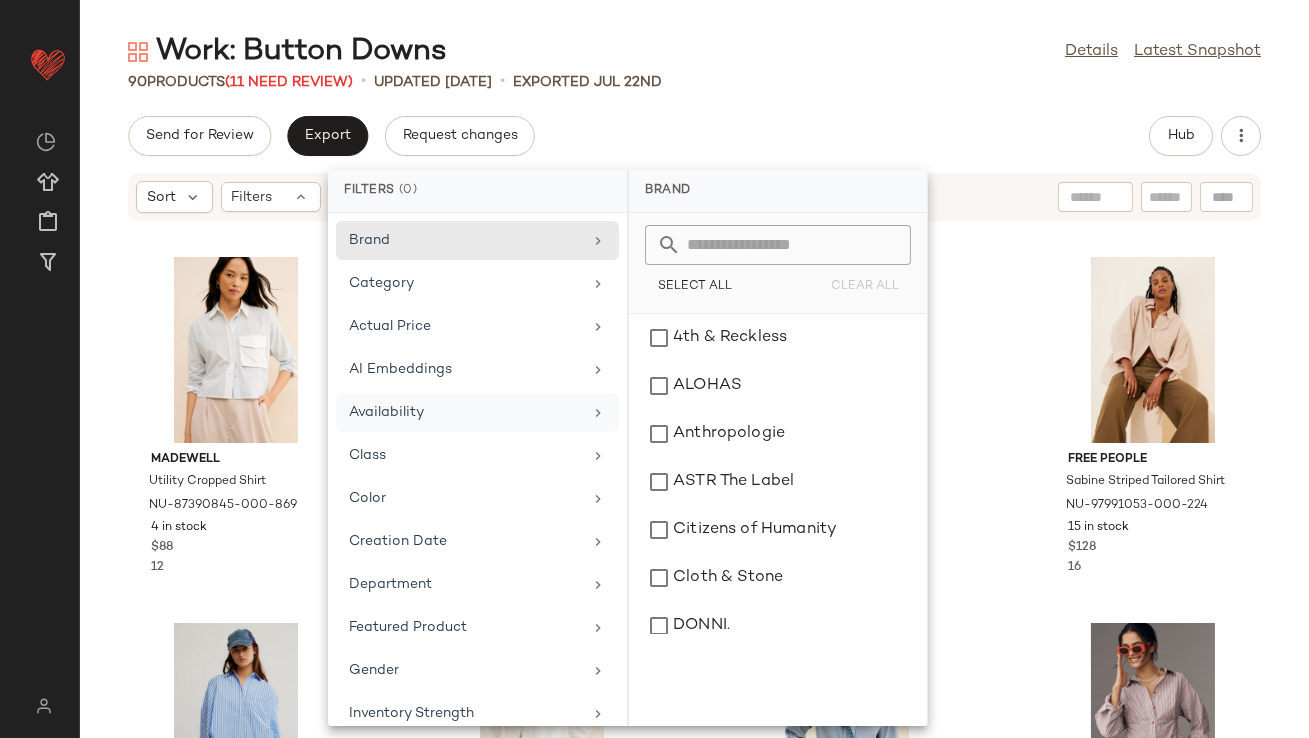 click on "Availability" at bounding box center [465, 412] 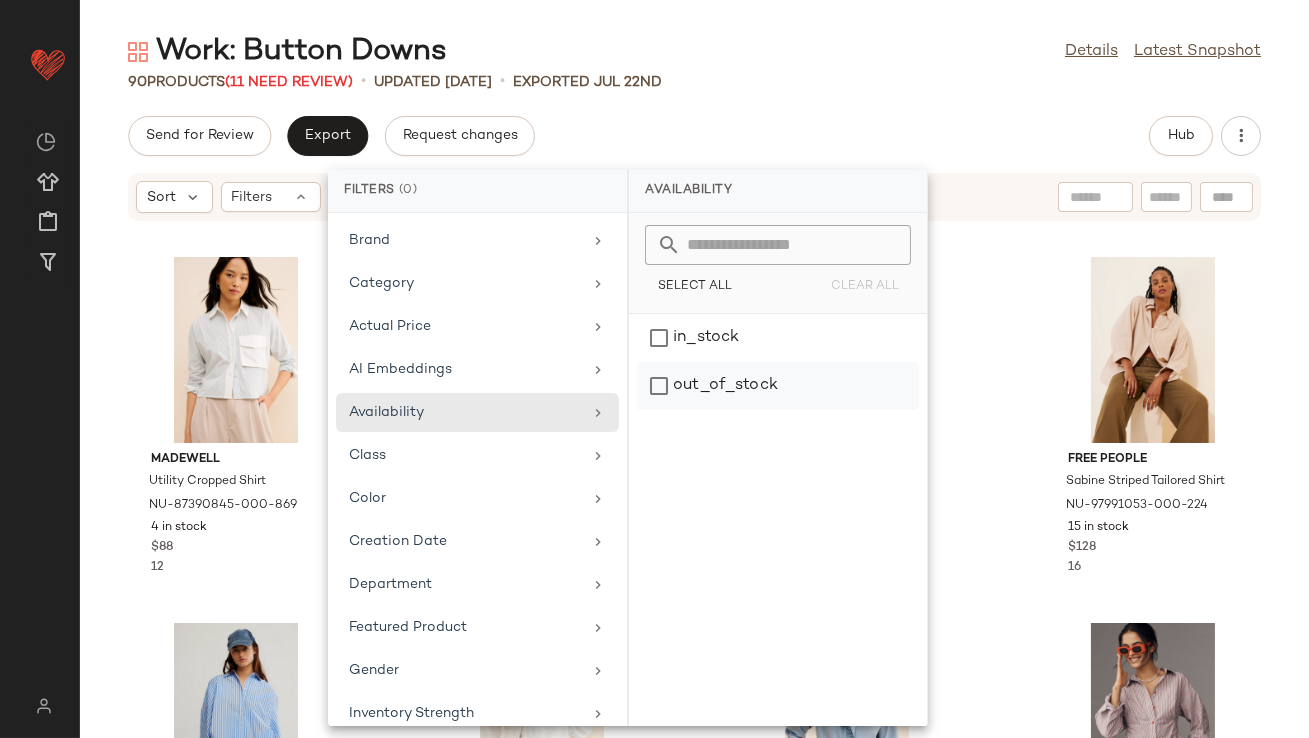 click on "out_of_stock" 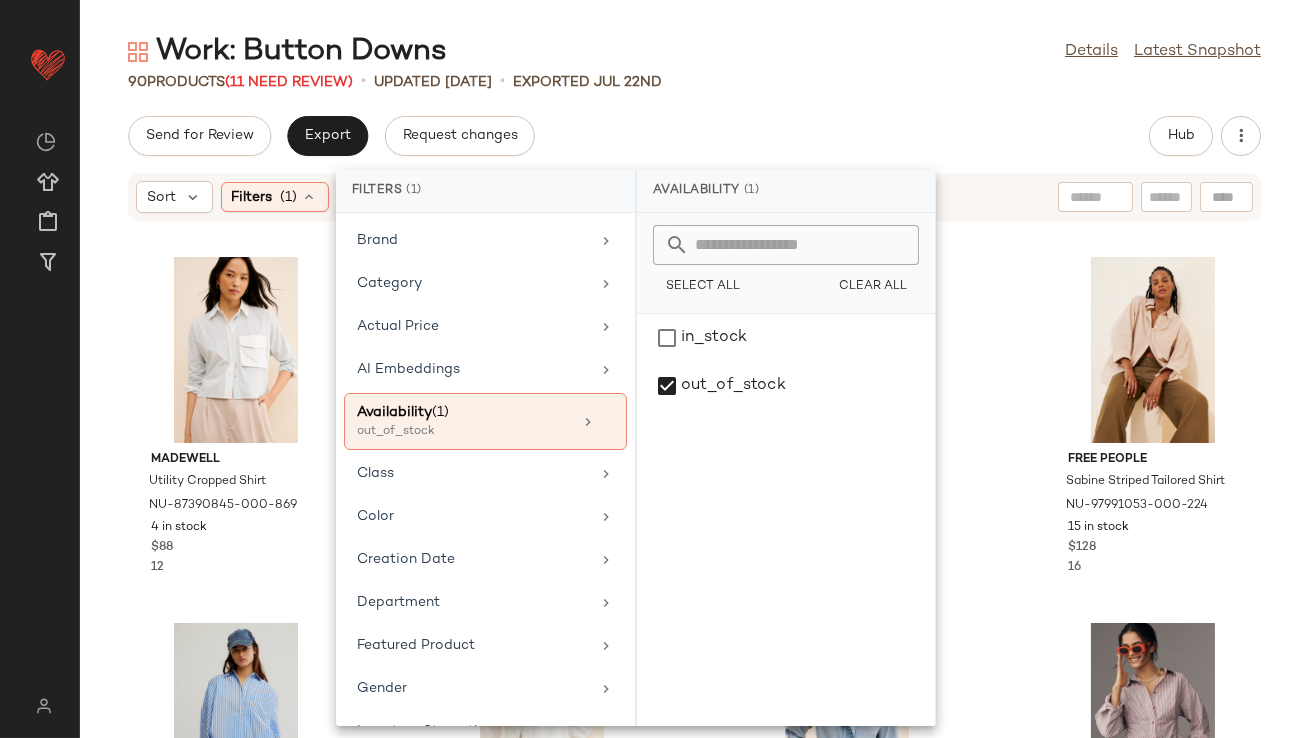 click on "Work: Button Downs  Details   Latest Snapshot  90   Products   (11 Need Review)   •   updated Jul 22nd  •  Exported Jul 22nd  Send for Review   Export   Request changes   Hub  Sort  Filters  (1)   Reset  Madewell Utility Cropped Shirt NU-87390845-000-869 4 in stock $88 12 Anthropologie Cap-Sleeve Buttondown Blouse NU-4110089540115-000-049 31 in stock $80 10 Free People Kelia Stripe Trapeze Shirt NU-79497210-000-211 146 in stock $128 65 Free People Sabine Striped Tailored Shirt NU-97991053-000-224 15 in stock $128 16 Free People Sabine Striped Tailored Shirt NU-97991053-000-049 10 in stock $128 57 Sunday in Brooklyn Lightweight Relaxed Buttondown Shirt NU-88040720-000-010 29 in stock $128 9 Free People Night Moves Shirt NU-86635208-000-049 98 in stock $148 6 Anthropologie Long-Sleeve Waisted Buttondown Shirt NU-4110089450122-000-069 16 in stock $108 22 Mikoh Paseo Striped Shirt NU-89221345-000-010 67 in stock $215 4 Anthropologie The Bennet Buttondown Shirt NU-4110916210171-000-014 12 in stock $98 12 $98" at bounding box center [694, 385] 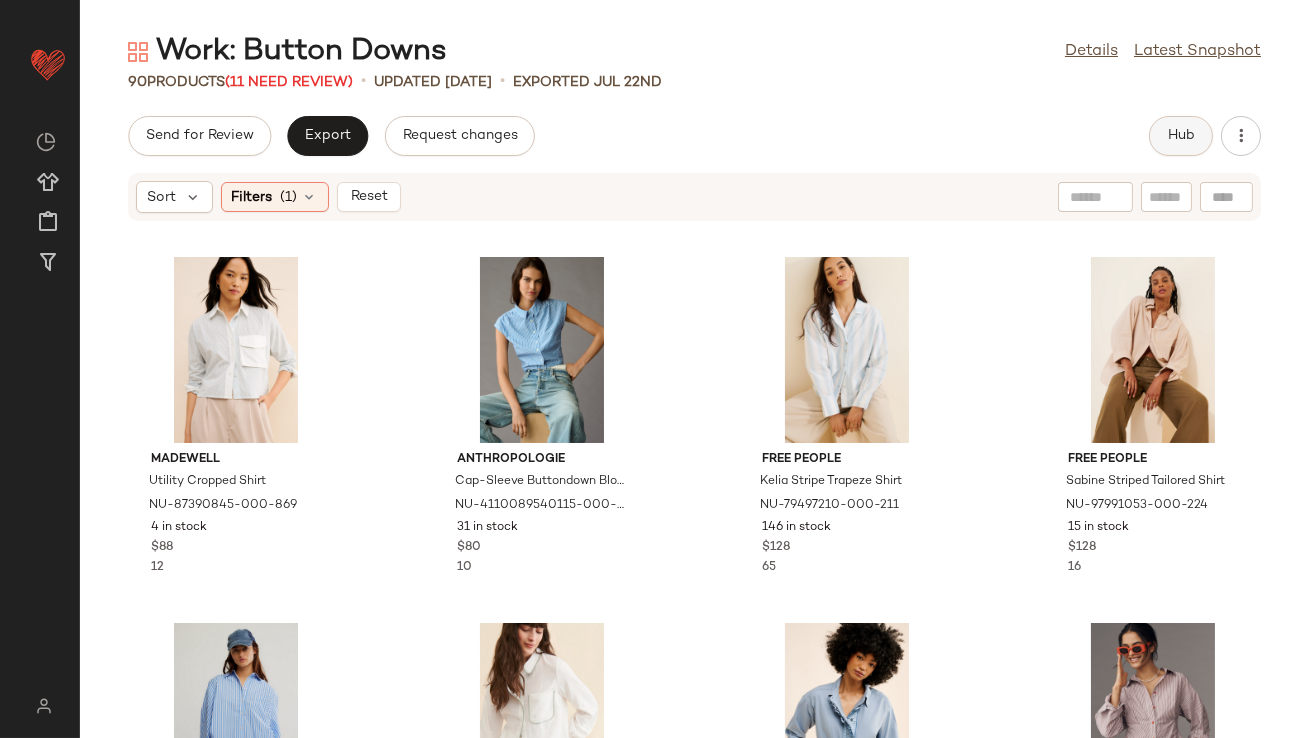 click on "Hub" at bounding box center [1181, 136] 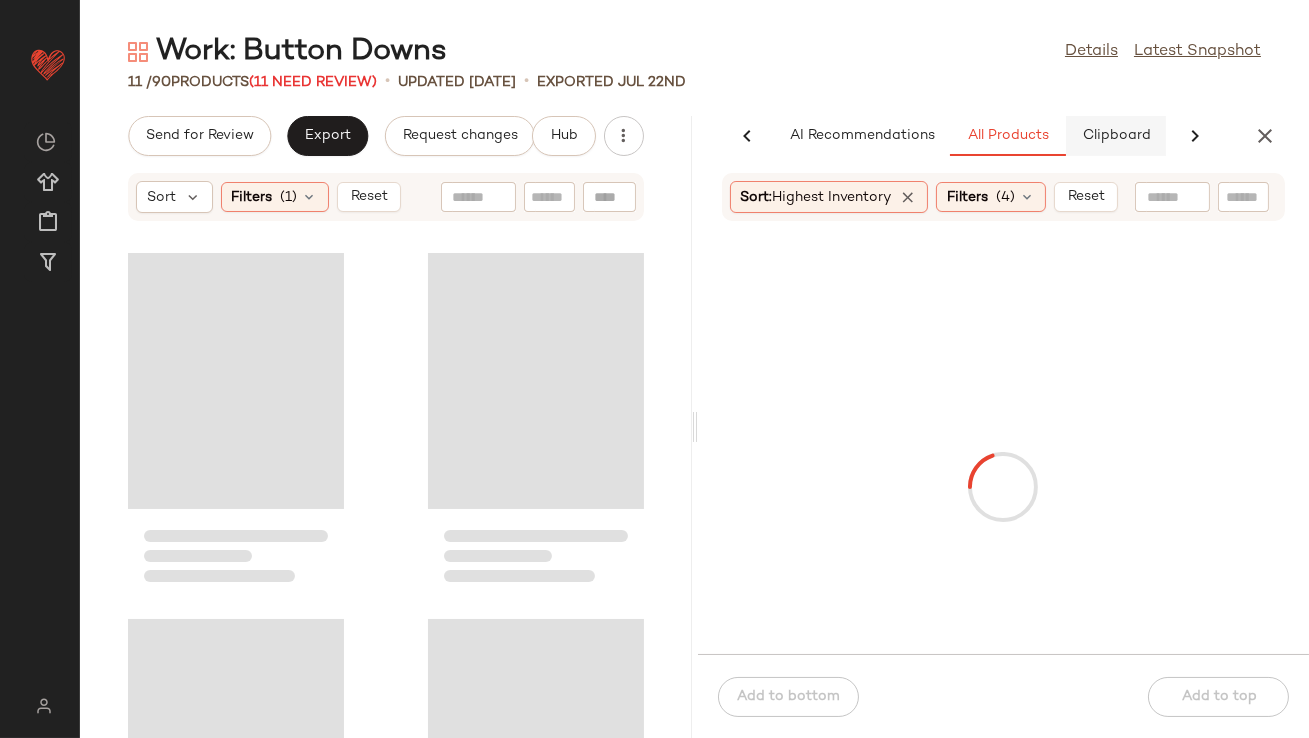 scroll, scrollTop: 0, scrollLeft: 112, axis: horizontal 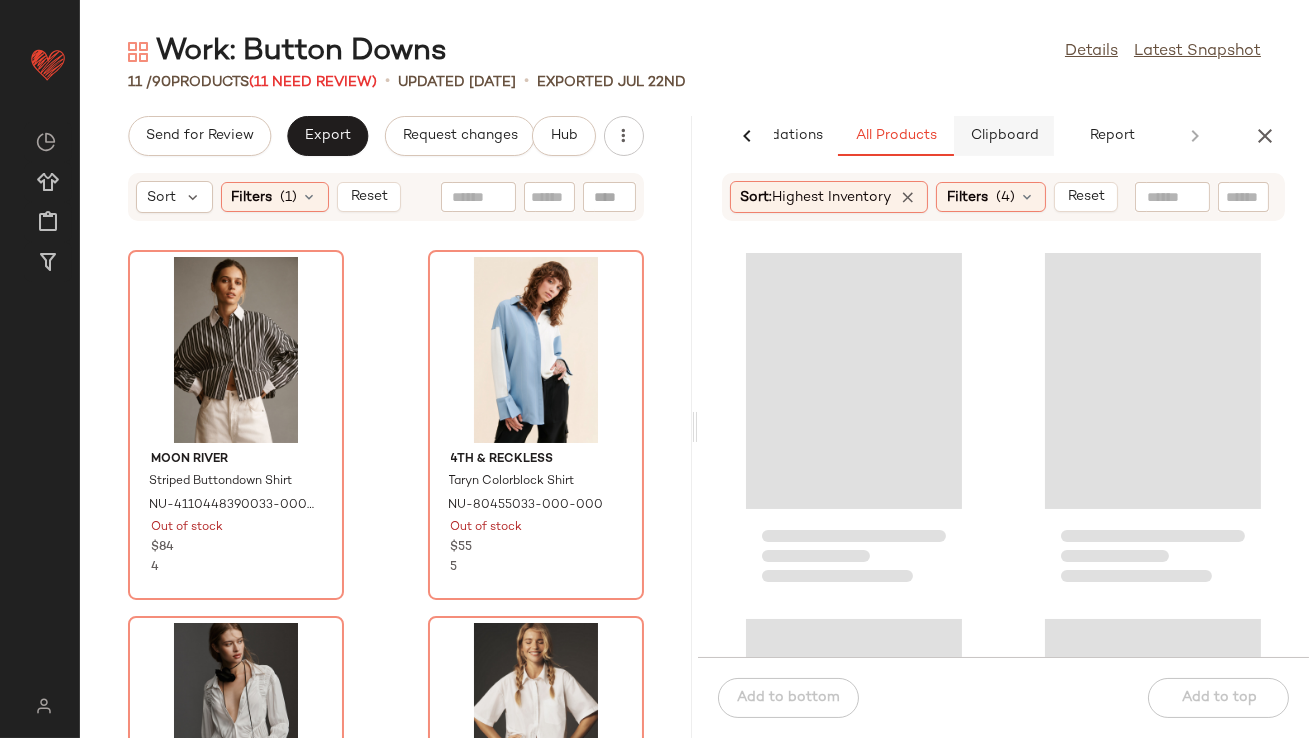 click on "Clipboard" 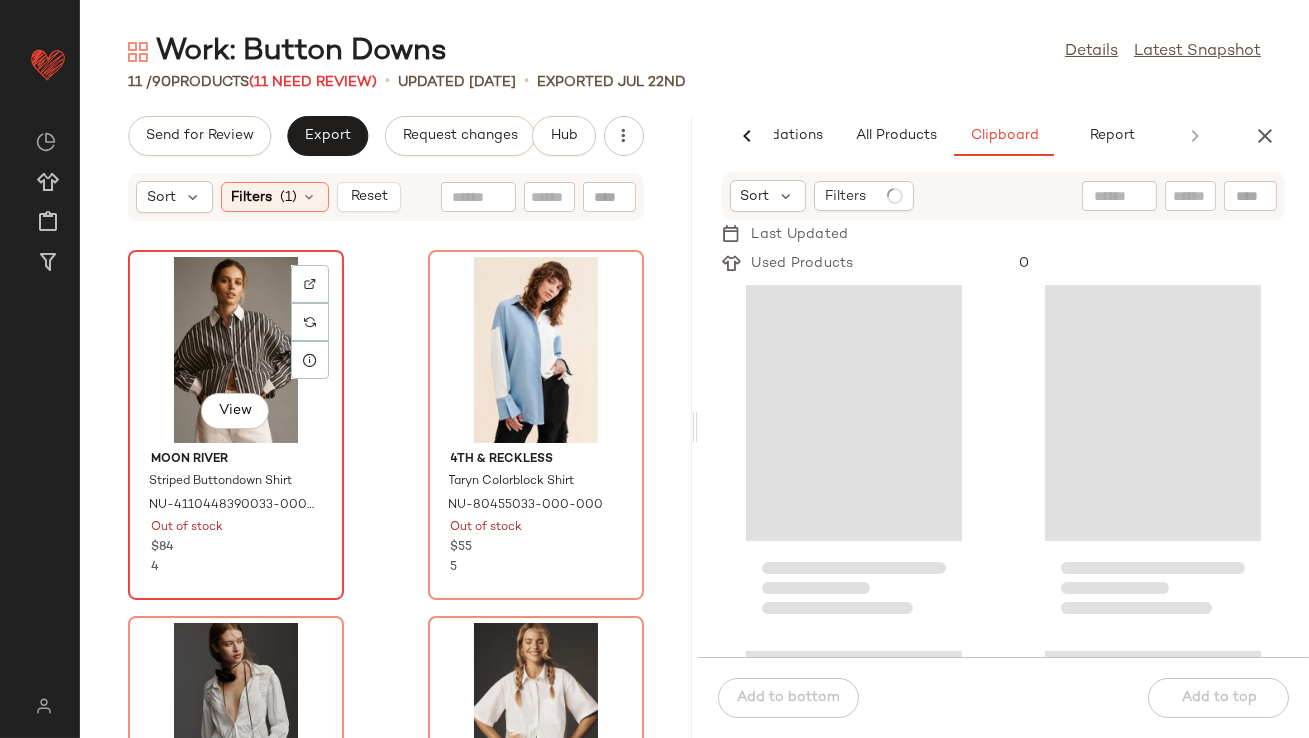 click on "View" 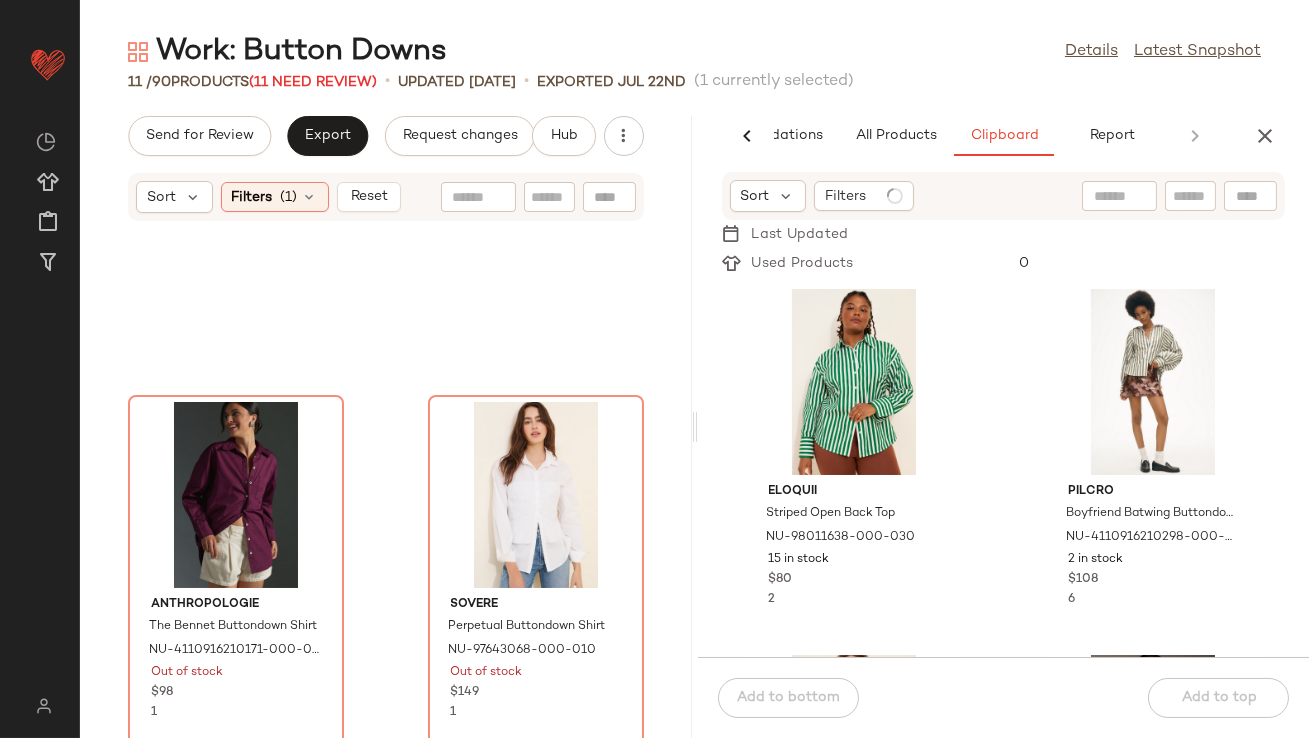 scroll, scrollTop: 1707, scrollLeft: 0, axis: vertical 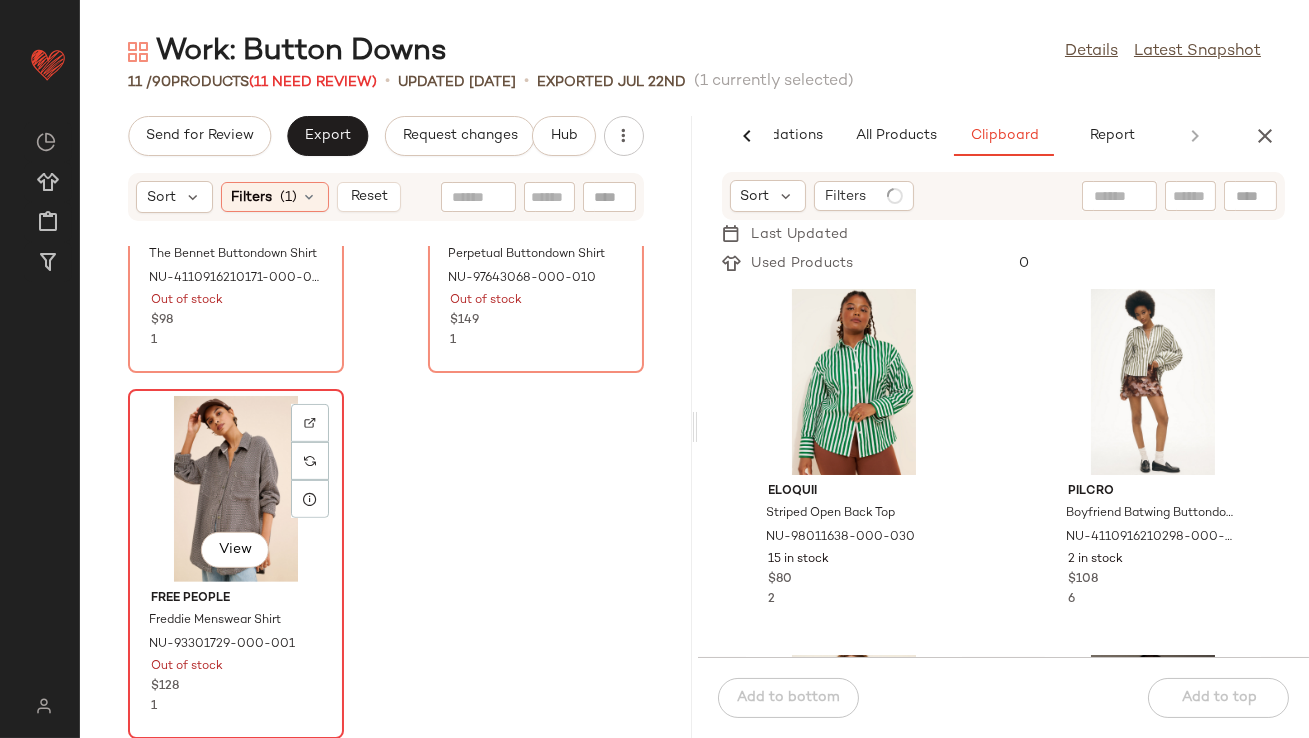 click on "View" 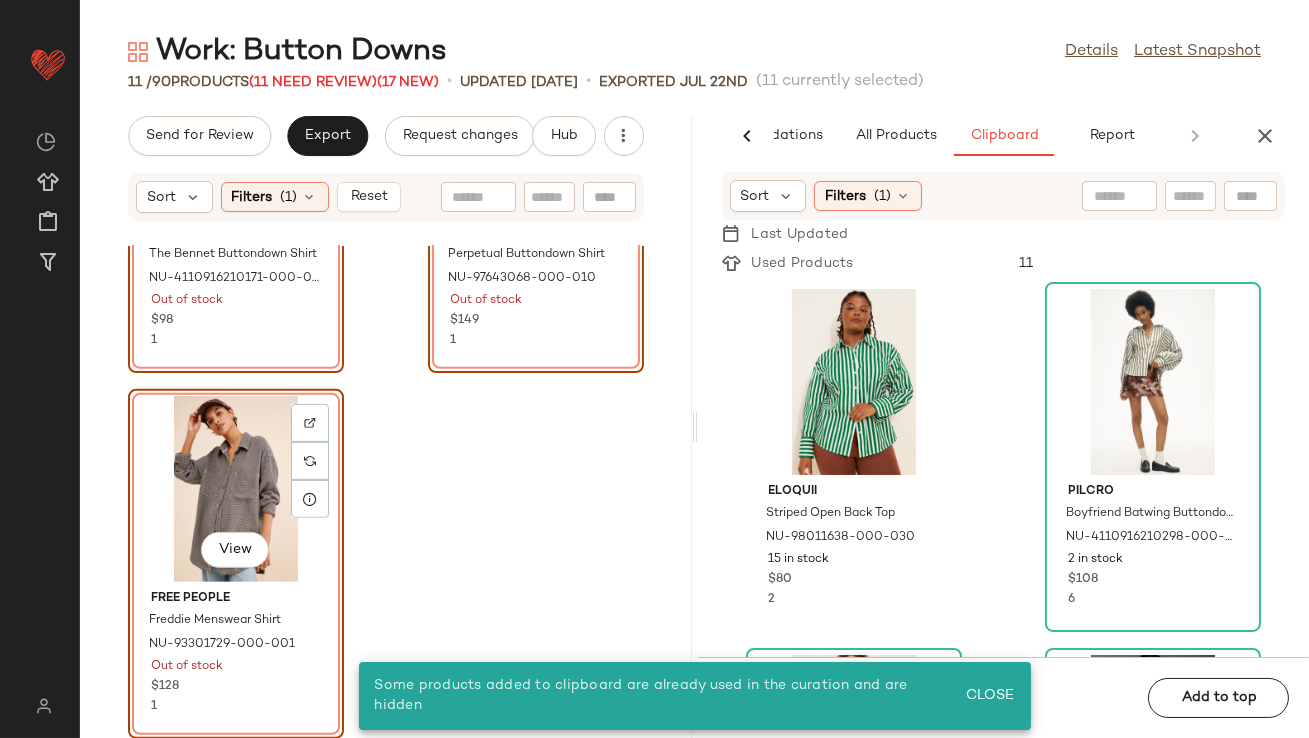 click on "View" 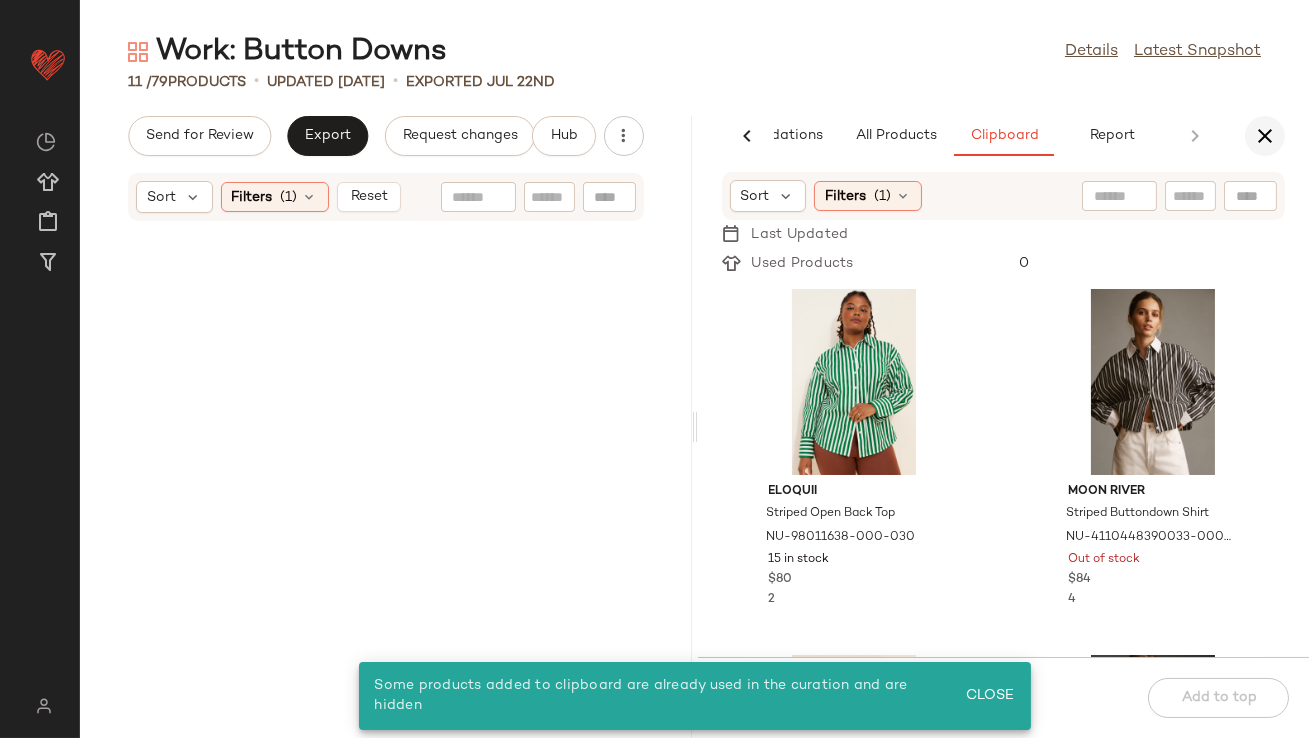 click at bounding box center [1265, 136] 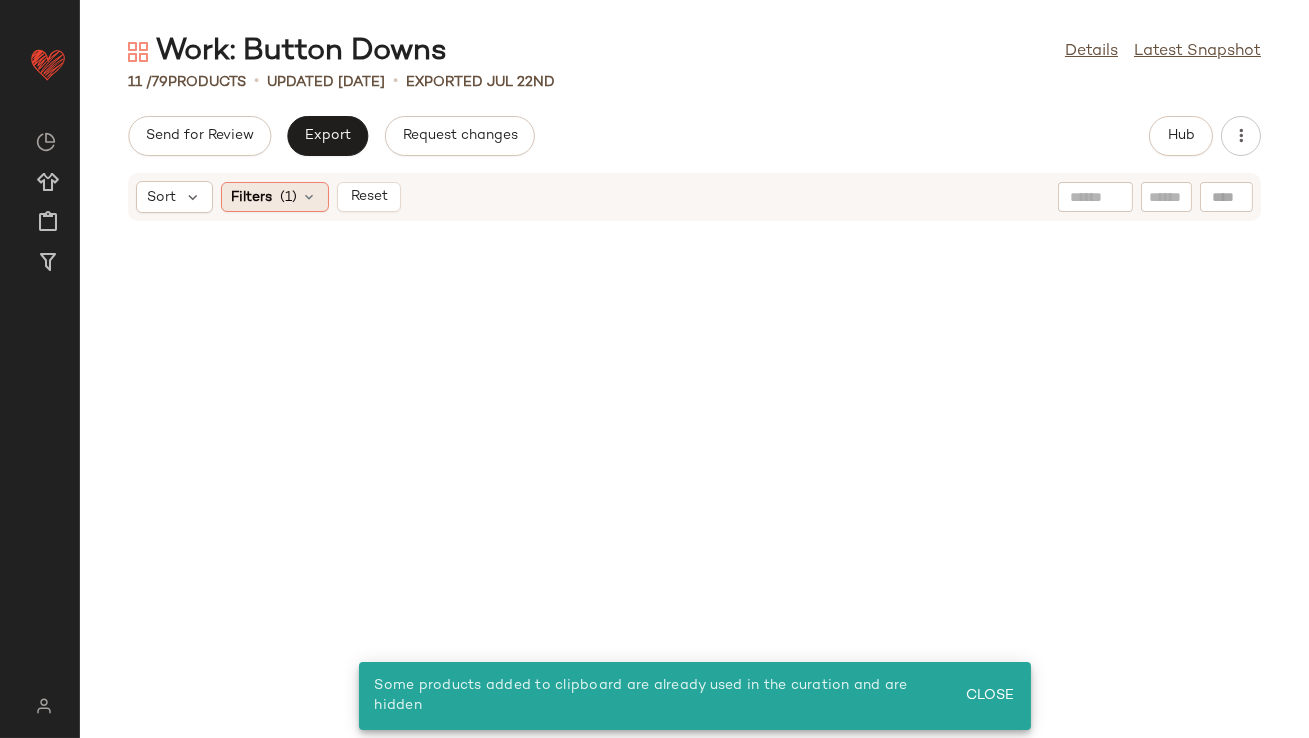click at bounding box center (310, 197) 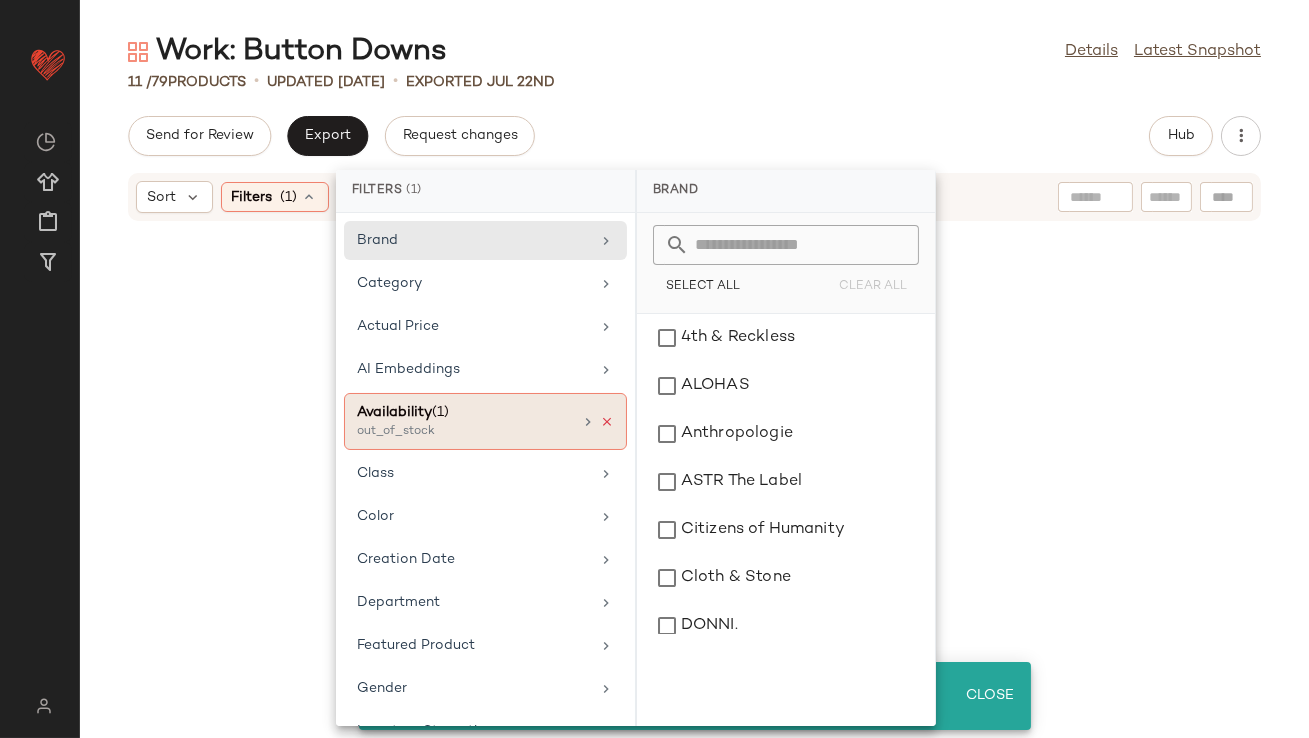 click at bounding box center [607, 422] 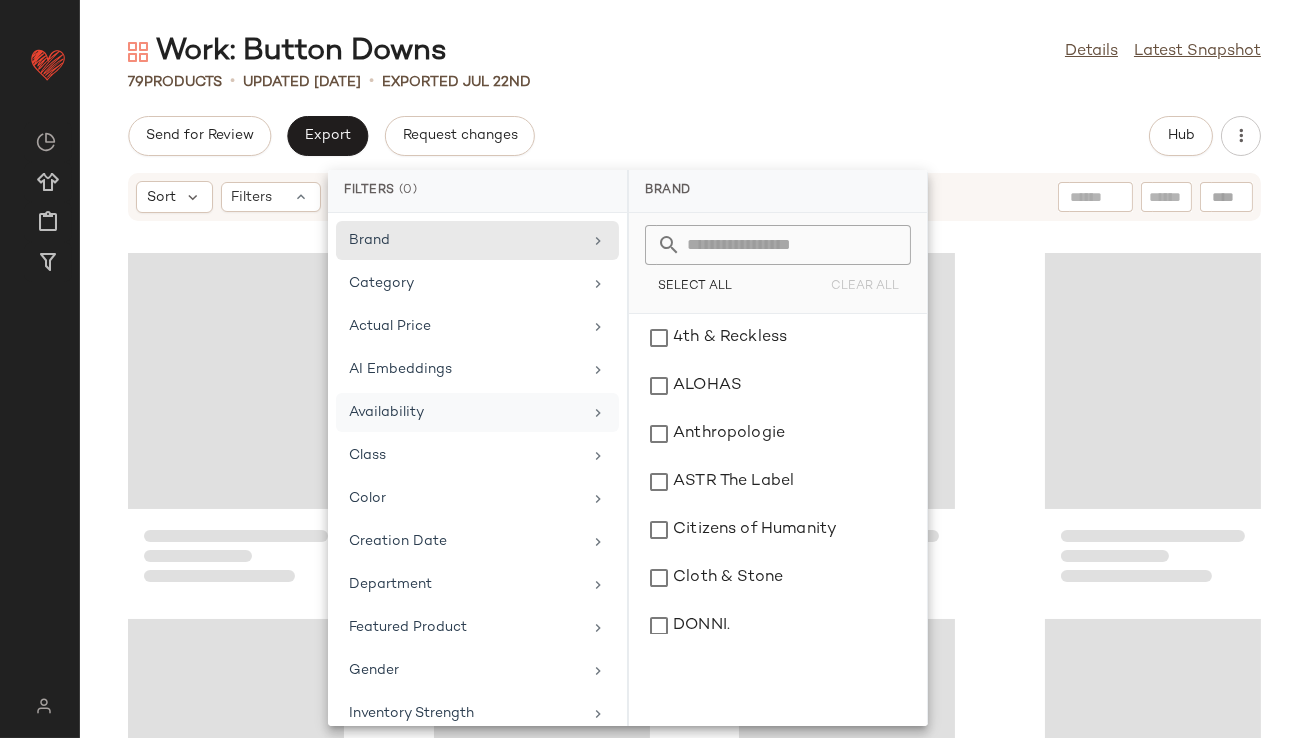 click on "Work: Button Downs  Details   Latest Snapshot  79   Products   •   updated Jul 29th  •  Exported Jul 22nd  Send for Review   Export   Request changes   Hub  Sort  Filters" at bounding box center [694, 385] 